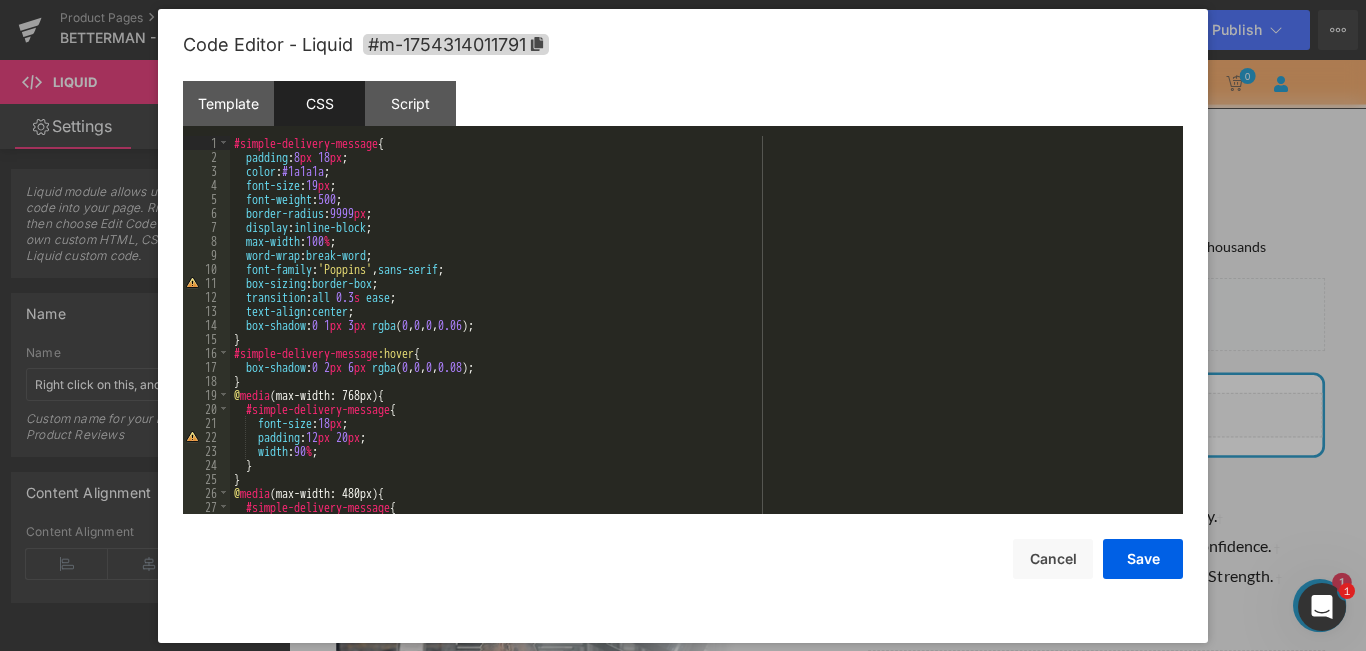 scroll, scrollTop: 400, scrollLeft: 0, axis: vertical 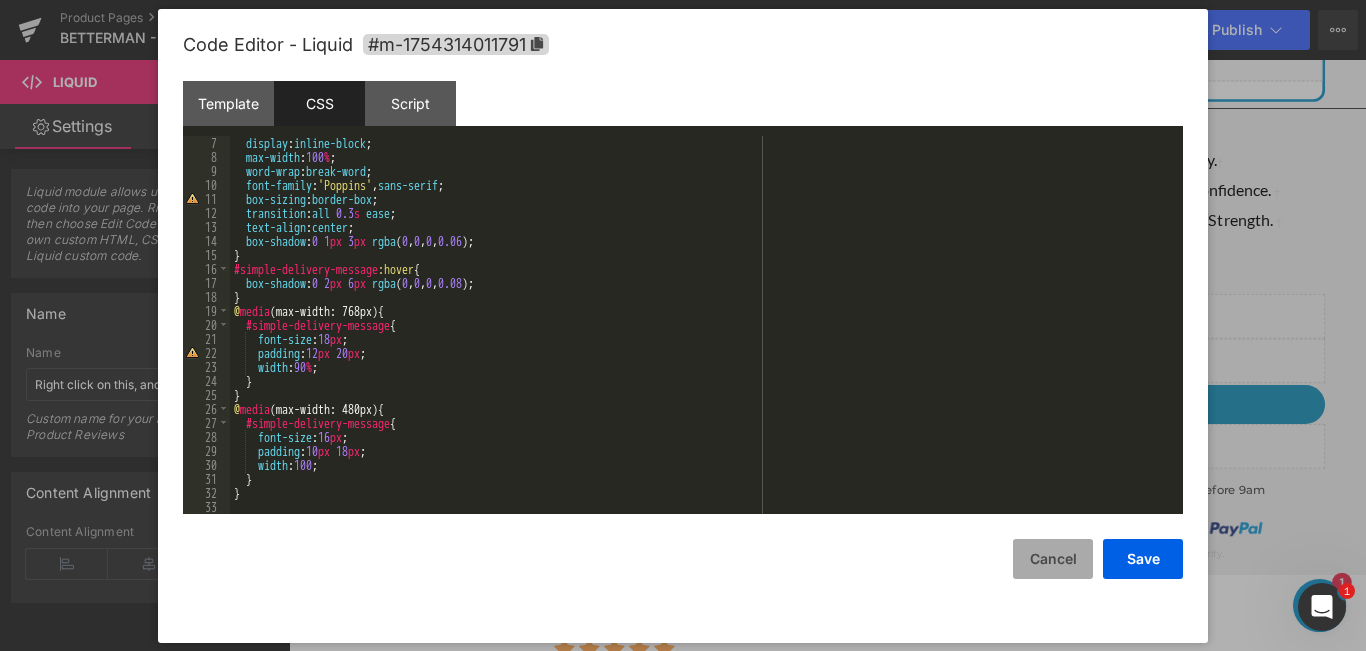 click on "Cancel" at bounding box center [1053, 559] 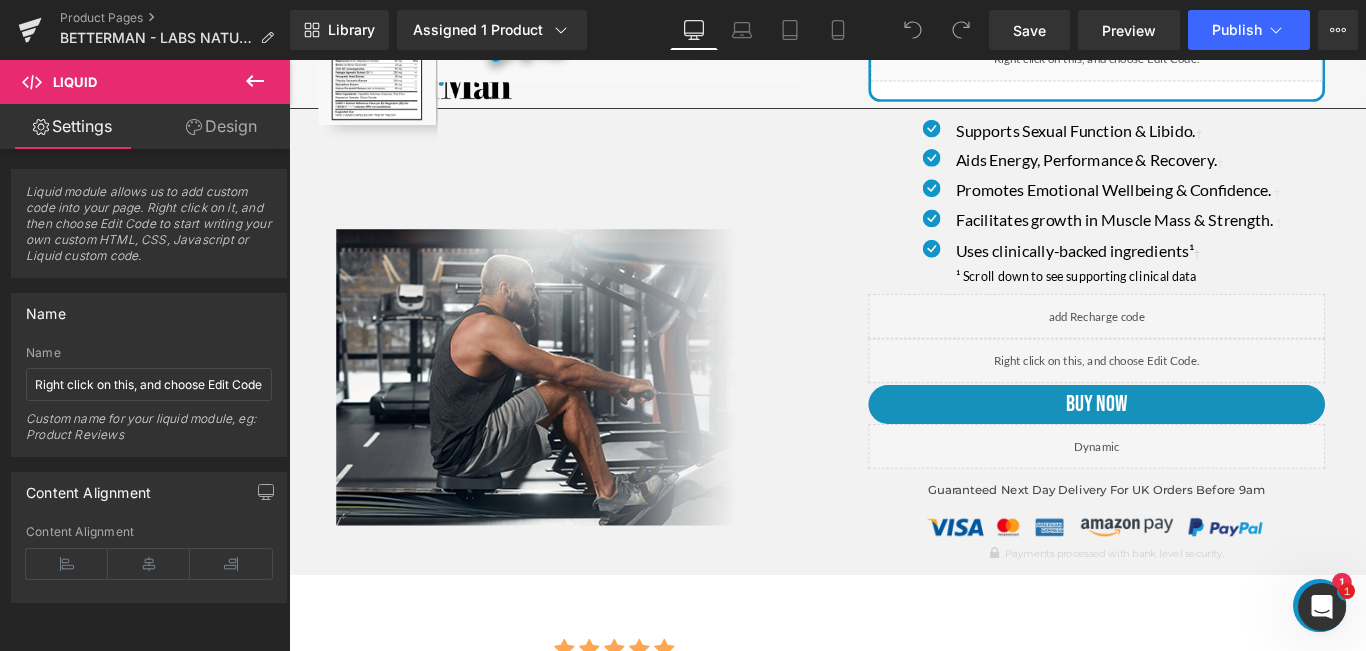 click 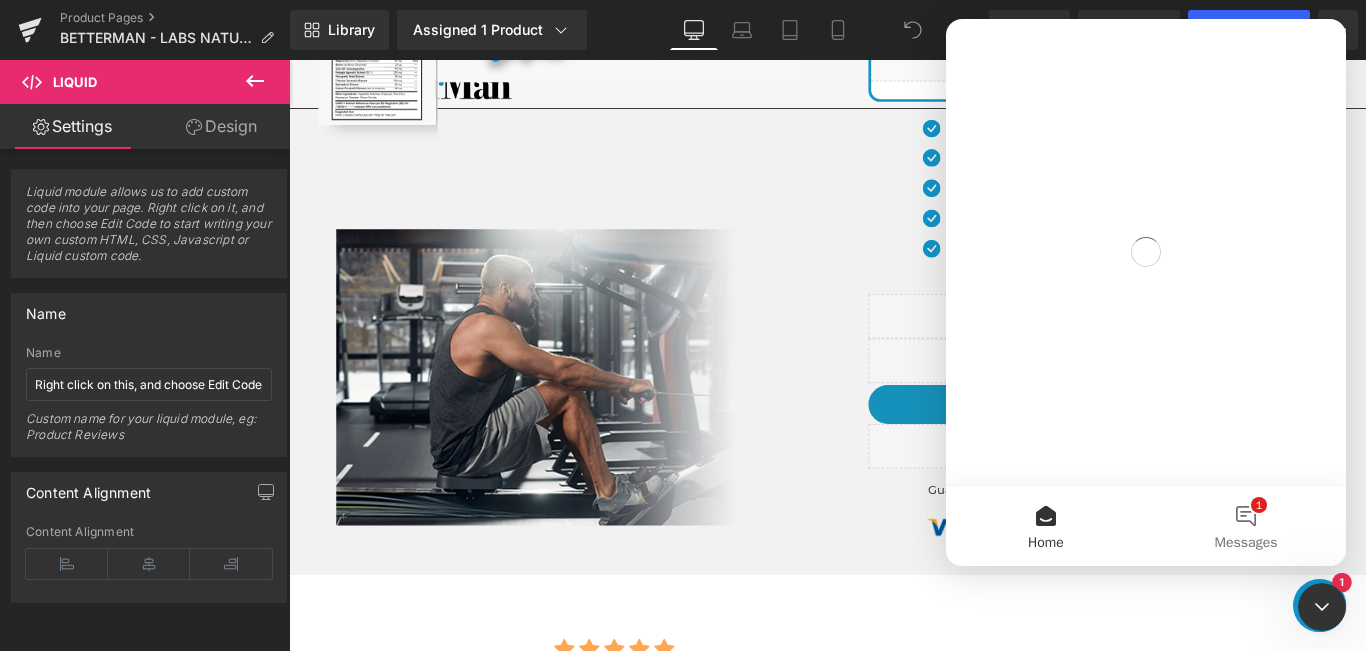 scroll, scrollTop: 0, scrollLeft: 0, axis: both 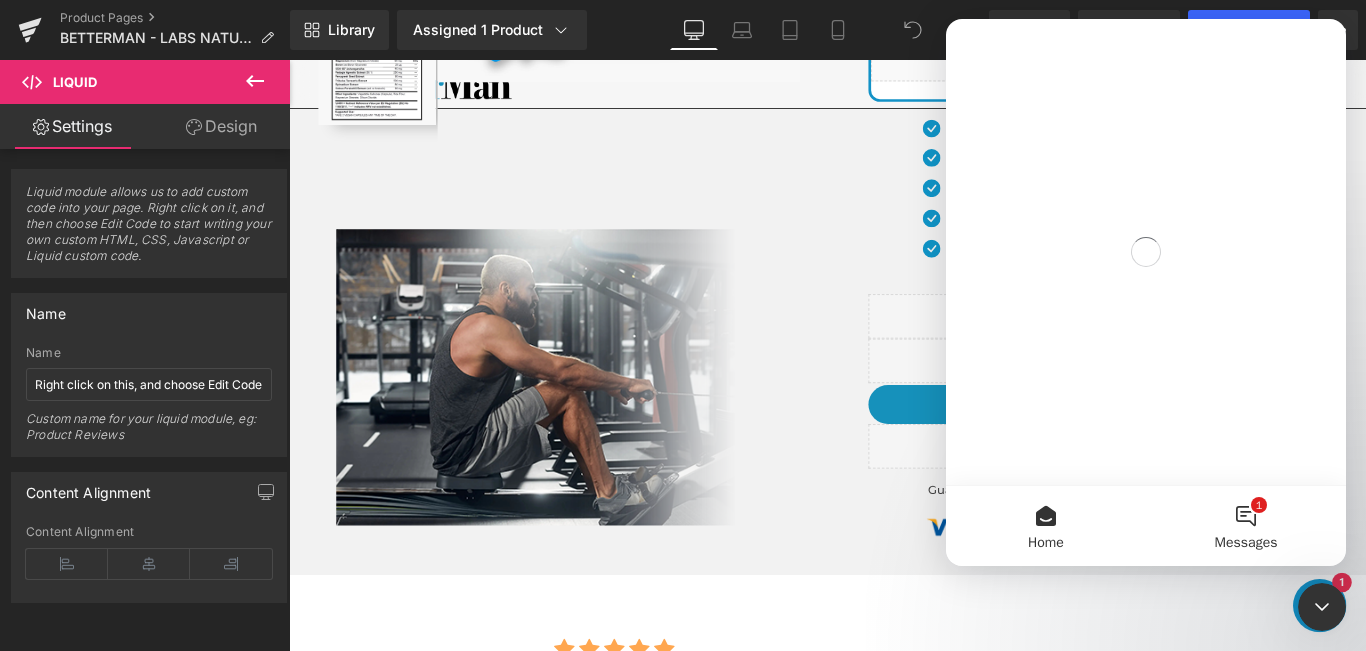 click on "1 Messages" at bounding box center (1246, 526) 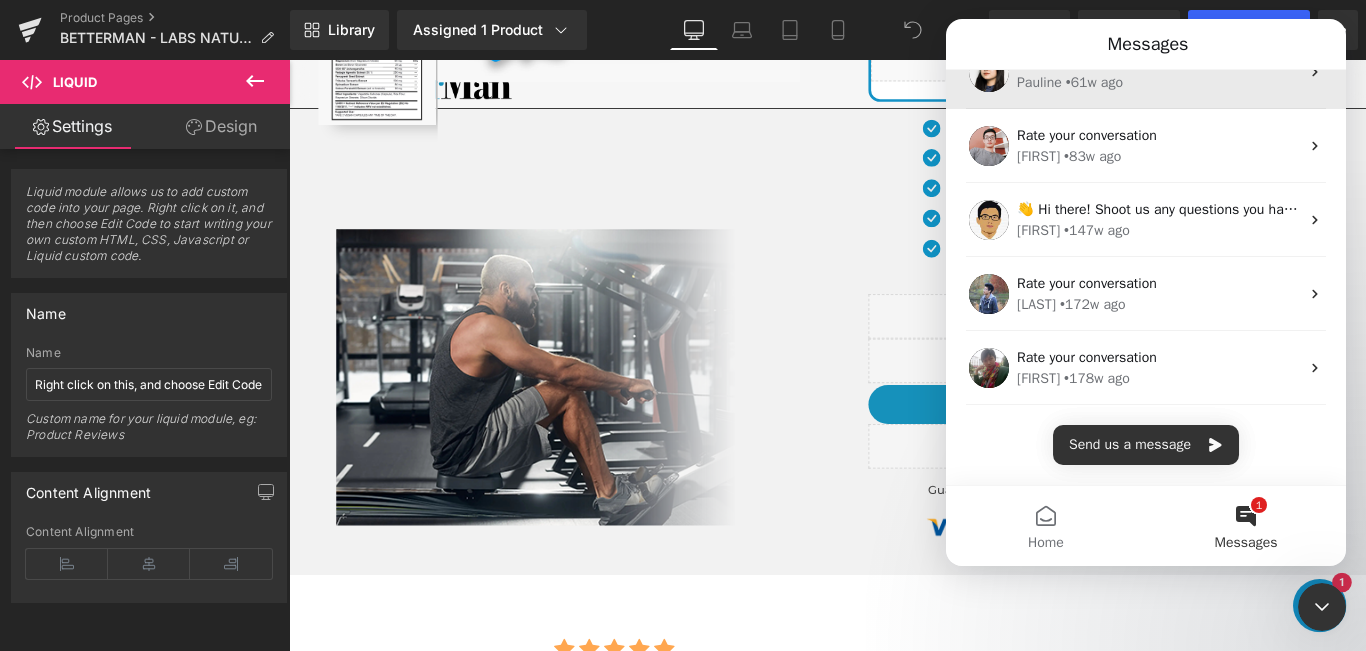 scroll, scrollTop: 0, scrollLeft: 0, axis: both 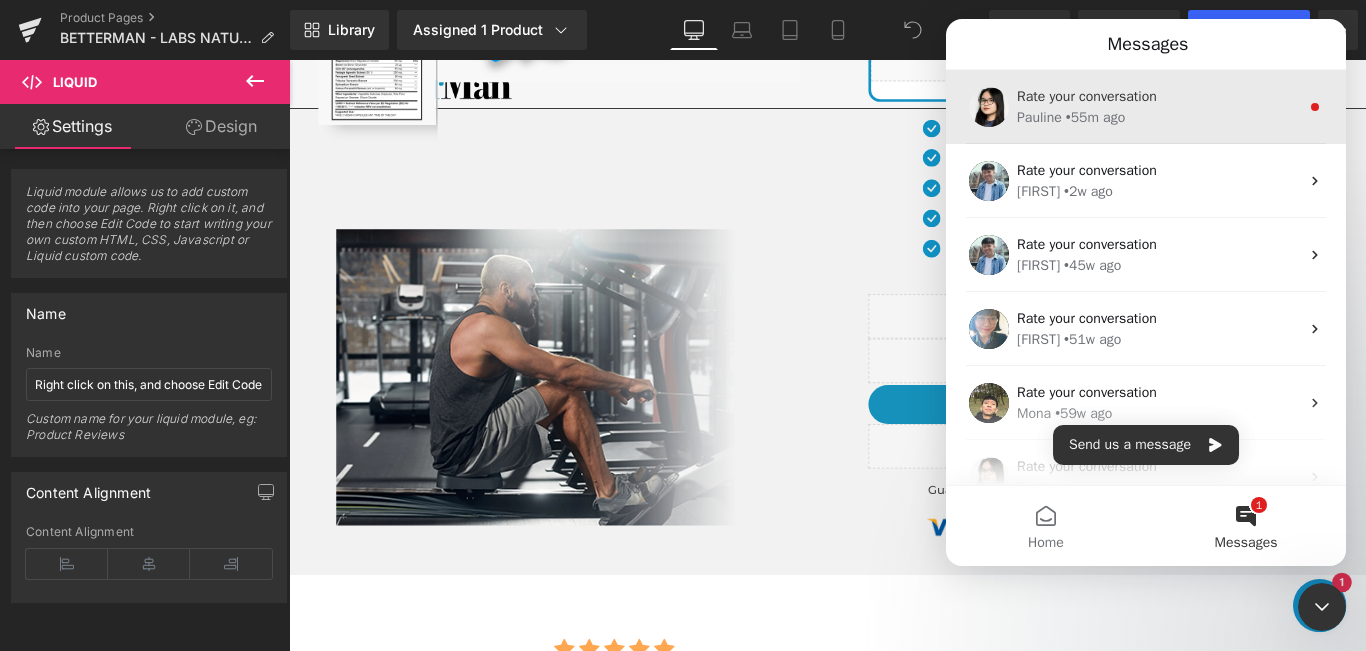 click on "Pauline" at bounding box center [1039, 117] 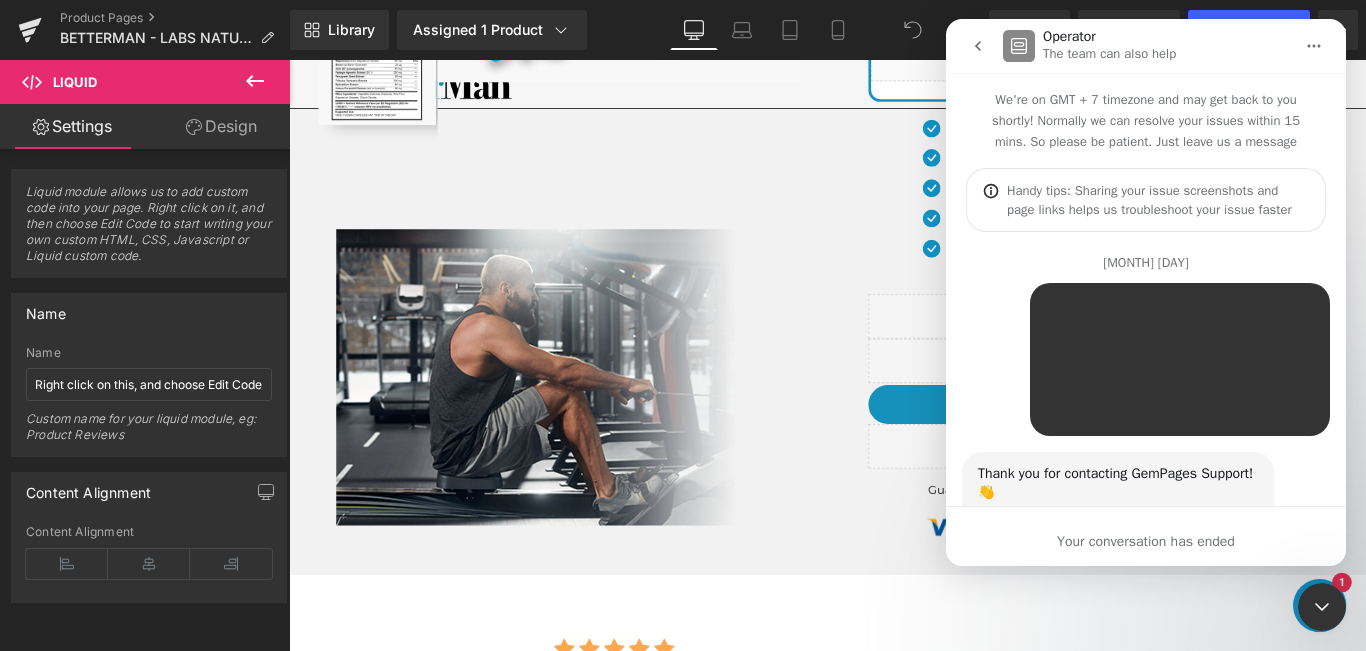 scroll, scrollTop: 3, scrollLeft: 0, axis: vertical 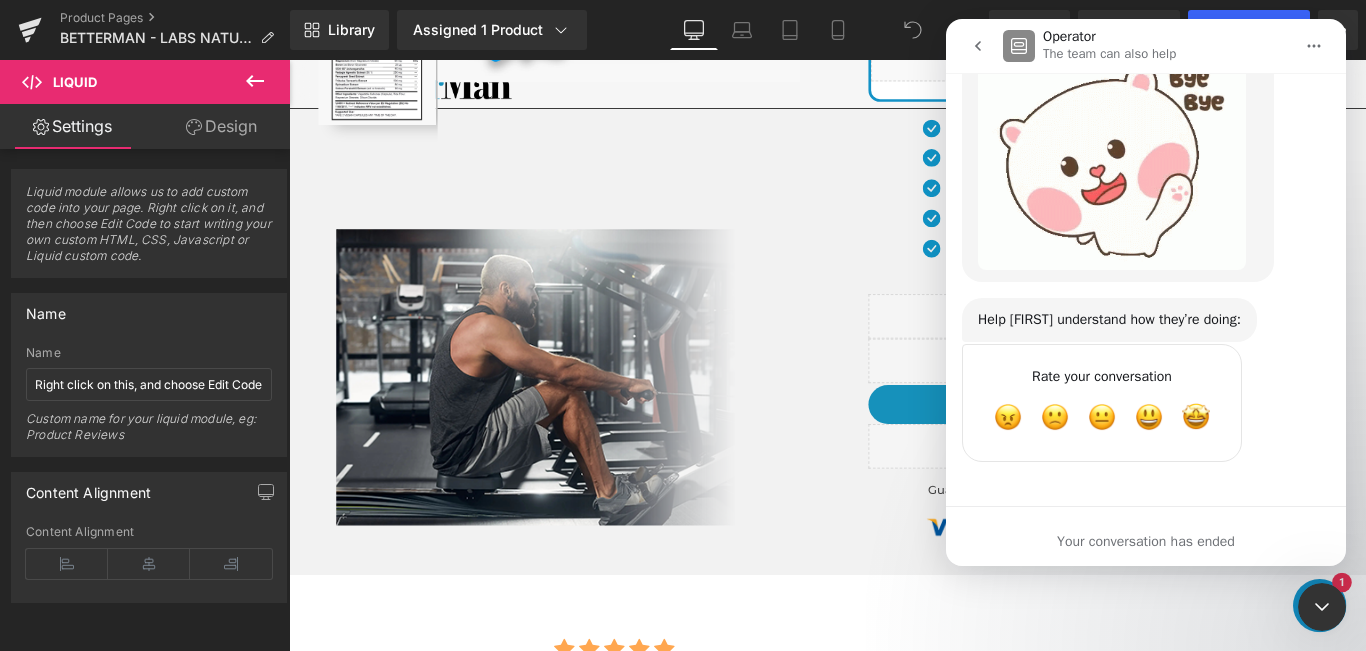 click 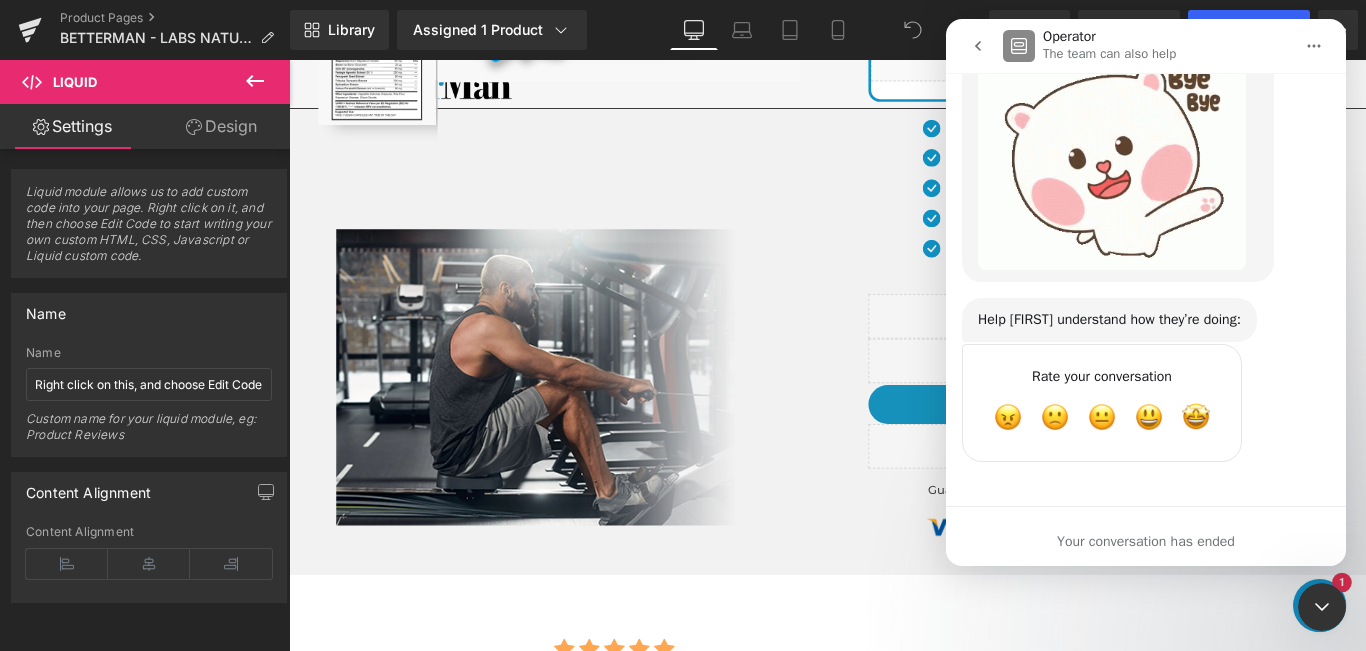 scroll, scrollTop: 0, scrollLeft: 0, axis: both 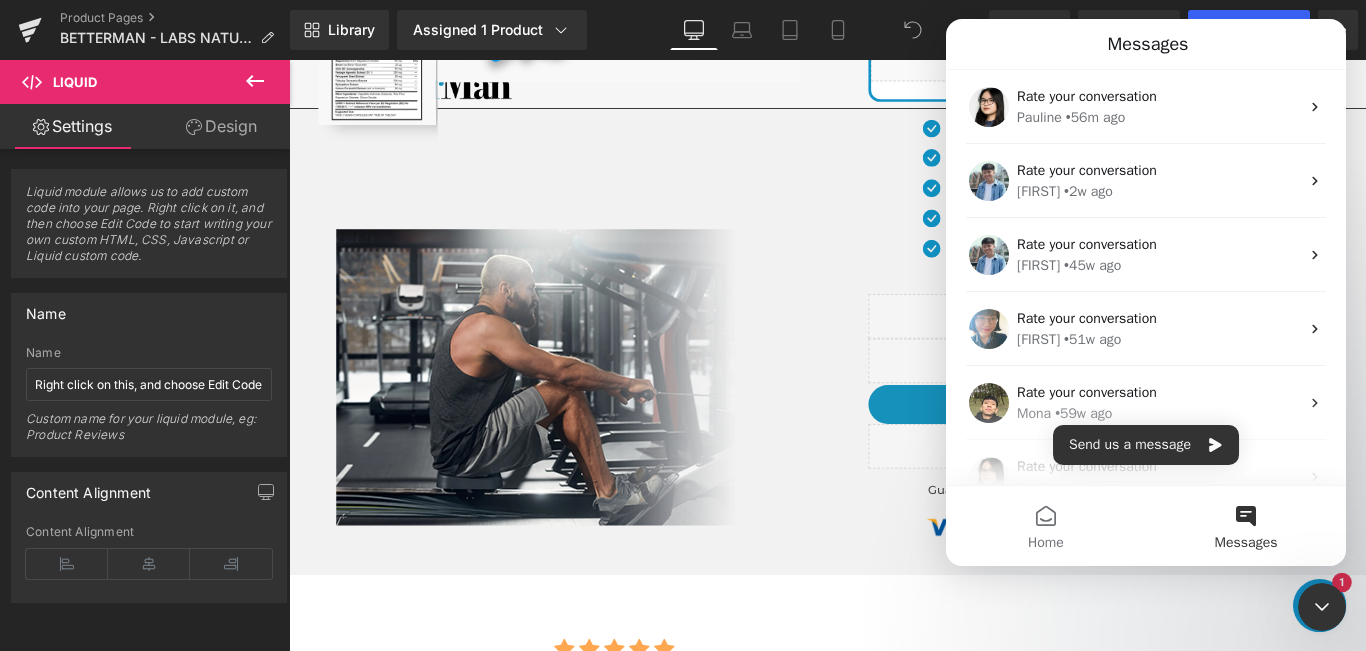 click at bounding box center [683, 295] 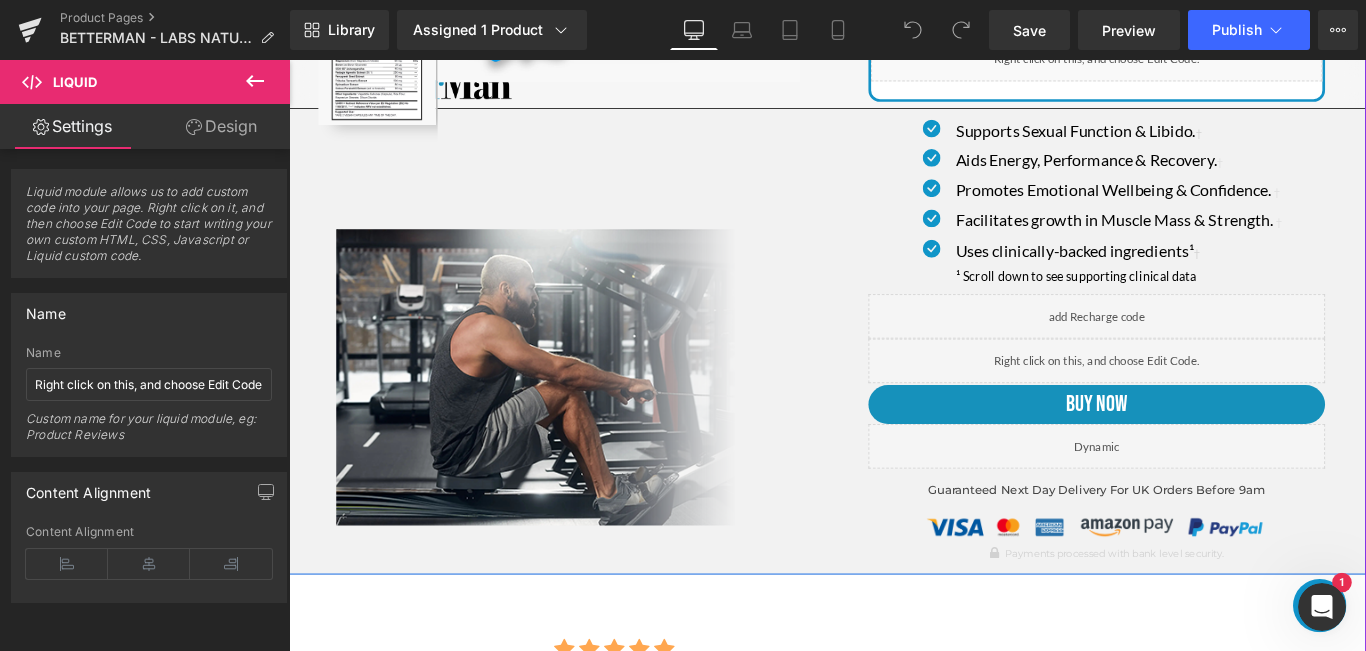 scroll, scrollTop: 0, scrollLeft: 0, axis: both 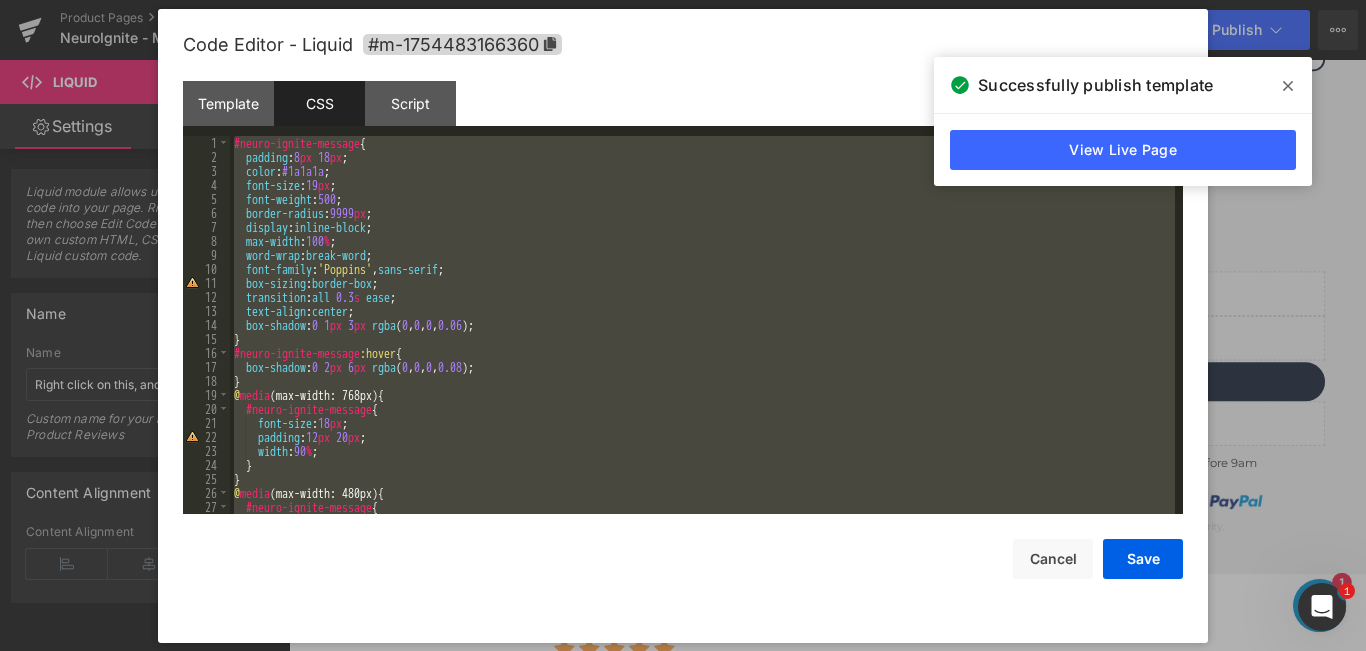 click on "#neuro-ignite-message {    padding :  8 px   18 px ;    color :  #1a1a1a ;    font-size :  19 px ;    font-weight :  500 ;    border-radius :  9999 px ;    display :  inline-block ;    max-width :  100 % ;    word-wrap :  break-word ;    font-family :  ' Poppins ' ,  sans-serif ;    box-sizing :  border-box ;    transition :  all   0.3 s   ease ;    text-align :  center ;    box-shadow :  0   1 px   3 px   rgba ( 0 ,  0 ,  0 ,  0.06 ); } #neuro-ignite-message :hover {    box-shadow :  0   2 px   6 px   rgba ( 0 ,  0 ,  0 ,  0.08 ); } @ media  (max-width: 768px) {    #neuro-ignite-message {       font-size :  18 px ;       padding :  12 px   20 px ;       width :  90 % ;    } } @ media  (max-width: 480px) {    #neuro-ignite-message {       font-size :  16 px ;" at bounding box center [702, 325] 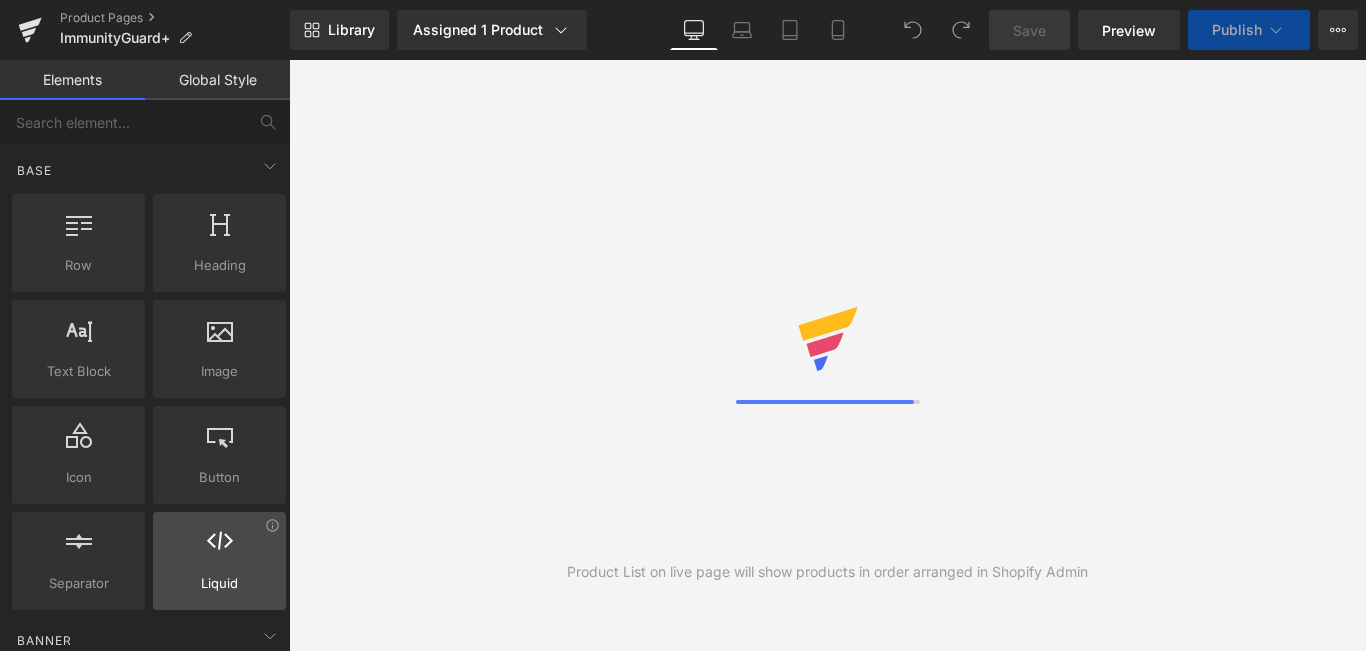 click on "Liquid  liquid, custom code, html, javascript, css, reviews, apps, applications, embeded, iframe" at bounding box center (219, 561) 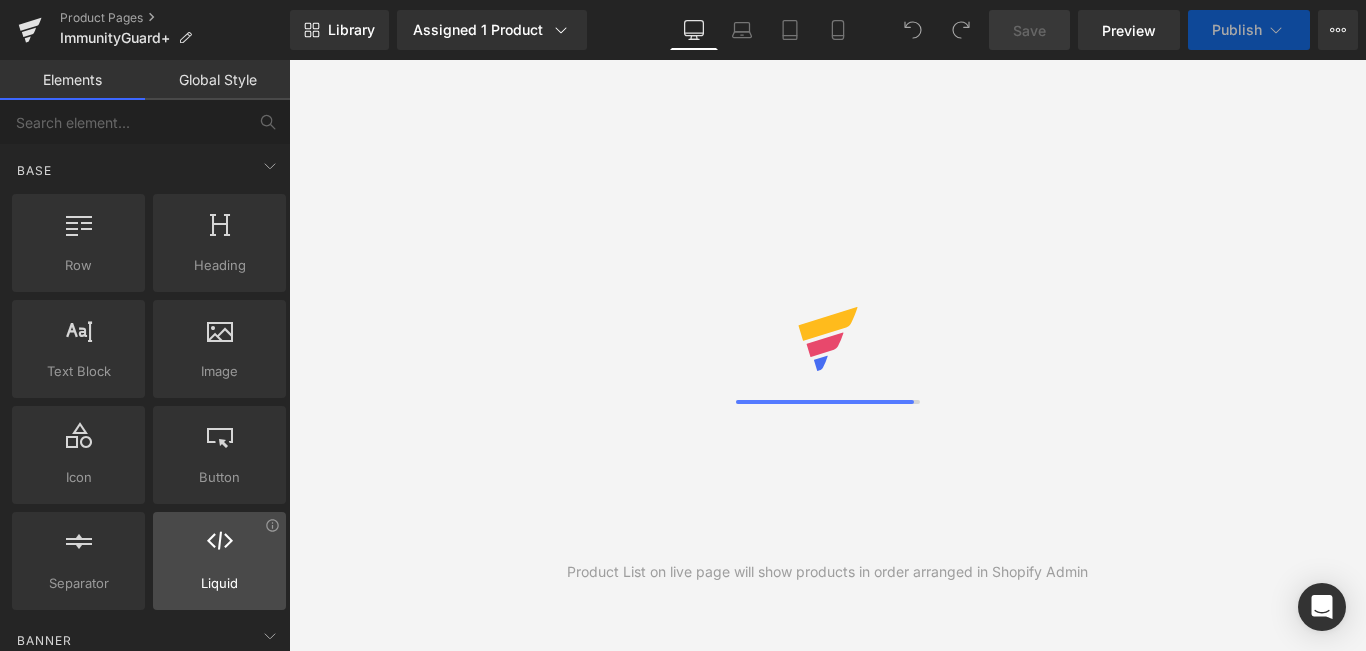 scroll, scrollTop: 0, scrollLeft: 0, axis: both 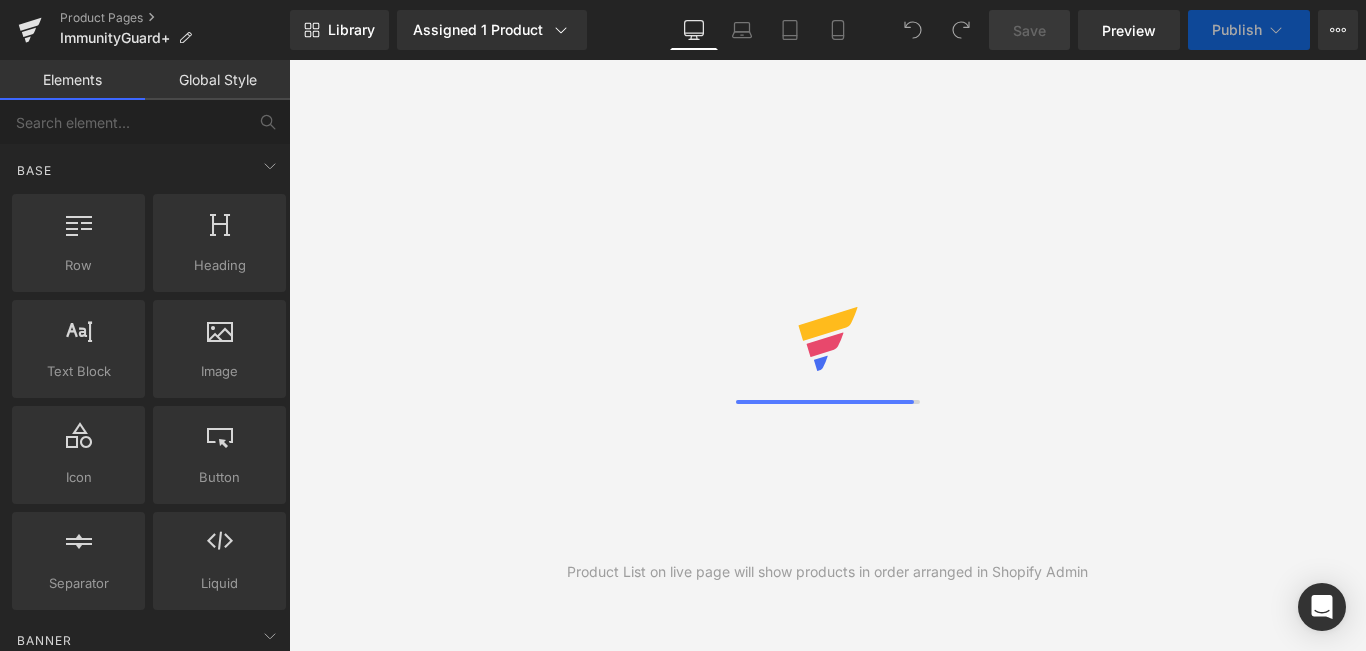 drag, startPoint x: 222, startPoint y: 568, endPoint x: 292, endPoint y: 537, distance: 76.55717 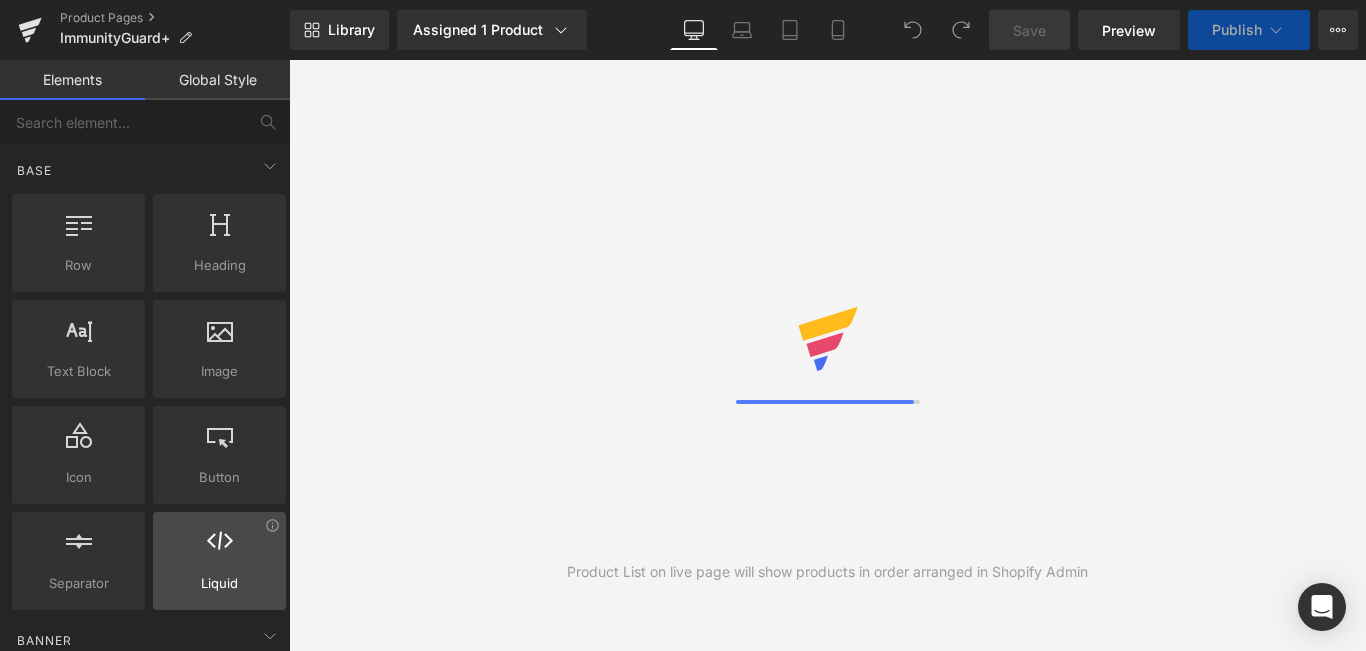 scroll, scrollTop: 0, scrollLeft: 0, axis: both 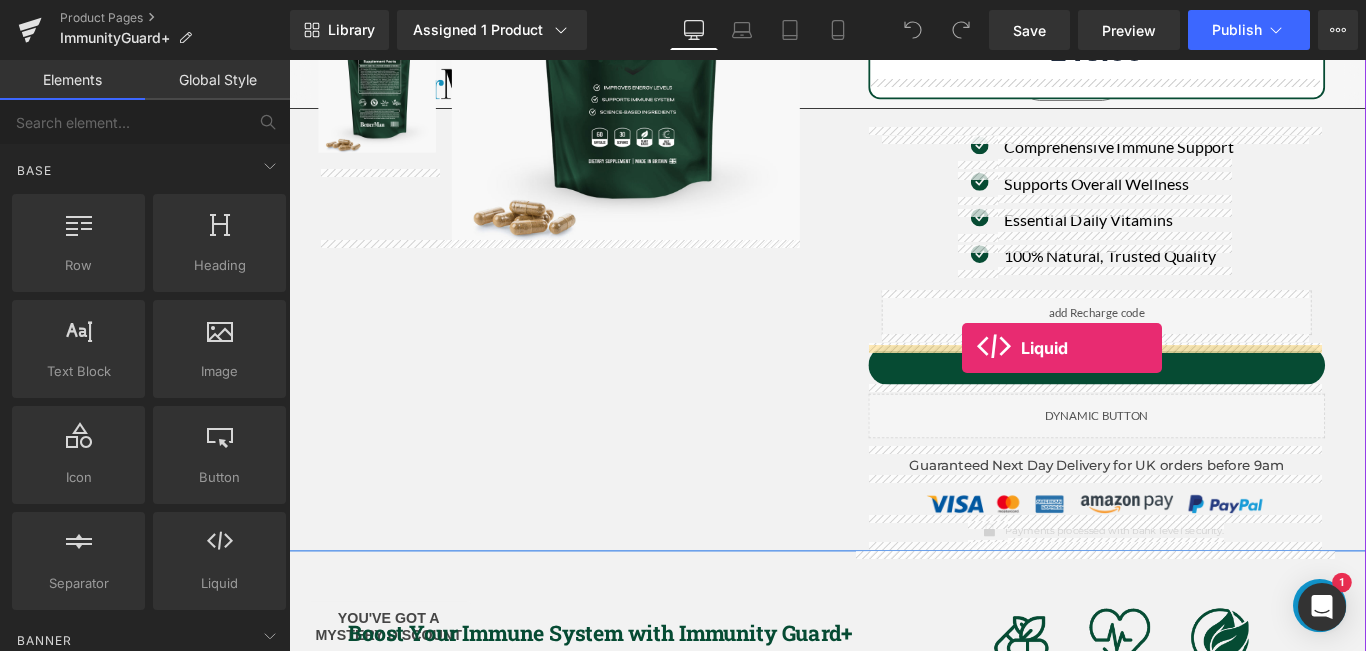 drag, startPoint x: 498, startPoint y: 649, endPoint x: 1045, endPoint y: 384, distance: 607.81085 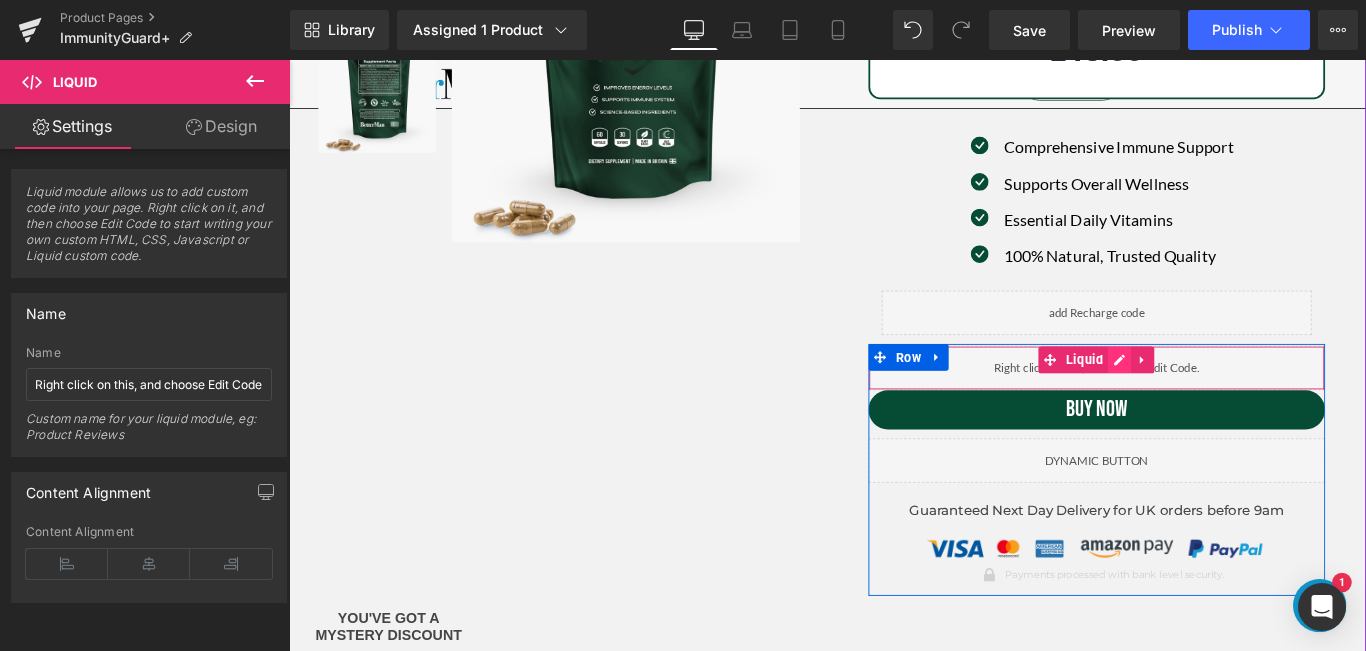 click 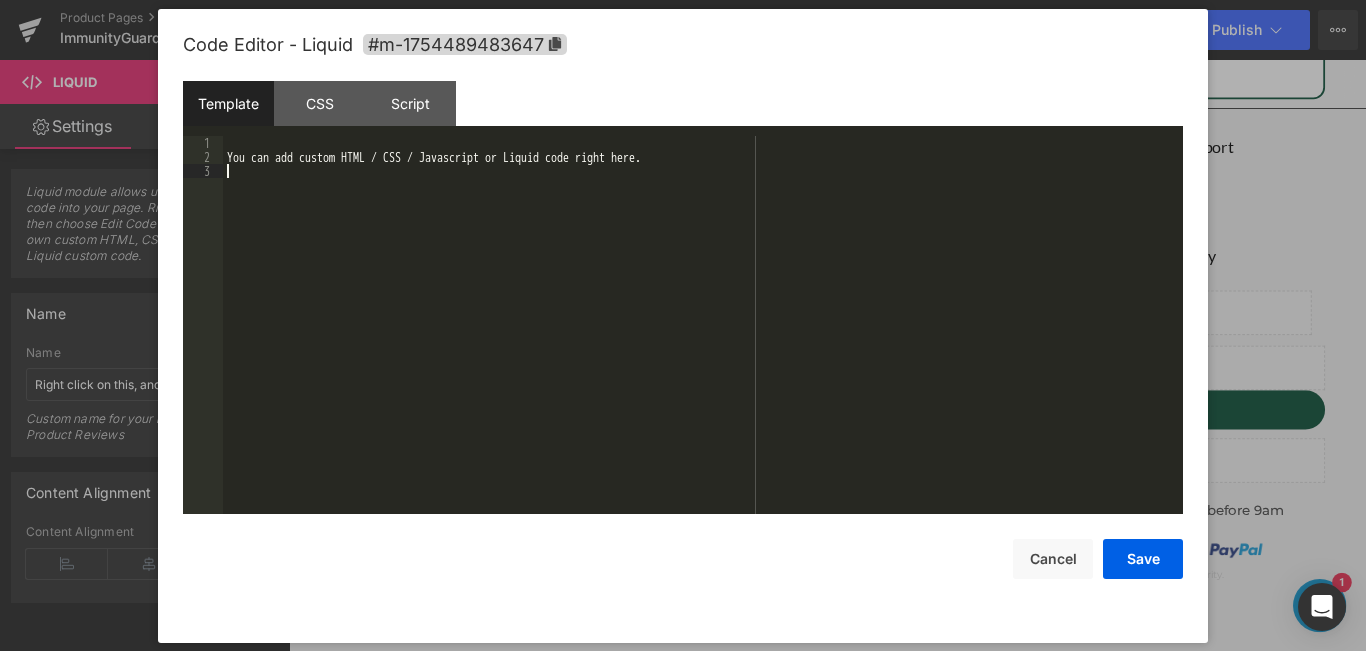 click on "You can add custom HTML / CSS / Javascript or Liquid code right here." at bounding box center [703, 339] 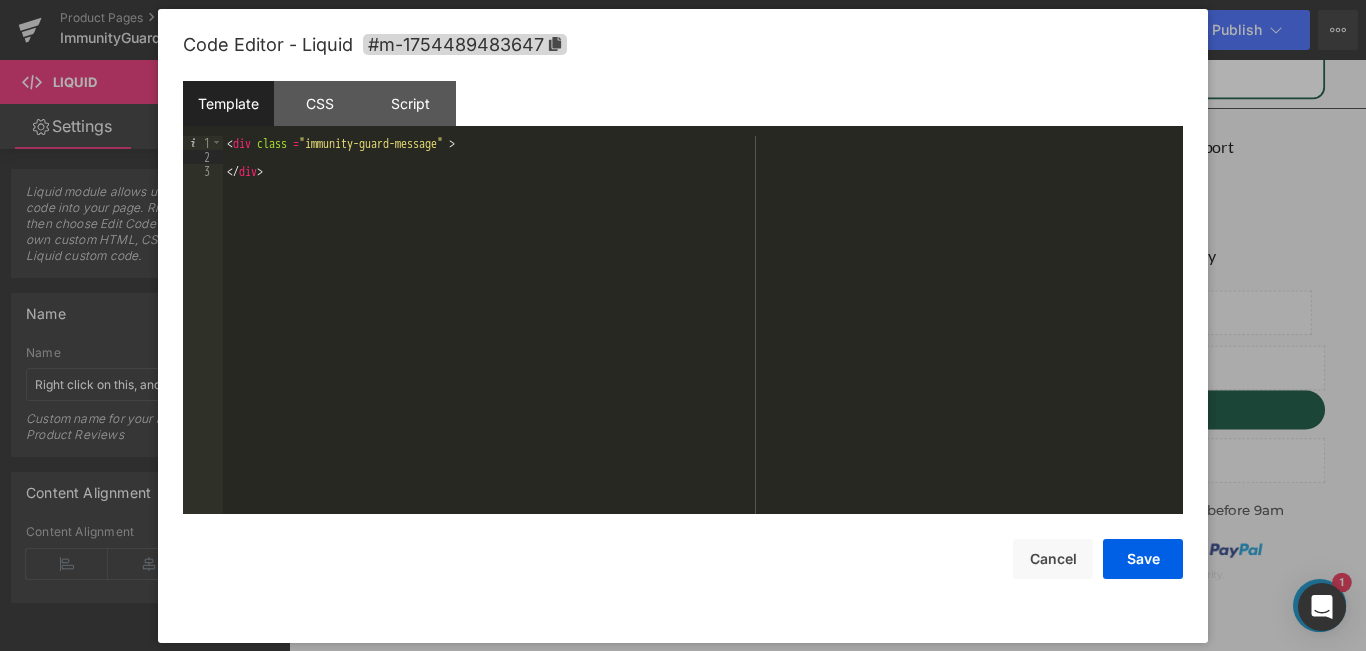 click on "< div   class   = "immunity-guard-message"   >    </ div >" at bounding box center [703, 339] 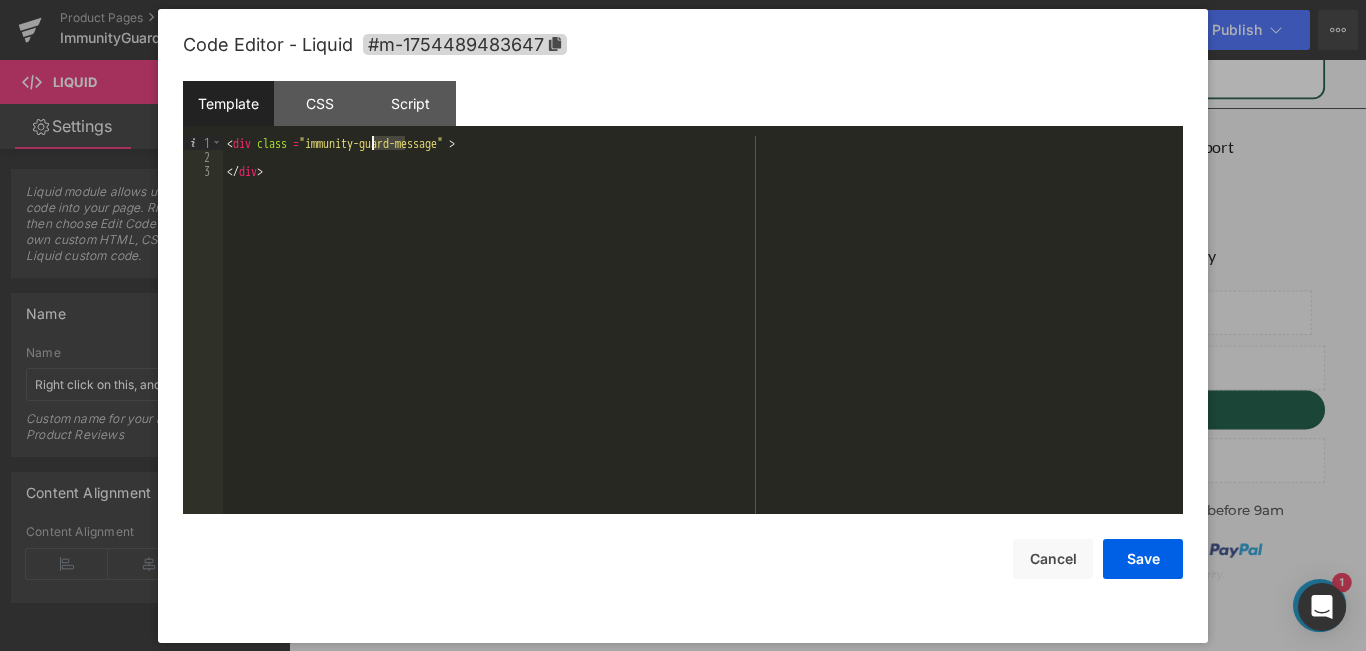click on "< div   class   = "immunity-guard-message"   >    </ div >" at bounding box center (703, 339) 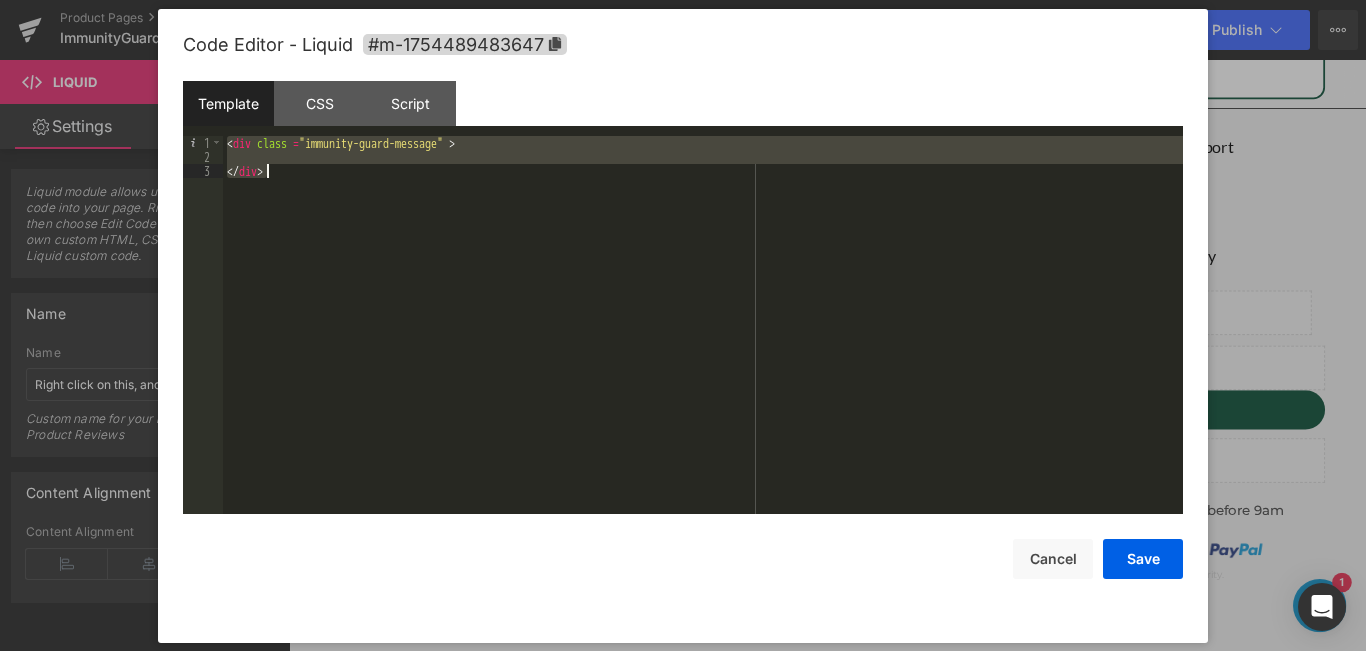 click on "< div   class   = "immunity-guard-message"   >    </ div >" at bounding box center (703, 339) 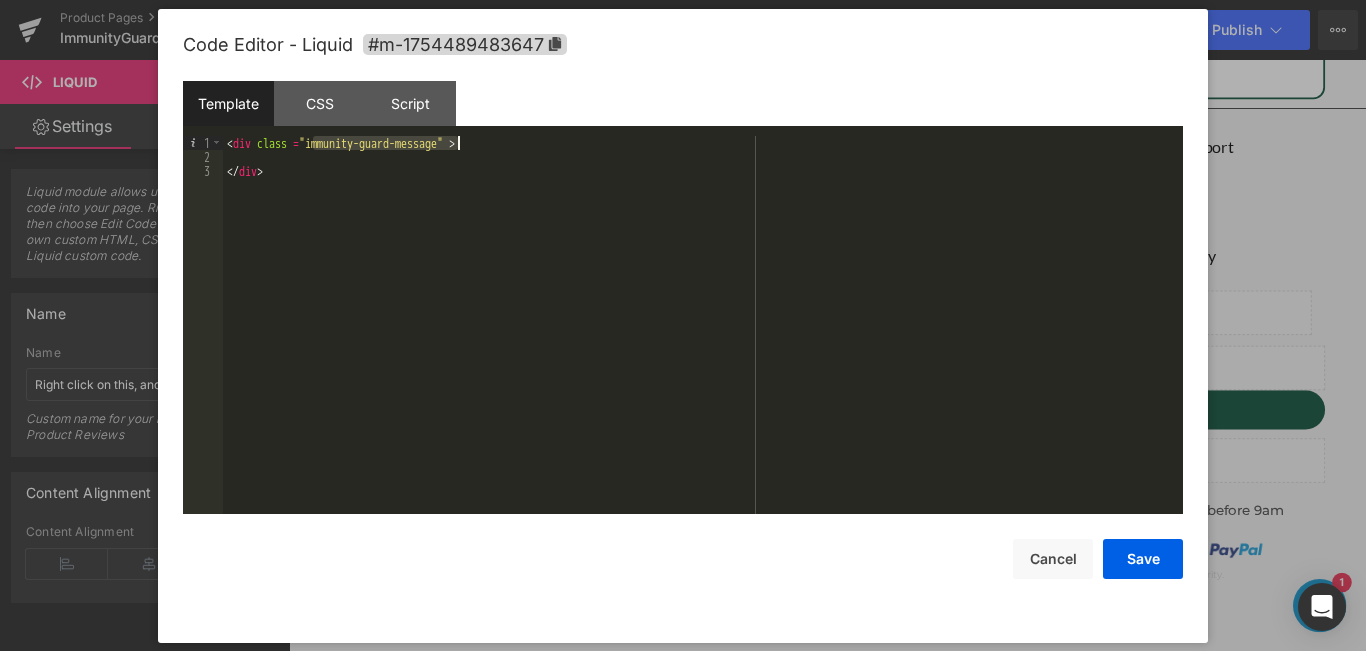 drag, startPoint x: 314, startPoint y: 143, endPoint x: 444, endPoint y: 140, distance: 130.0346 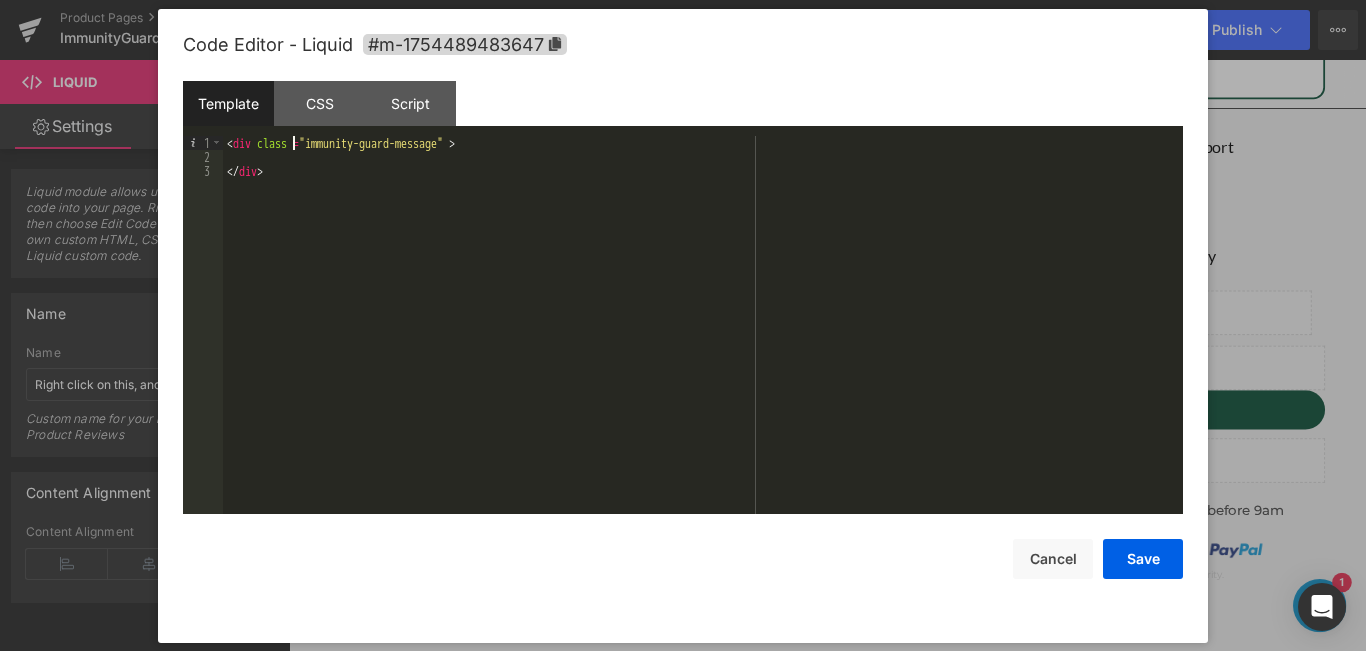 click on "< div   class   = "immunity-guard-message"   >    </ div >" at bounding box center [703, 339] 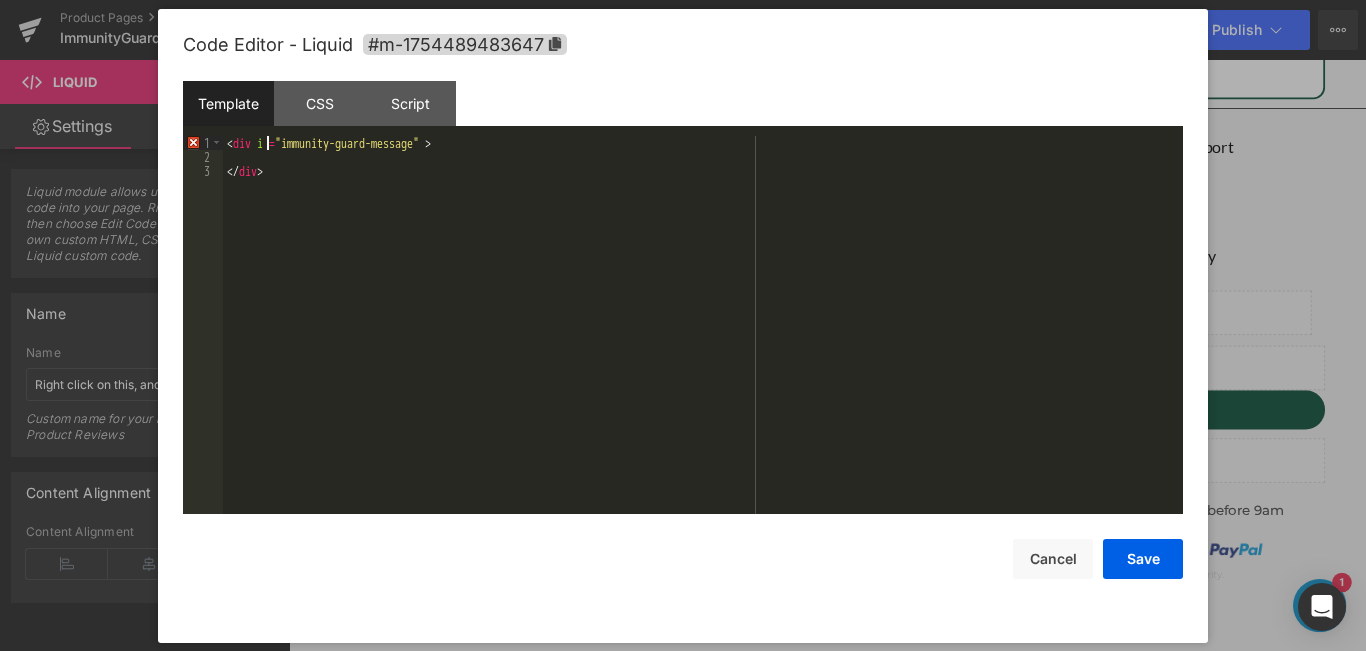 type 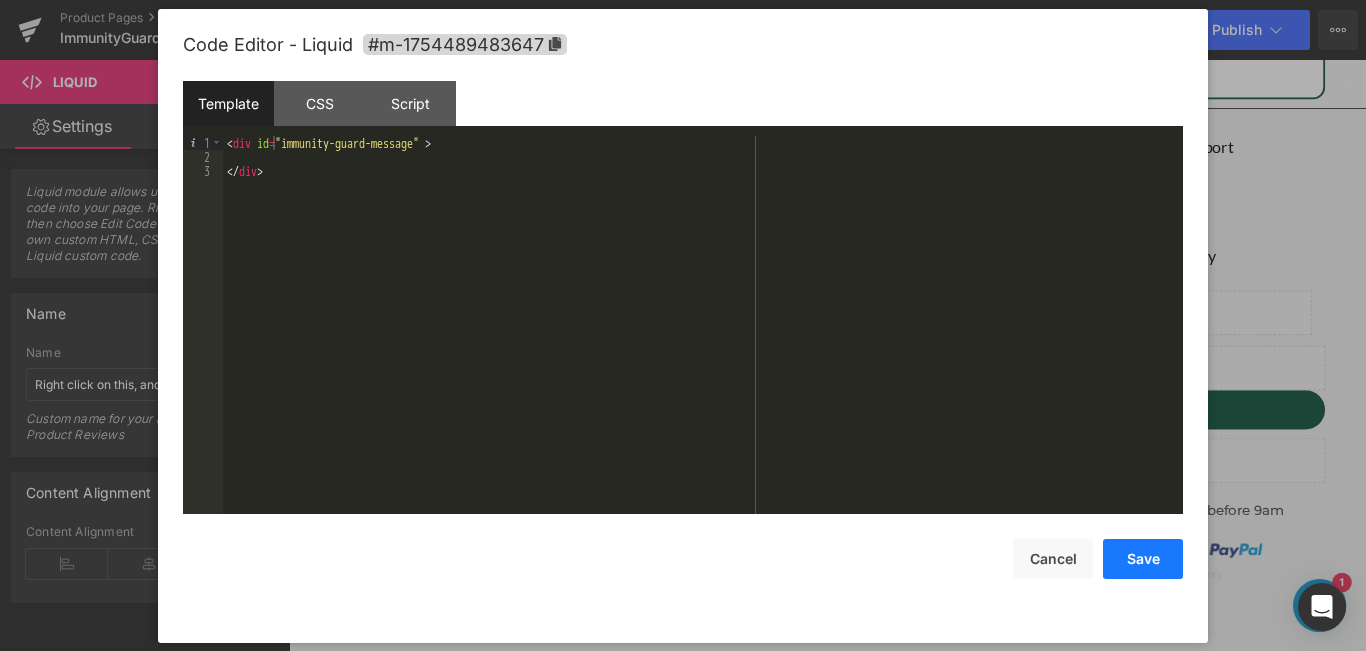 click on "Save" at bounding box center [1143, 559] 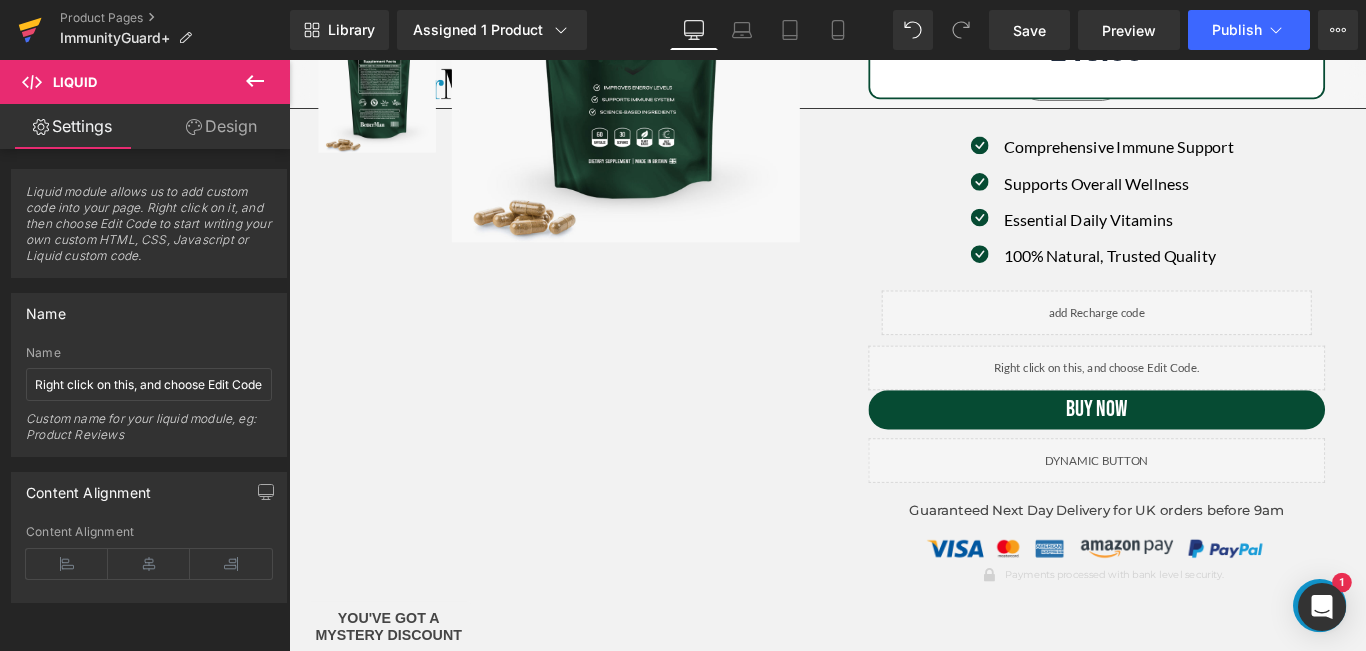 click 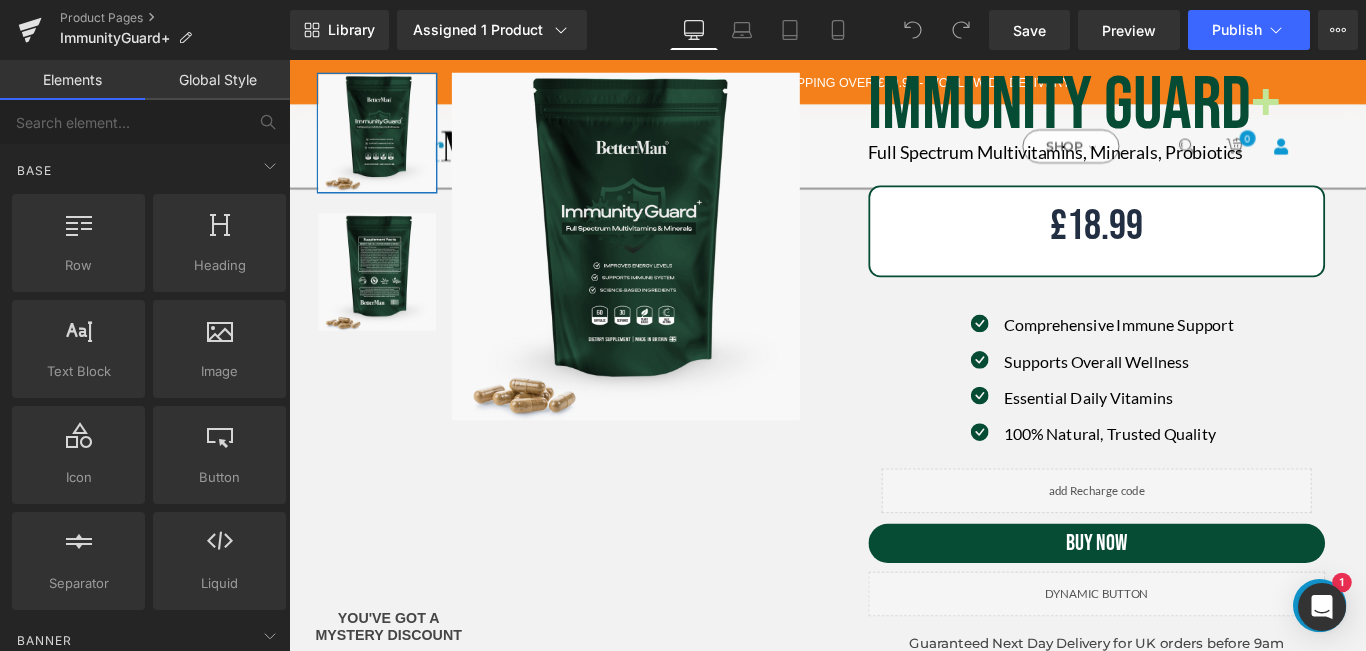 scroll, scrollTop: 0, scrollLeft: 0, axis: both 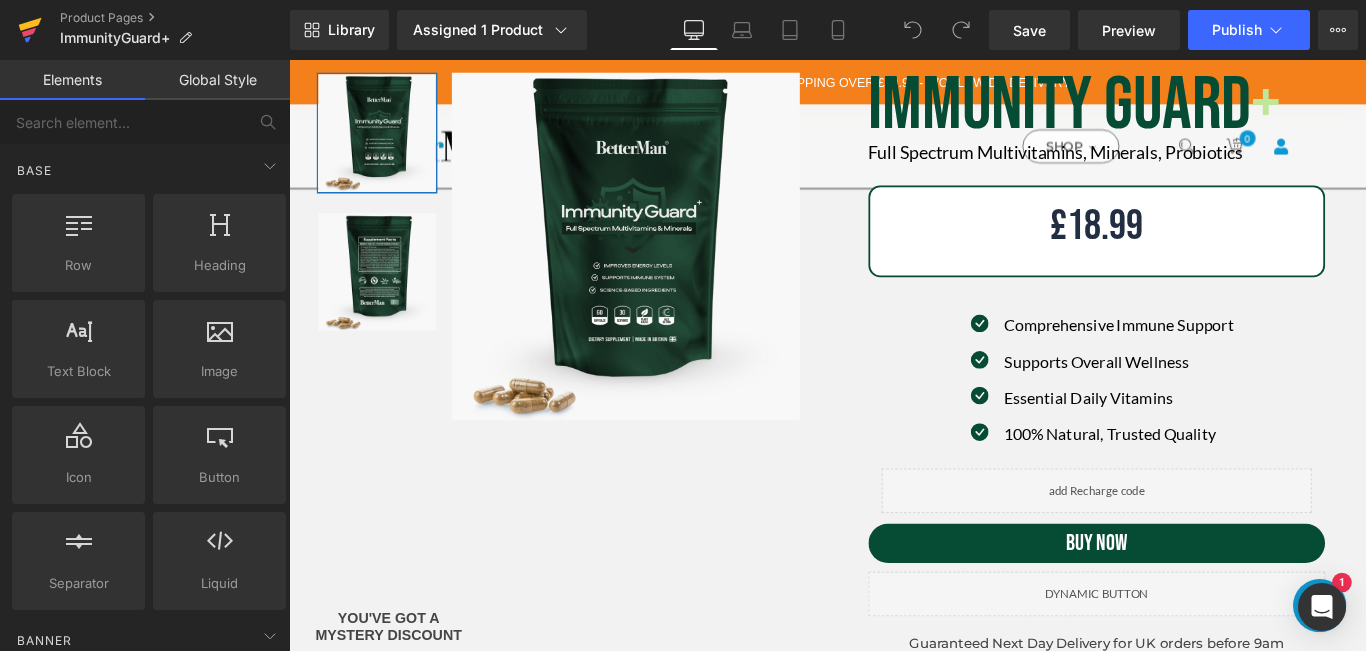 click 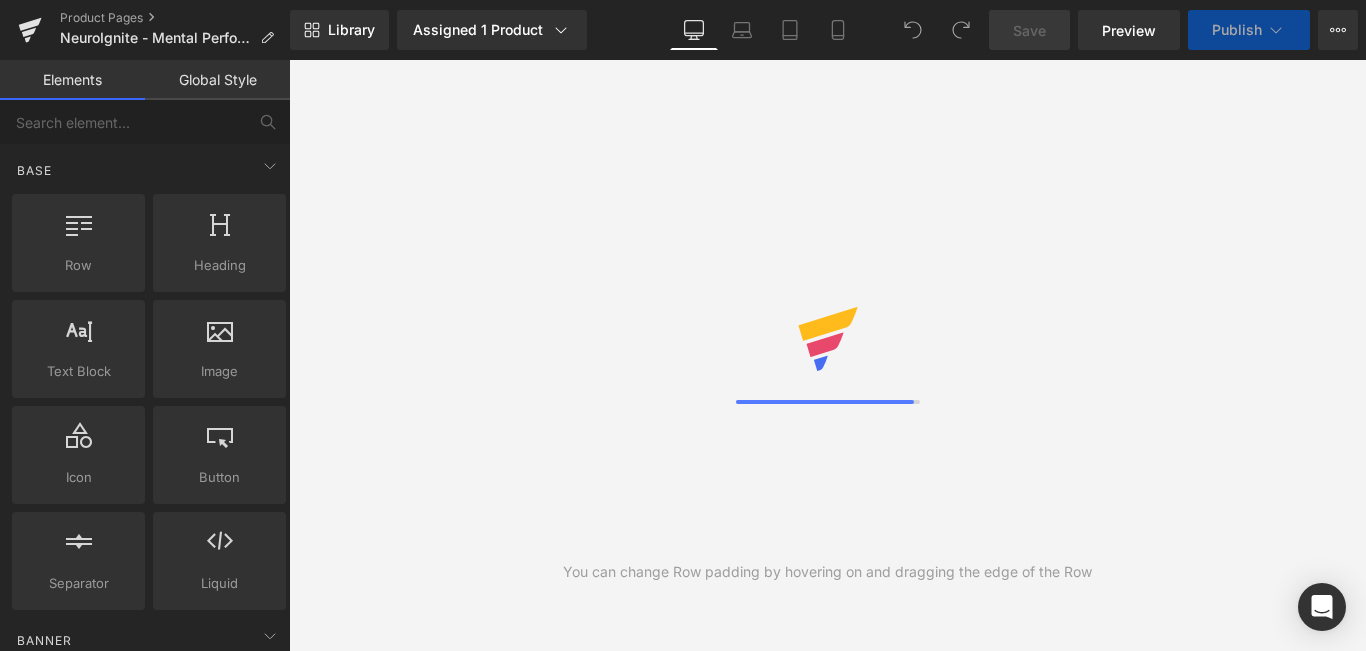 scroll, scrollTop: 0, scrollLeft: 0, axis: both 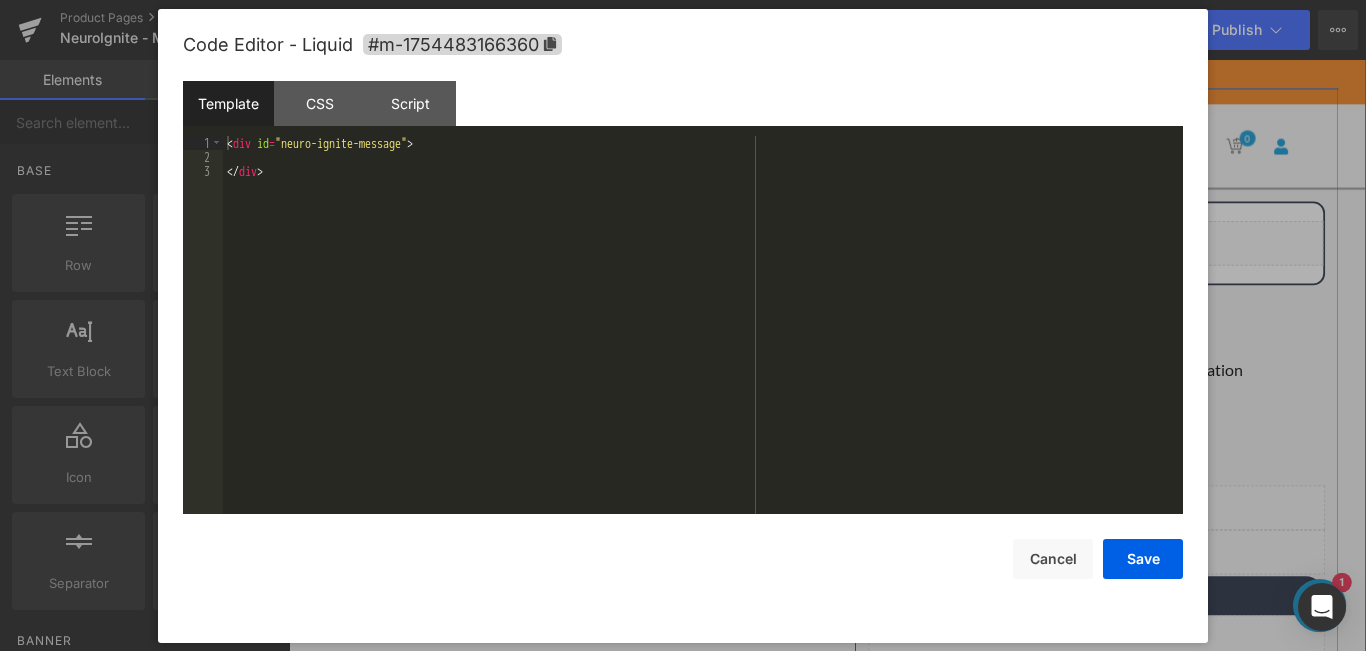 click on "Liquid" at bounding box center [1196, 613] 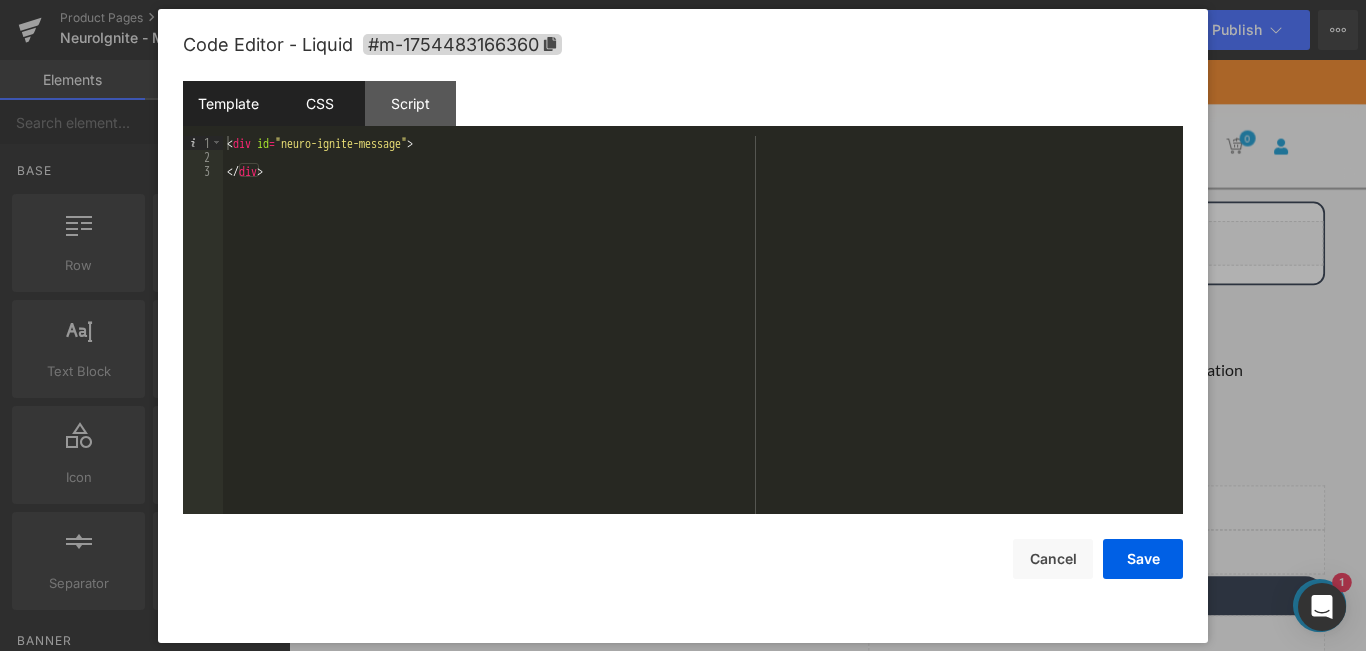 click on "CSS" at bounding box center [319, 103] 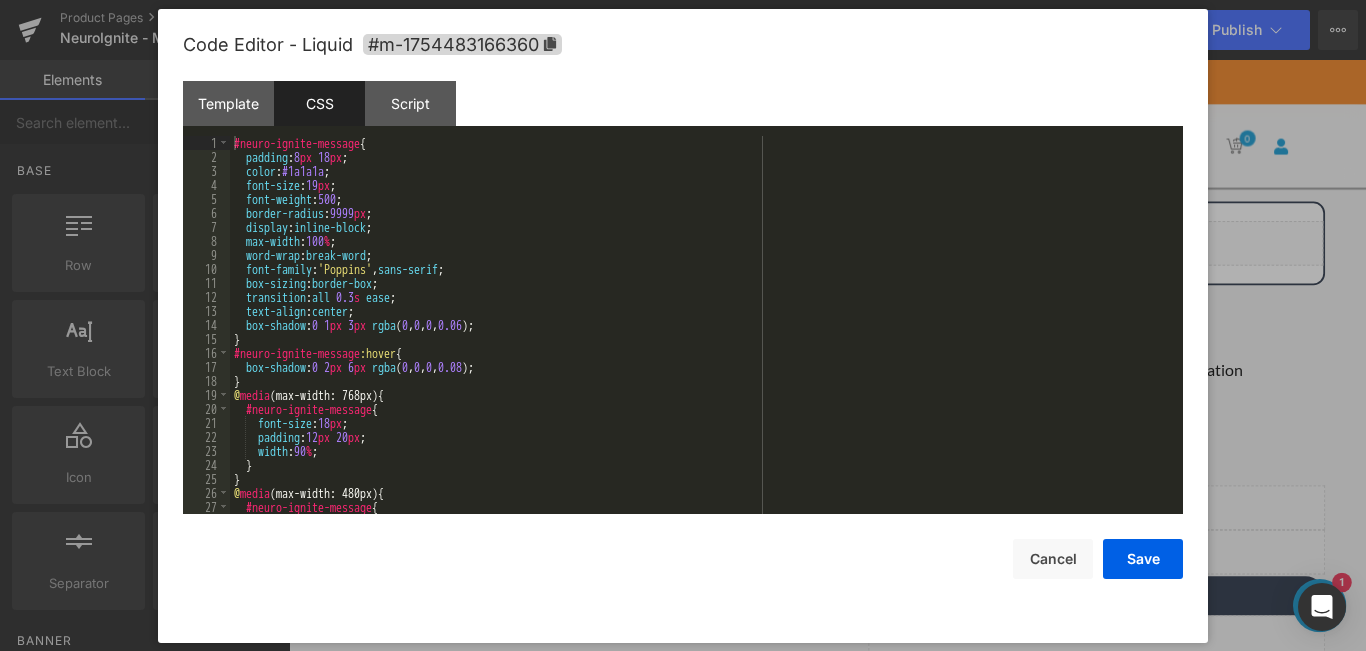 click on "#neuro-ignite-message {    padding :  8 px   18 px ;    color :  #1a1a1a ;    font-size :  19 px ;    font-weight :  500 ;    border-radius :  9999 px ;    display :  inline-block ;    max-width :  100 % ;    word-wrap :  break-word ;    font-family :  ' Poppins ' ,  sans-serif ;    box-sizing :  border-box ;    transition :  all   0.3 s   ease ;    text-align :  center ;    box-shadow :  0   1 px   3 px   rgba ( 0 ,  0 ,  0 ,  0.06 ); } #neuro-ignite-message :hover {    box-shadow :  0   2 px   6 px   rgba ( 0 ,  0 ,  0 ,  0.08 ); } @ media  (max-width: 768px) {    #neuro-ignite-message {       font-size :  18 px ;       padding :  12 px   20 px ;       width :  90 % ;    } } @ media  (max-width: 480px) {    #neuro-ignite-message {       font-size :  16 px ;" at bounding box center [702, 339] 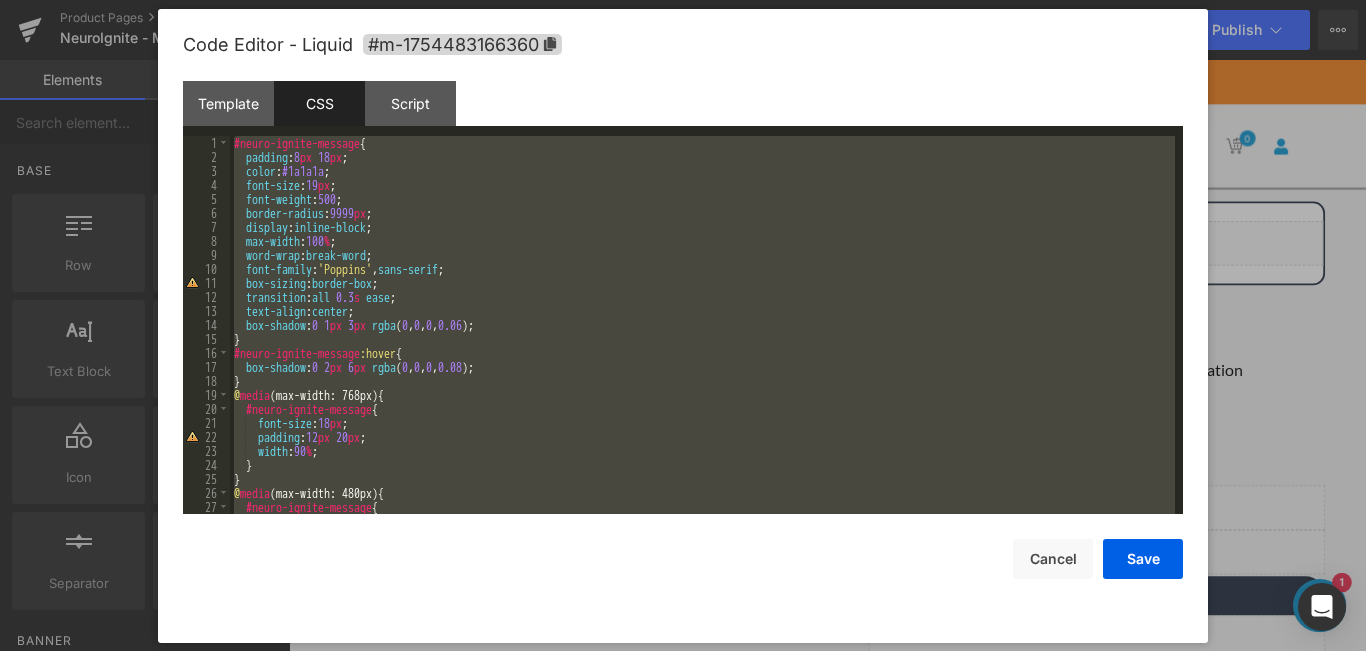 click on "#neuro-ignite-message {    padding :  8 px   18 px ;    color :  #1a1a1a ;    font-size :  19 px ;    font-weight :  500 ;    border-radius :  9999 px ;    display :  inline-block ;    max-width :  100 % ;    word-wrap :  break-word ;    font-family :  ' Poppins ' ,  sans-serif ;    box-sizing :  border-box ;    transition :  all   0.3 s   ease ;    text-align :  center ;    box-shadow :  0   1 px   3 px   rgba ( 0 ,  0 ,  0 ,  0.06 ); } #neuro-ignite-message :hover {    box-shadow :  0   2 px   6 px   rgba ( 0 ,  0 ,  0 ,  0.08 ); } @ media  (max-width: 768px) {    #neuro-ignite-message {       font-size :  18 px ;       padding :  12 px   20 px ;       width :  90 % ;    } } @ media  (max-width: 480px) {    #neuro-ignite-message {       font-size :  16 px ;" at bounding box center [702, 325] 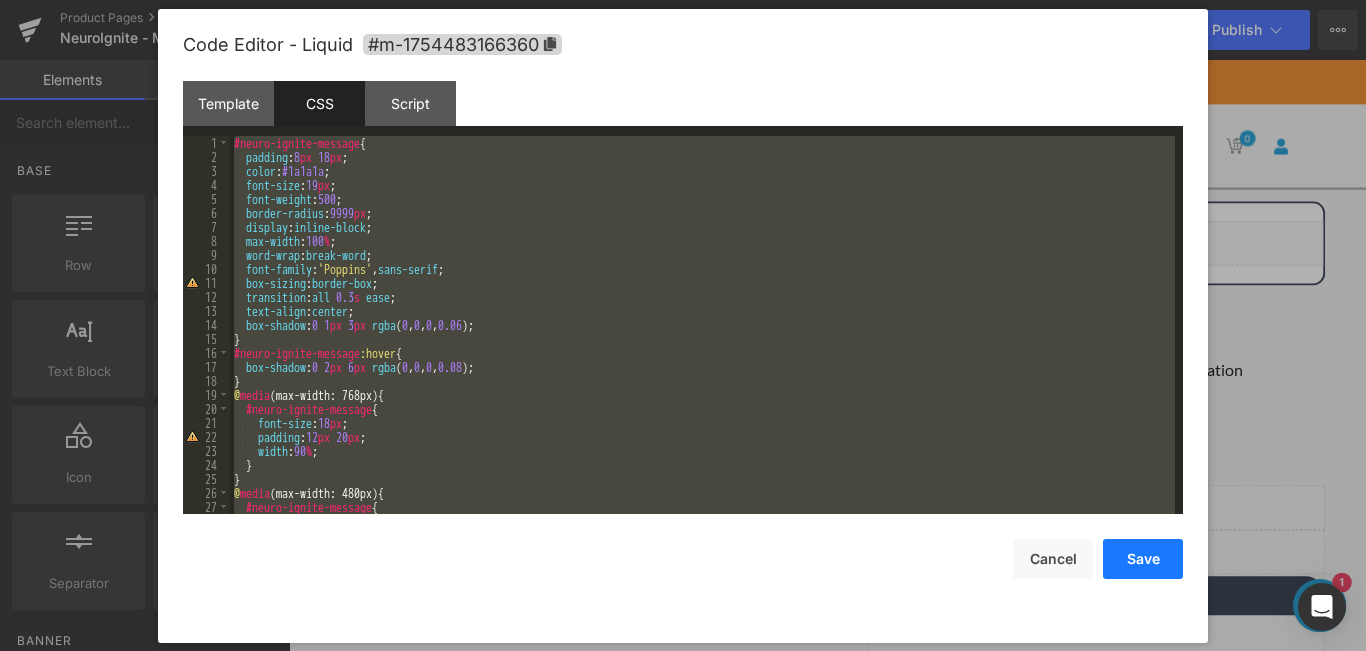 click on "Save" at bounding box center (1143, 559) 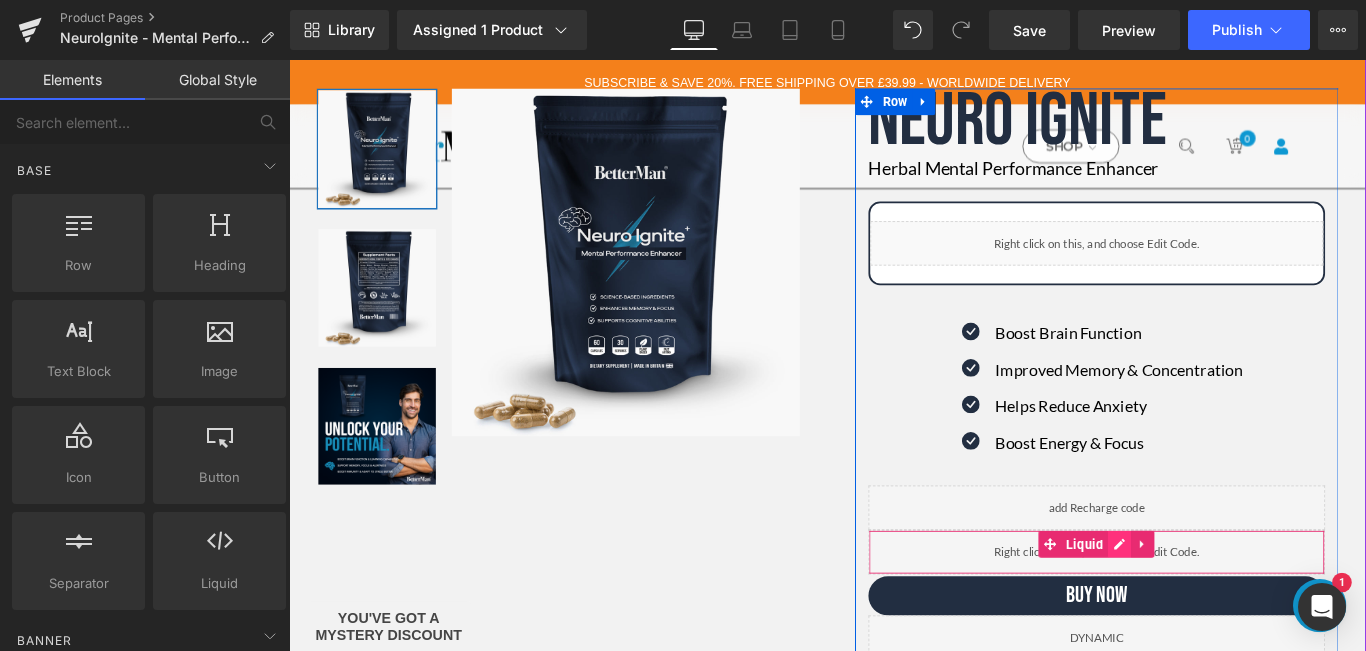 click 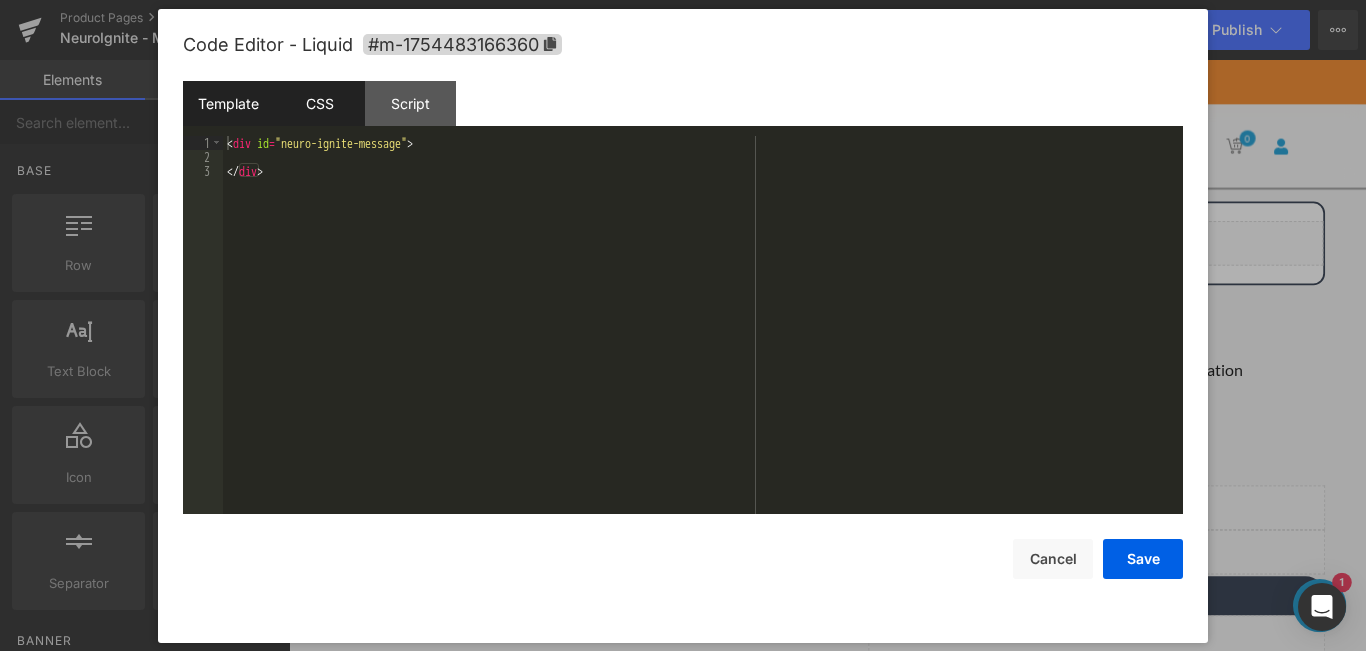 click on "CSS" at bounding box center [319, 103] 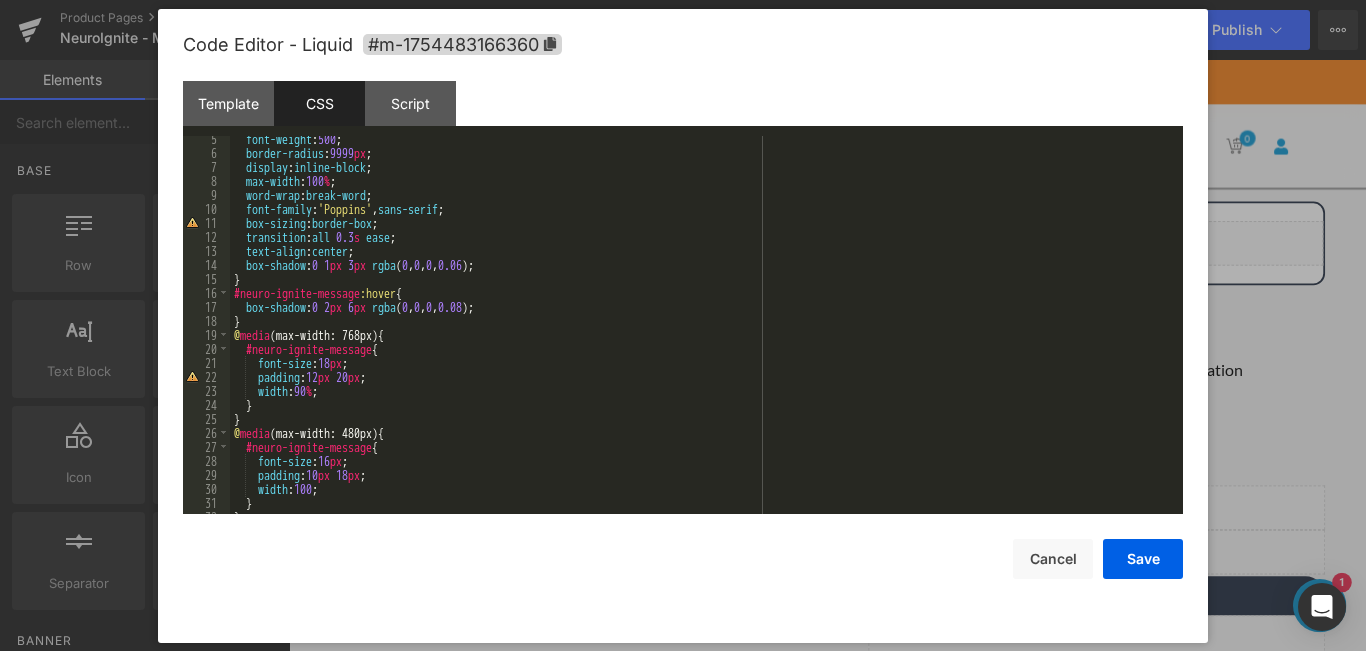 scroll, scrollTop: 84, scrollLeft: 0, axis: vertical 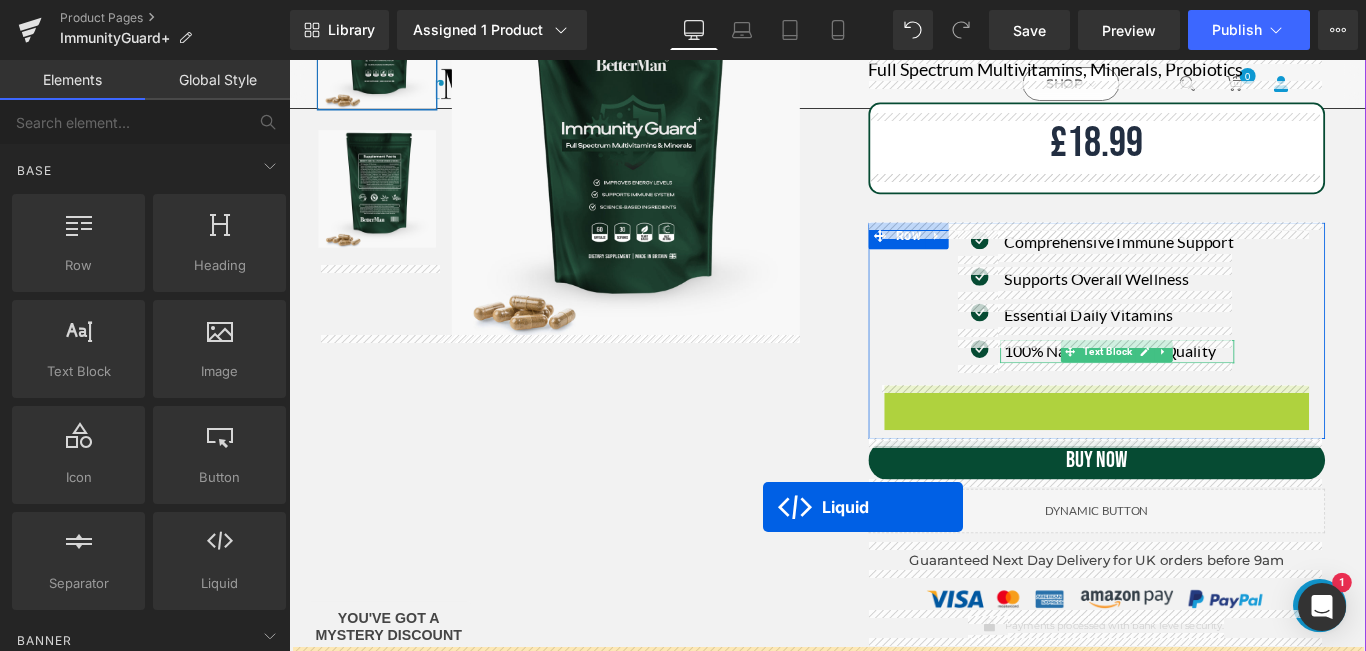 drag, startPoint x: 1169, startPoint y: 448, endPoint x: 821, endPoint y: 562, distance: 366.19666 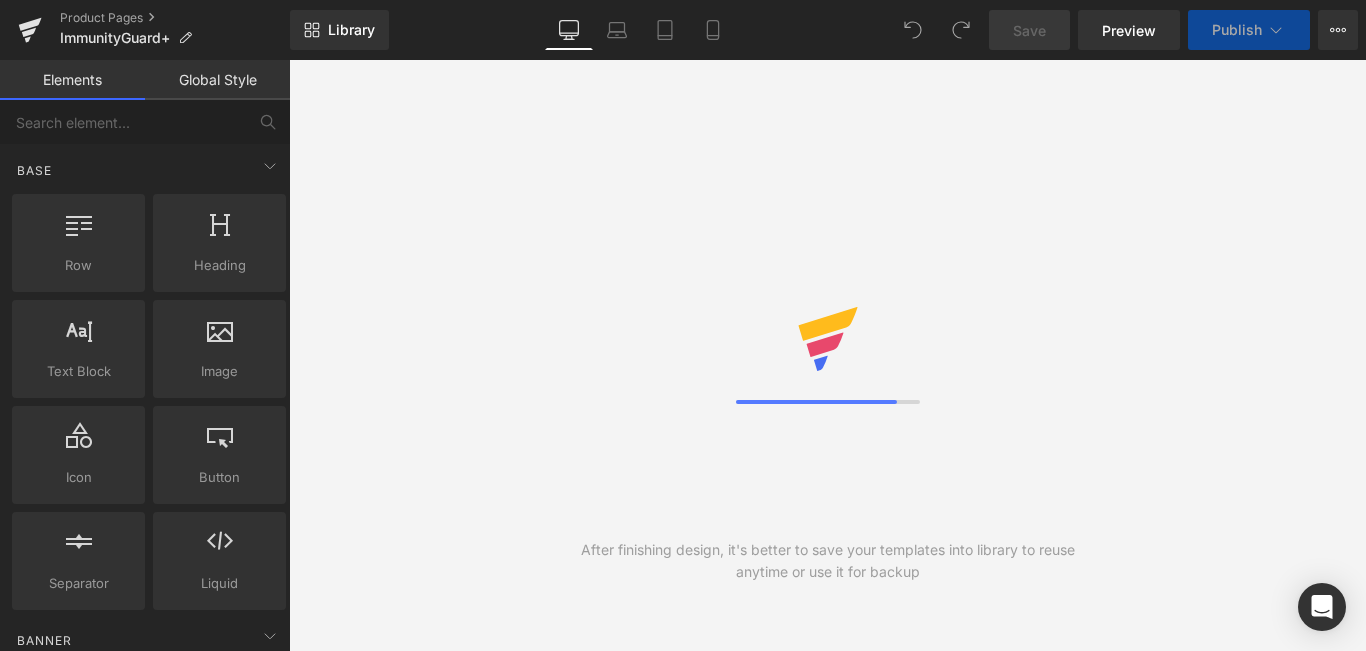 scroll, scrollTop: 0, scrollLeft: 0, axis: both 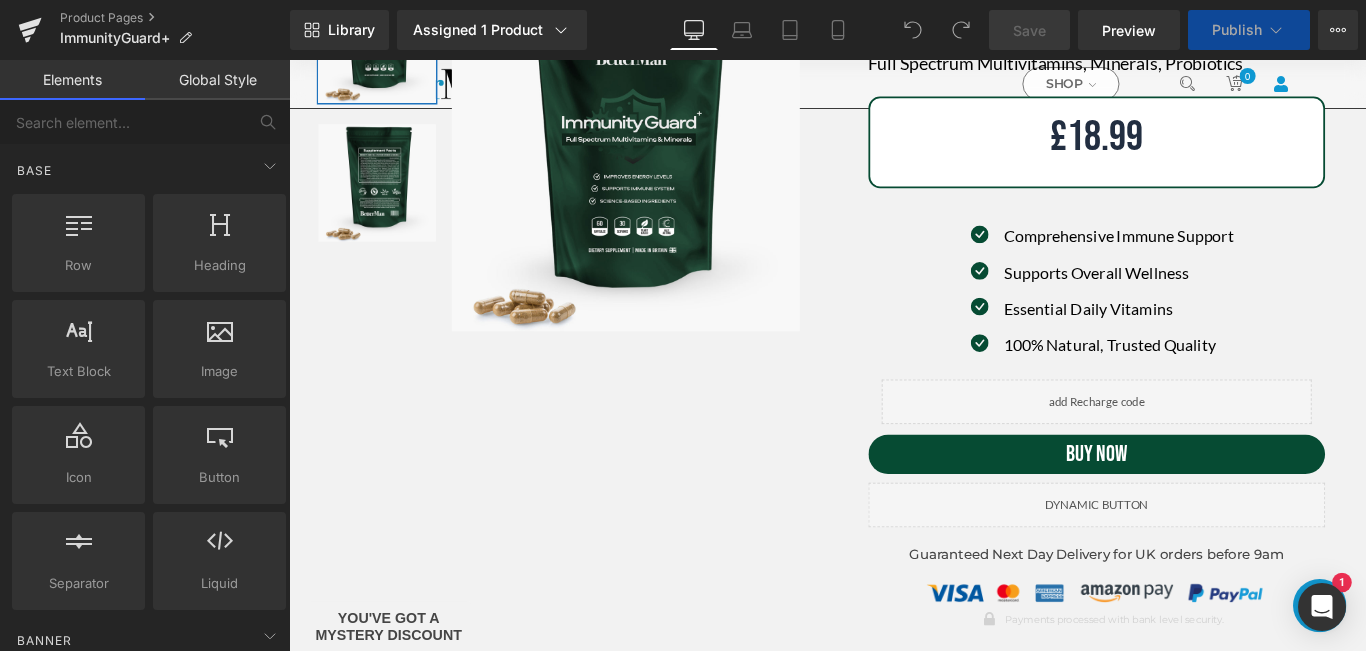 click on "Liquid" at bounding box center (1196, 444) 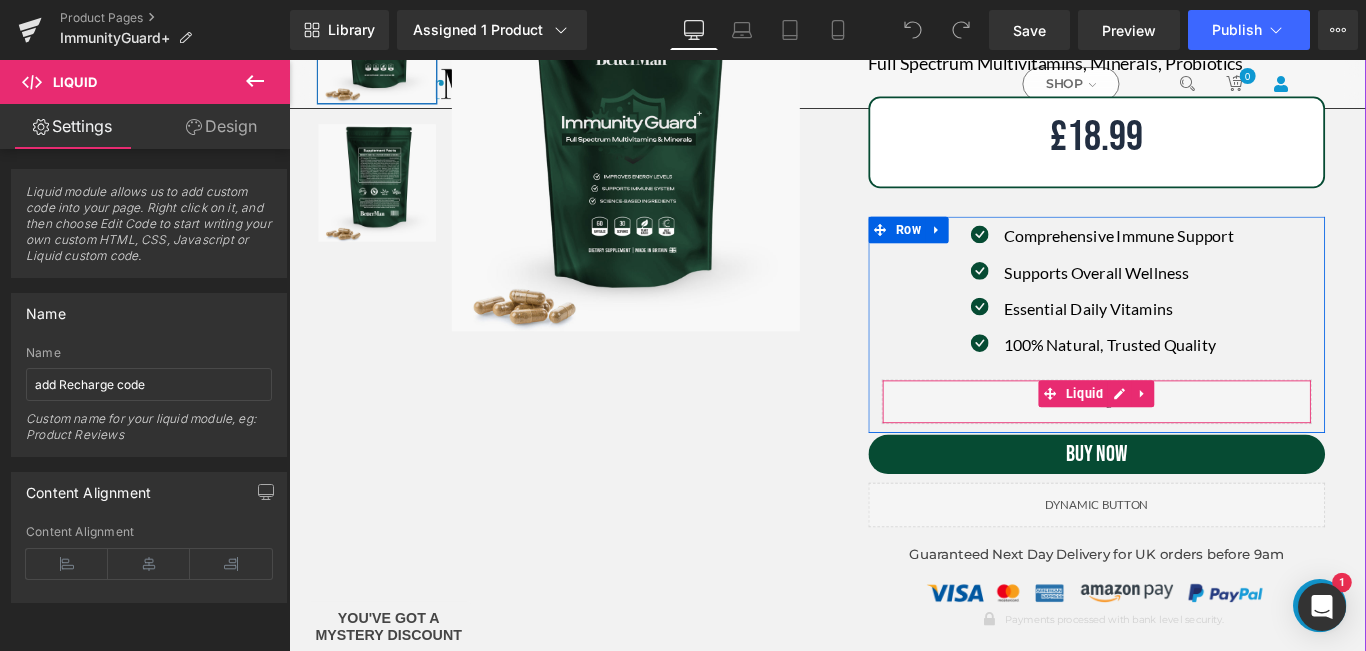 click on "Liquid" at bounding box center (1196, 444) 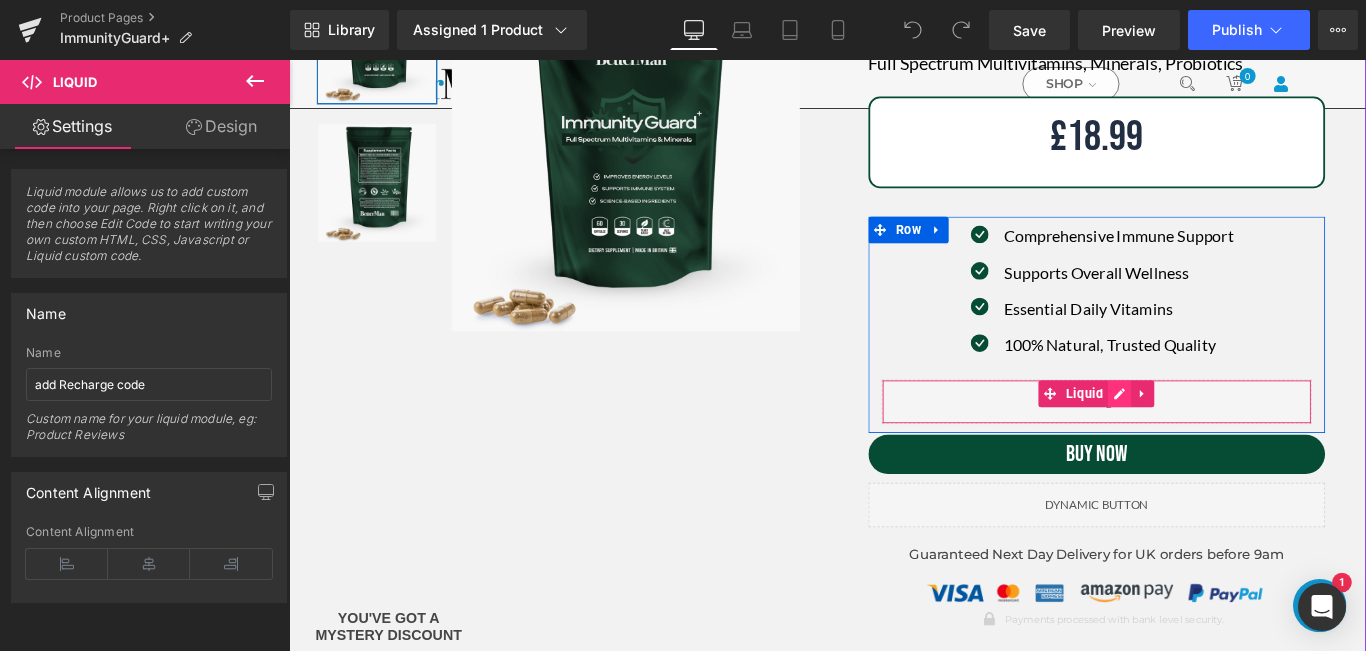 click 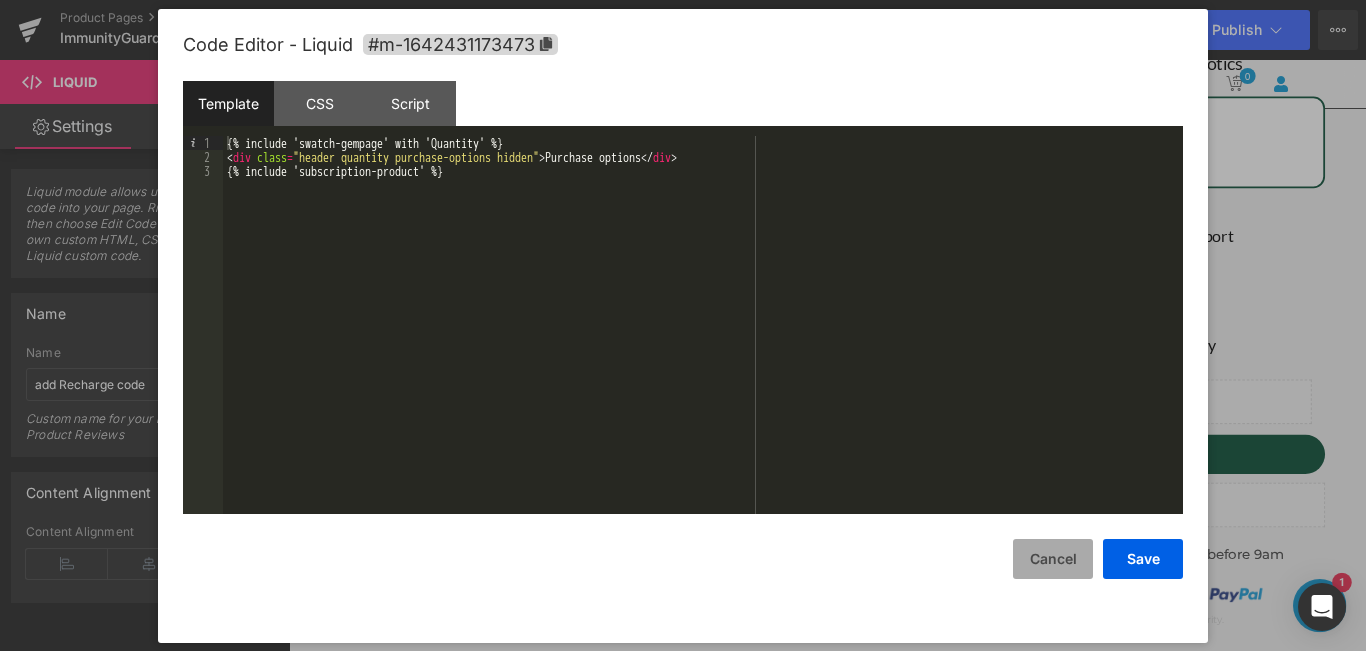 click on "Cancel" at bounding box center (1053, 559) 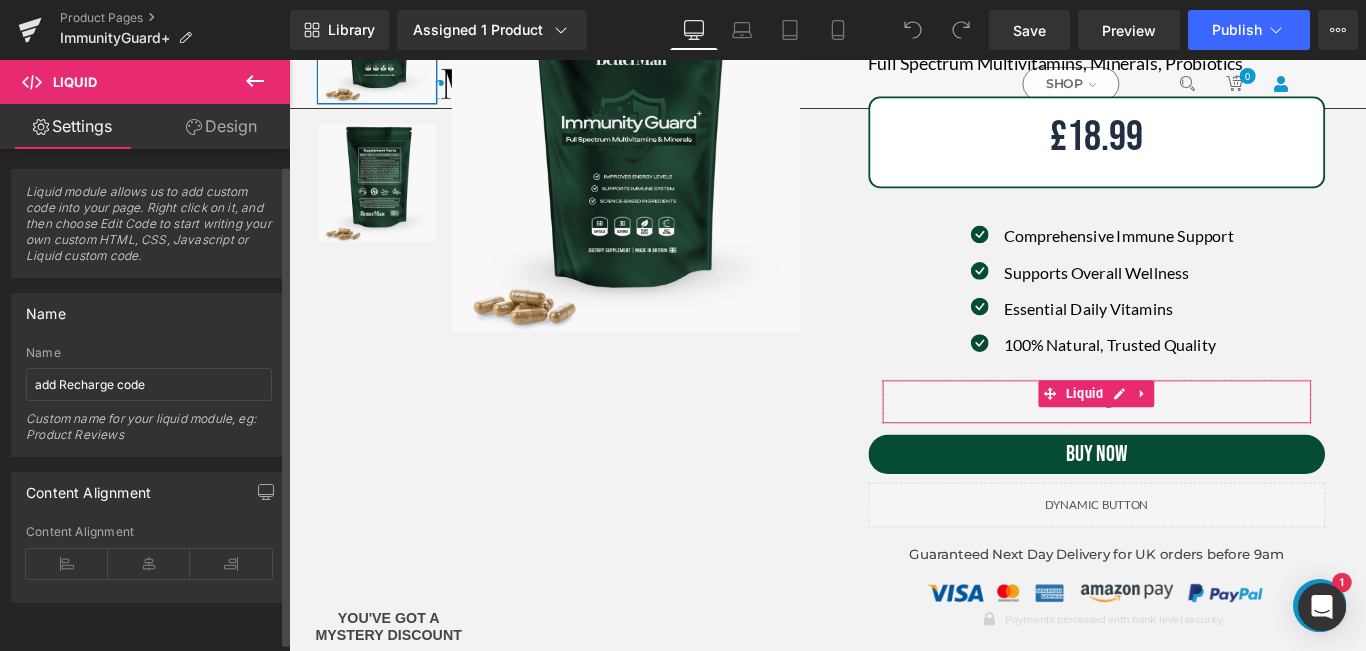 scroll, scrollTop: 0, scrollLeft: 0, axis: both 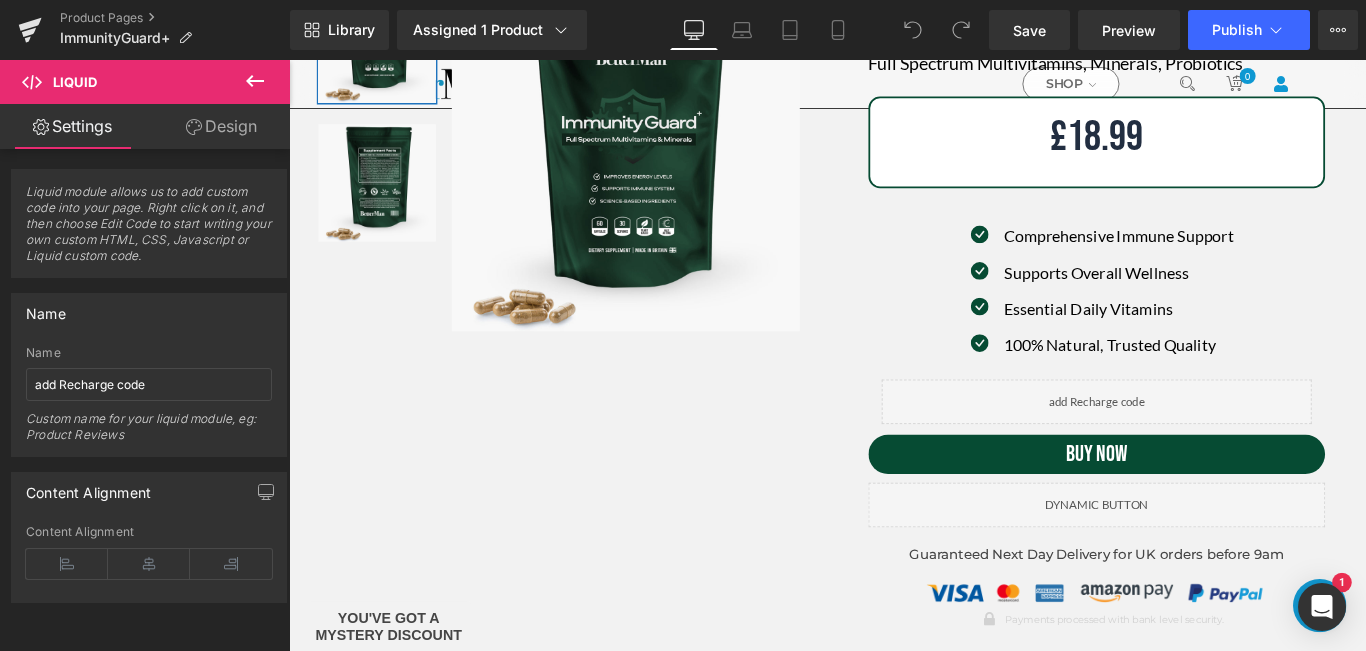 click 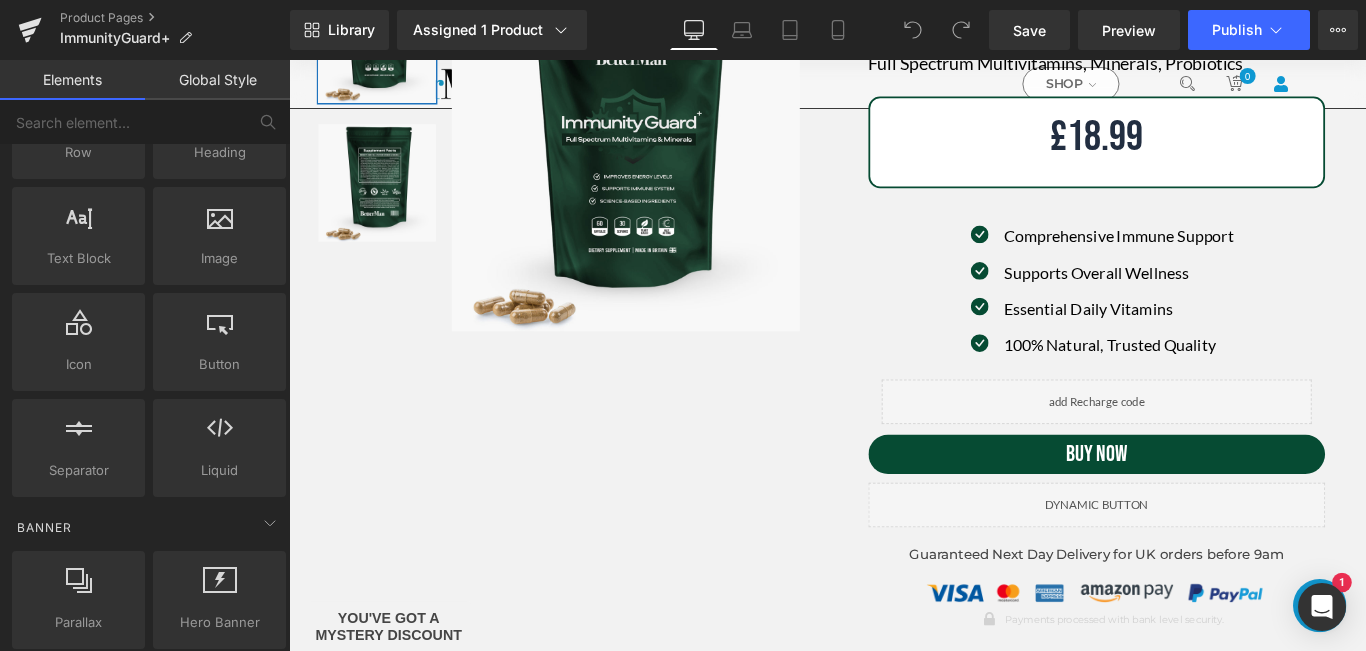 scroll, scrollTop: 300, scrollLeft: 0, axis: vertical 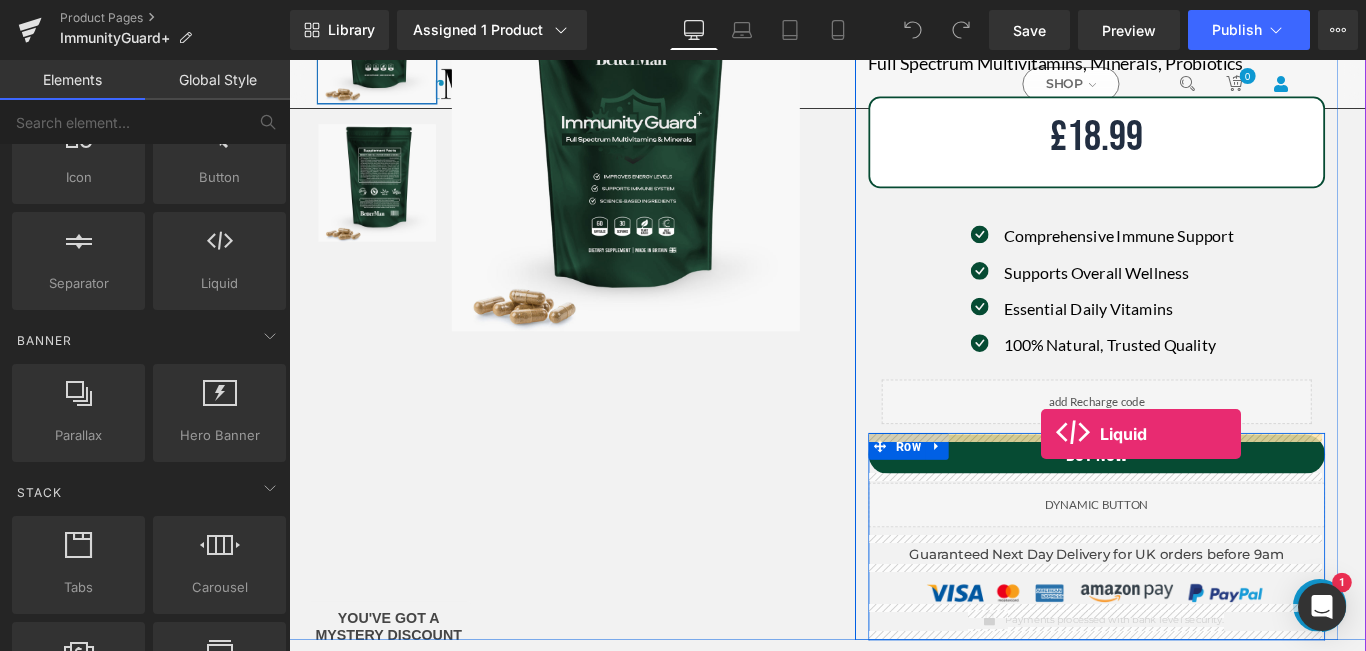 drag, startPoint x: 518, startPoint y: 330, endPoint x: 1134, endPoint y: 480, distance: 634 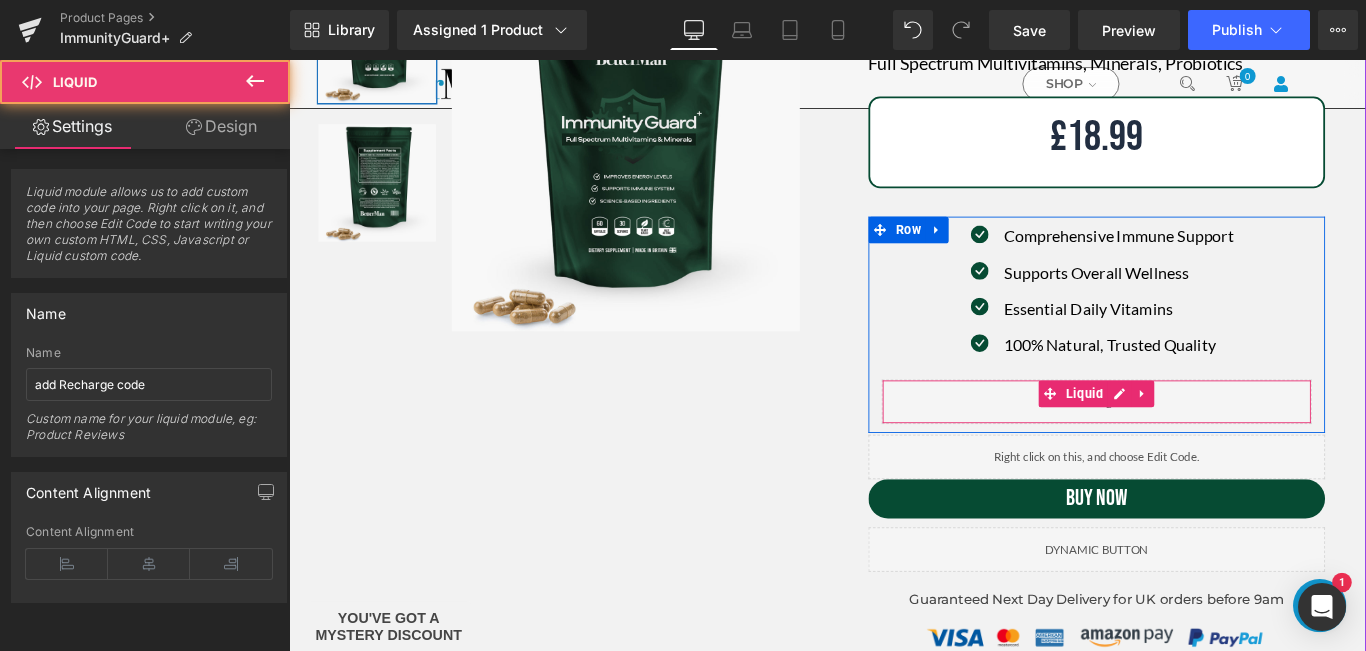click on "Liquid" at bounding box center (1196, 444) 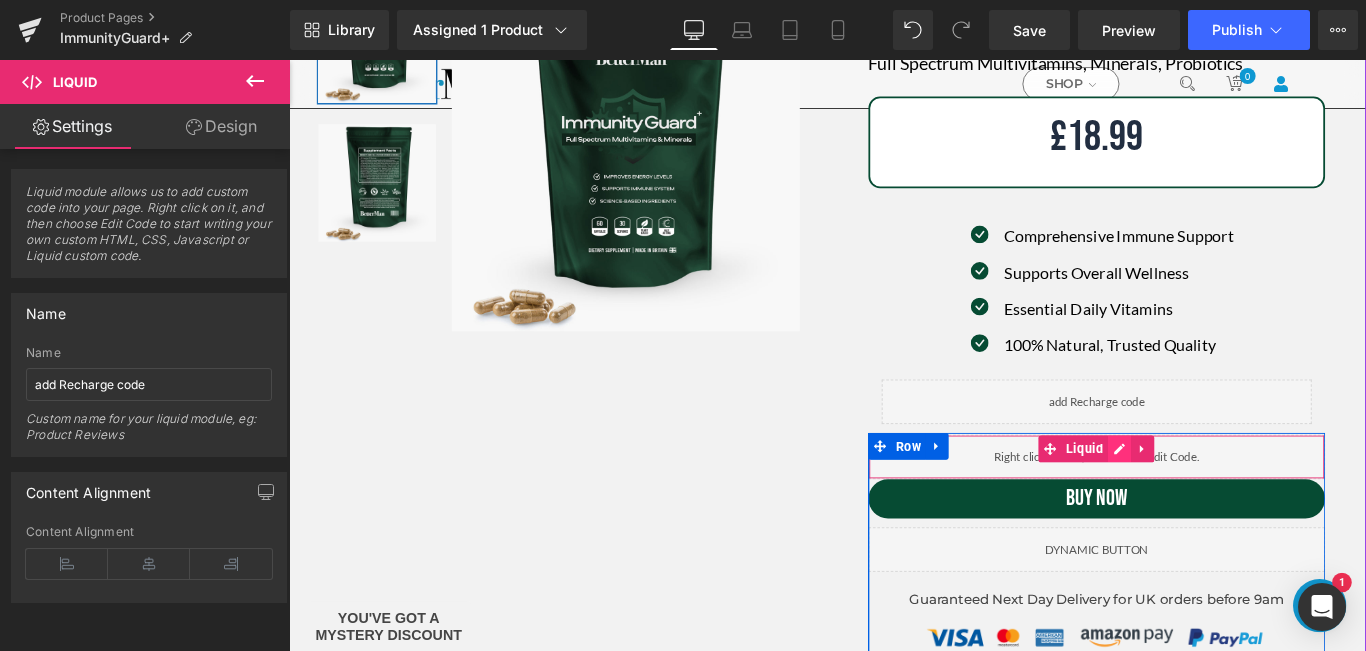 click 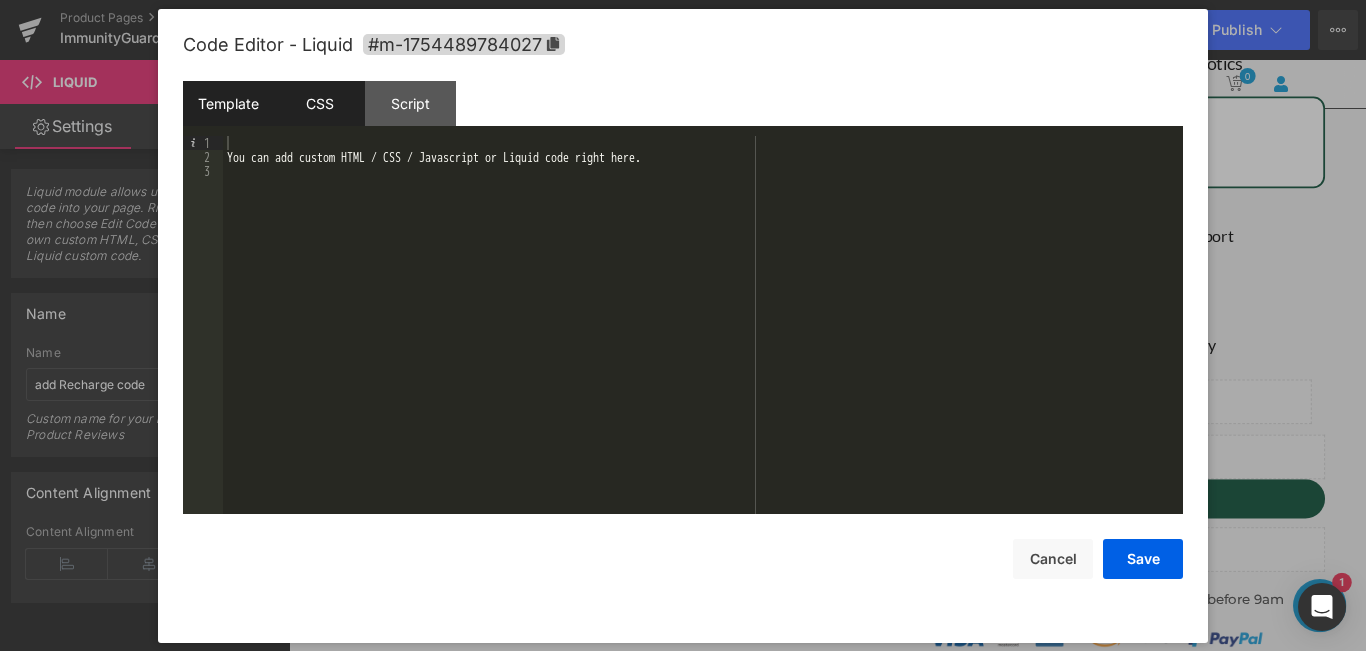 click on "CSS" at bounding box center (319, 103) 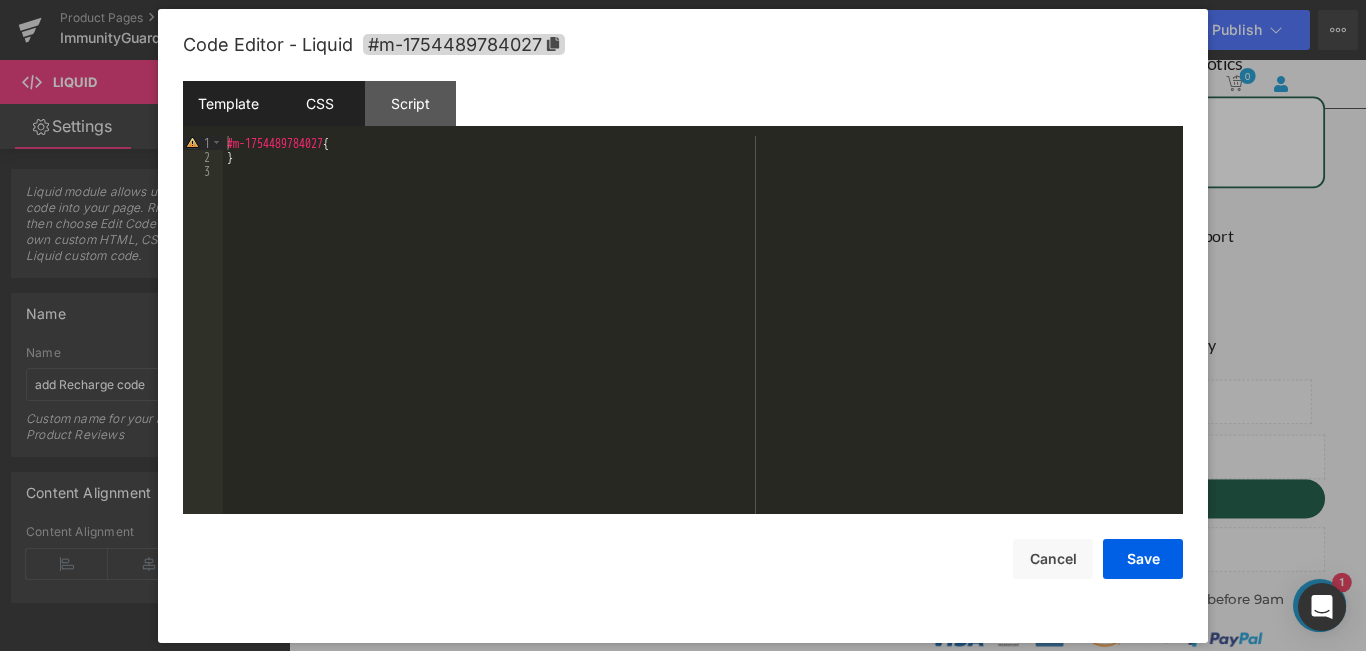 click on "Template" at bounding box center (228, 103) 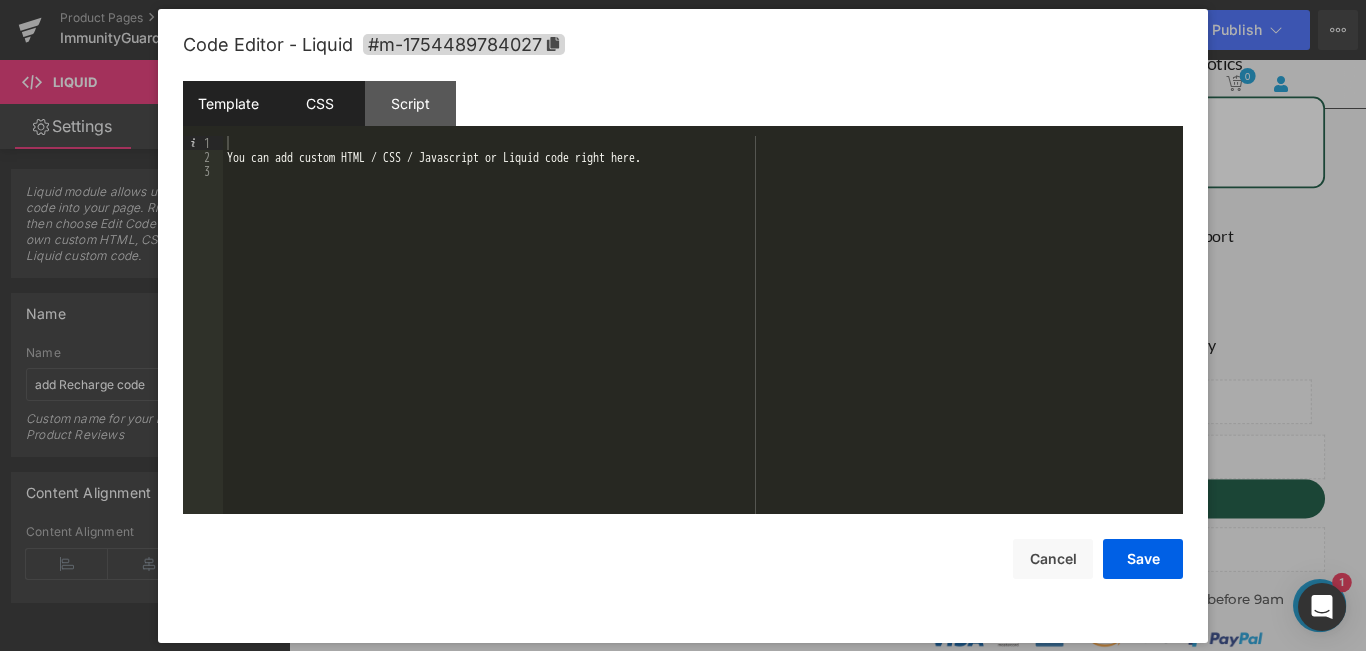 click on "CSS" at bounding box center (319, 103) 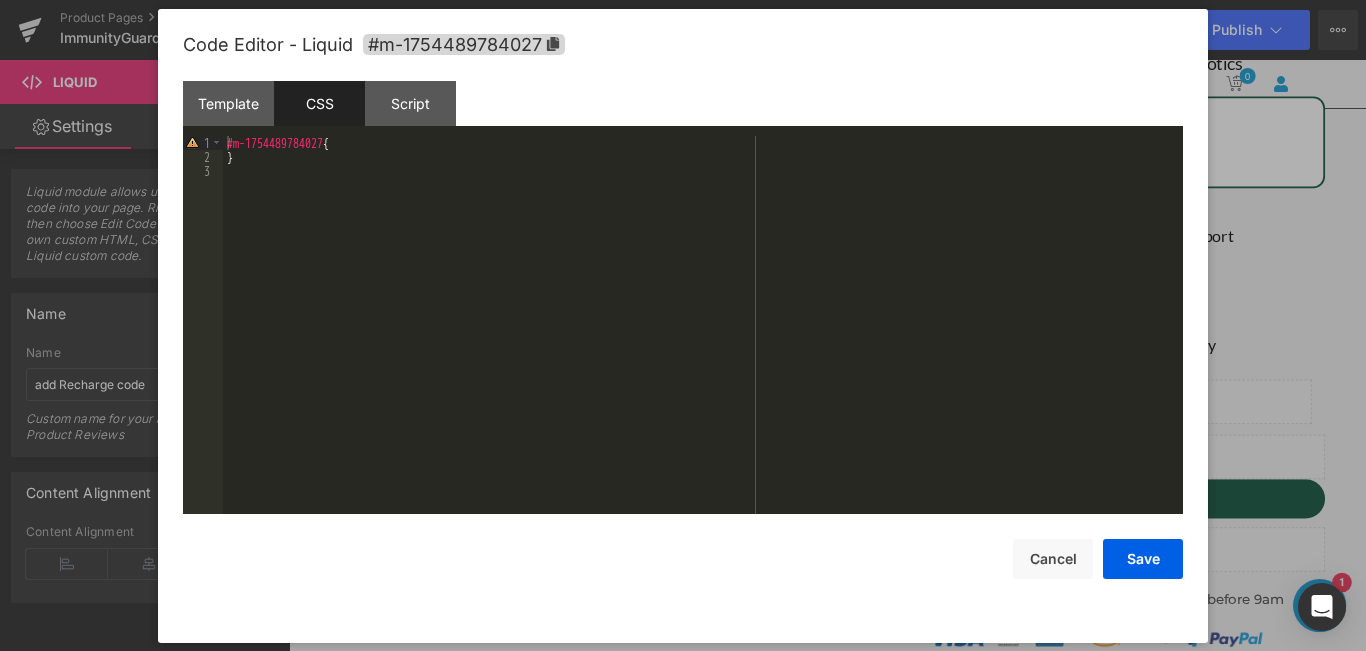 click on "#m-1754489784027 { }" at bounding box center (703, 339) 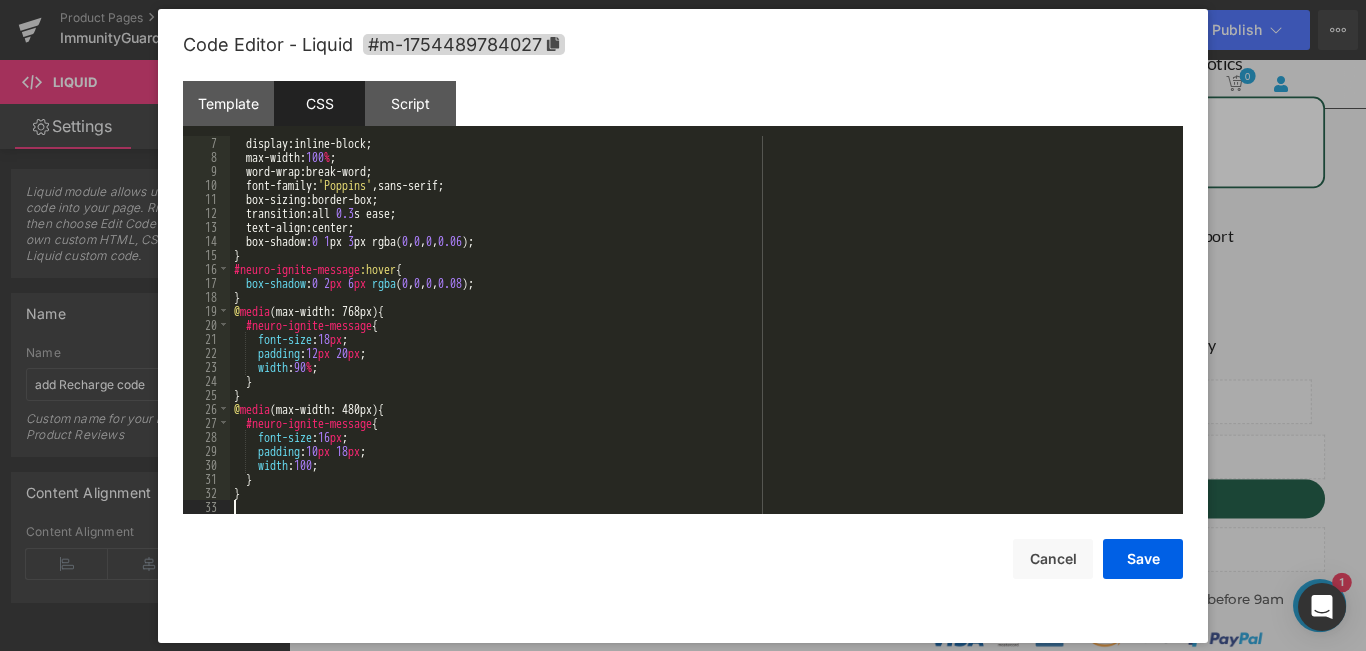 scroll, scrollTop: 84, scrollLeft: 0, axis: vertical 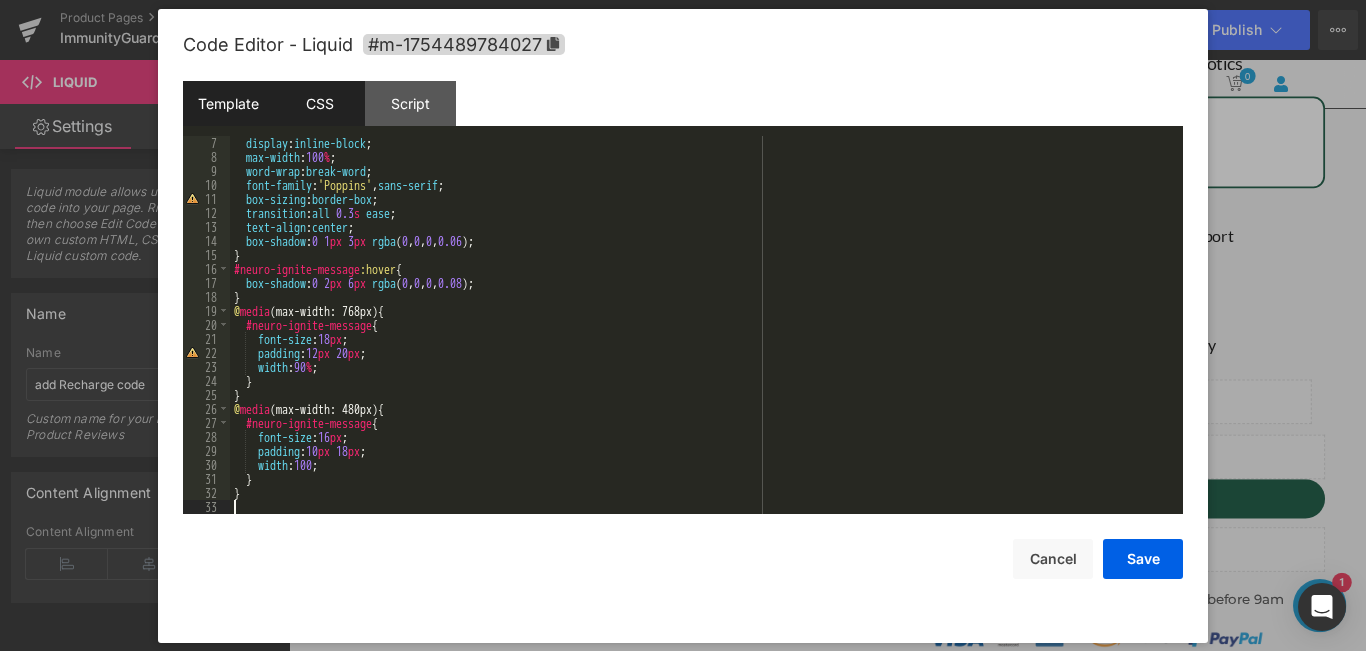 click on "Template" at bounding box center (228, 103) 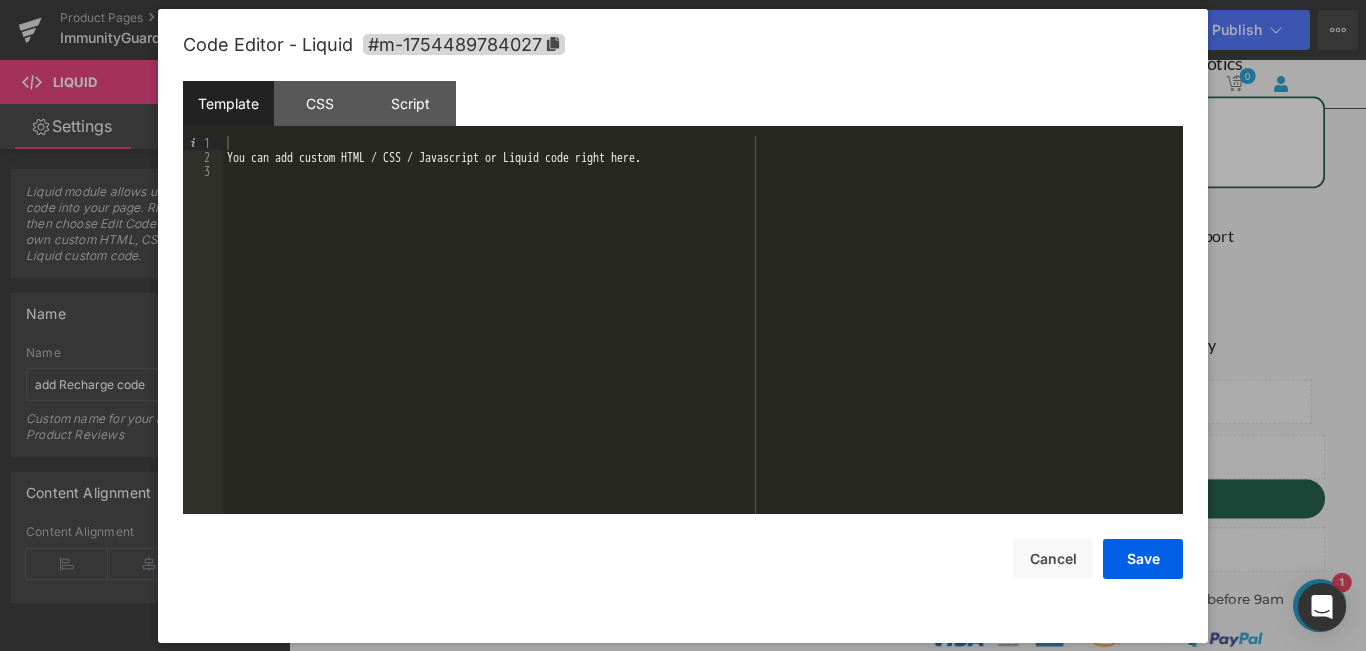 click on "You can add custom HTML / CSS / Javascript or Liquid code right here." at bounding box center [703, 339] 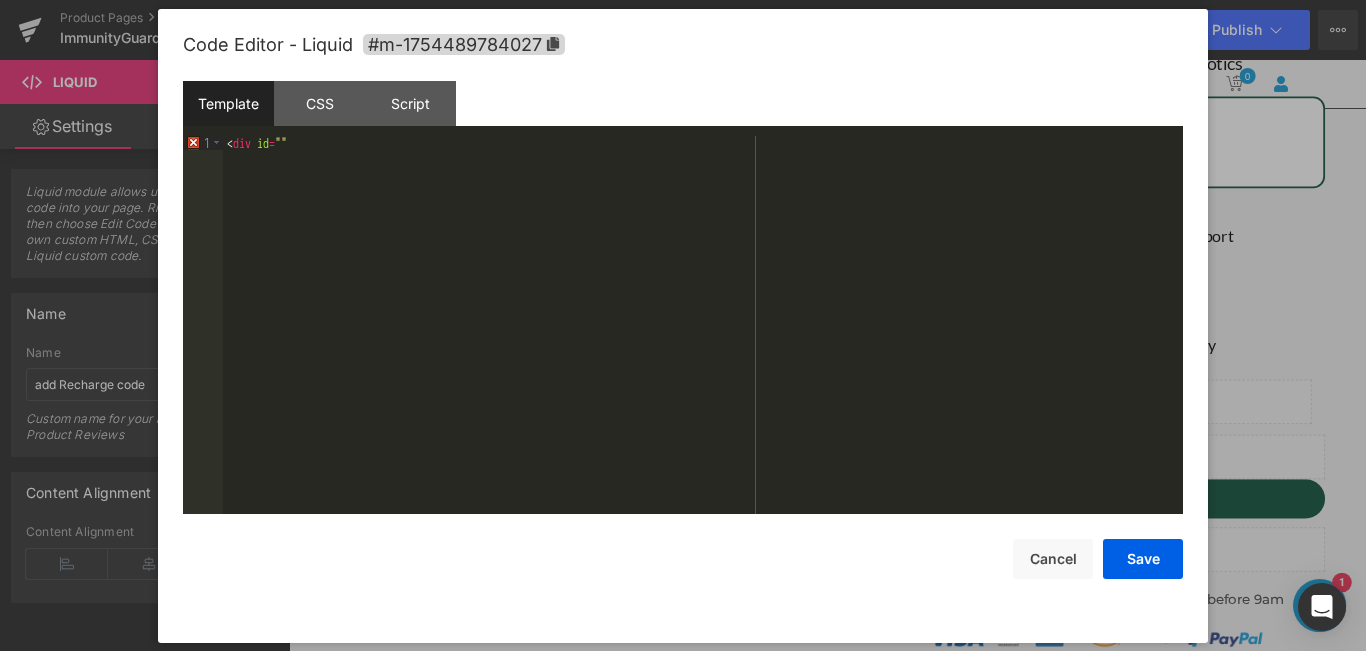paste 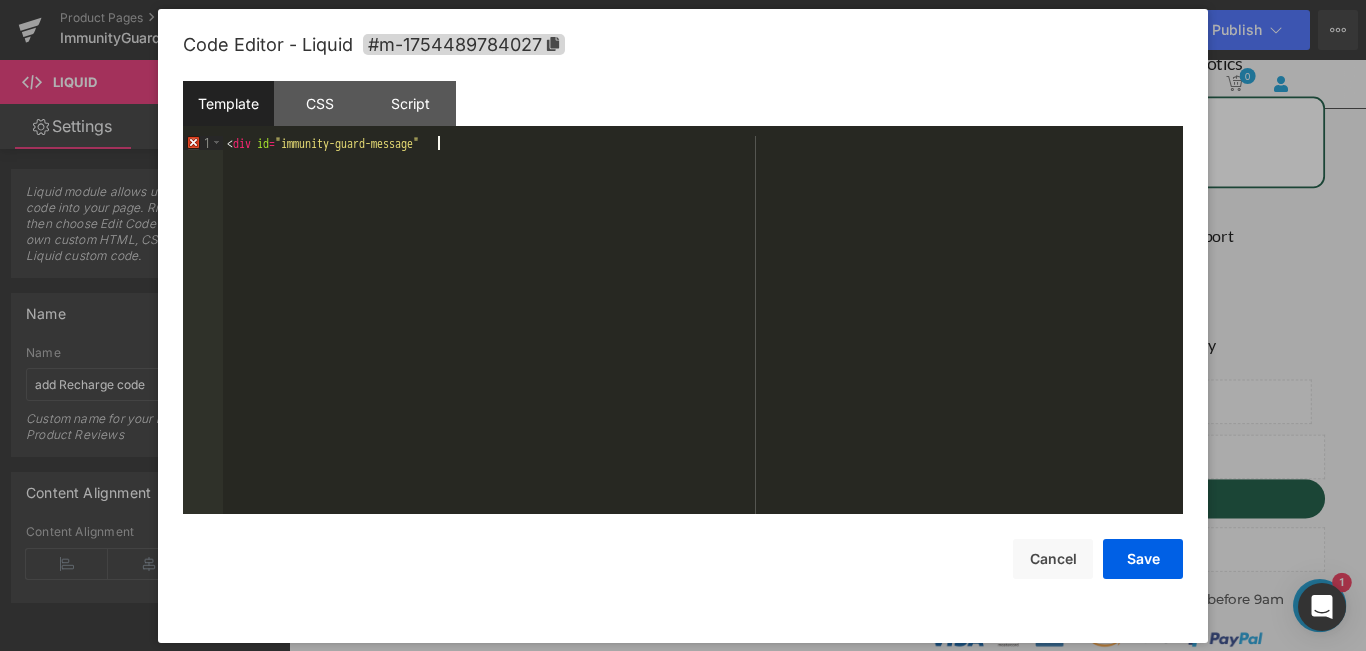 click on "< div   id = "immunity-guard-message"" at bounding box center [703, 339] 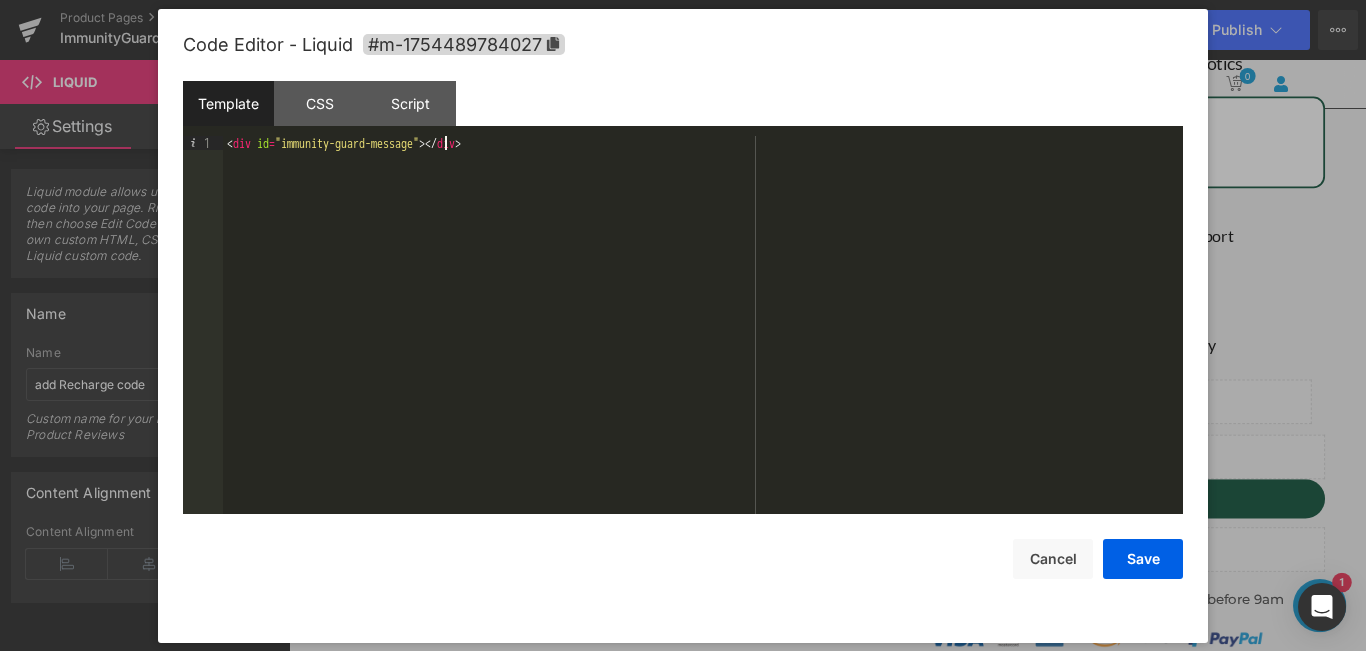 type 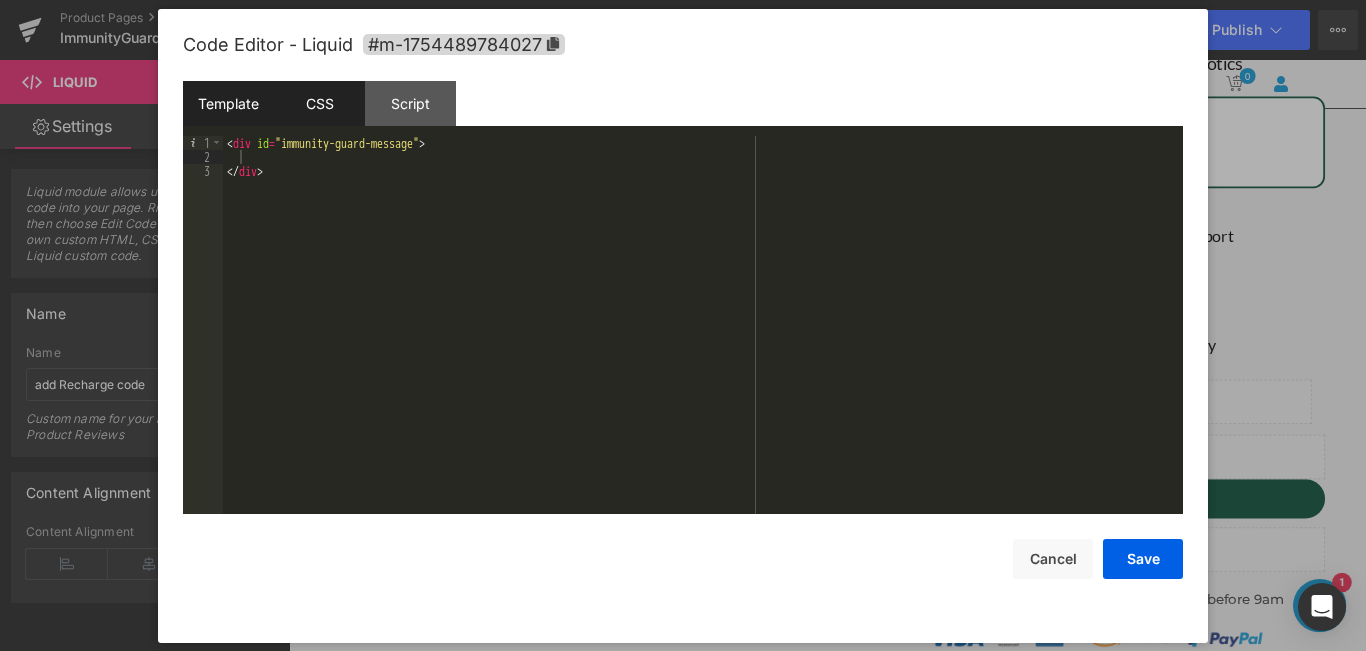 click on "CSS" at bounding box center [319, 103] 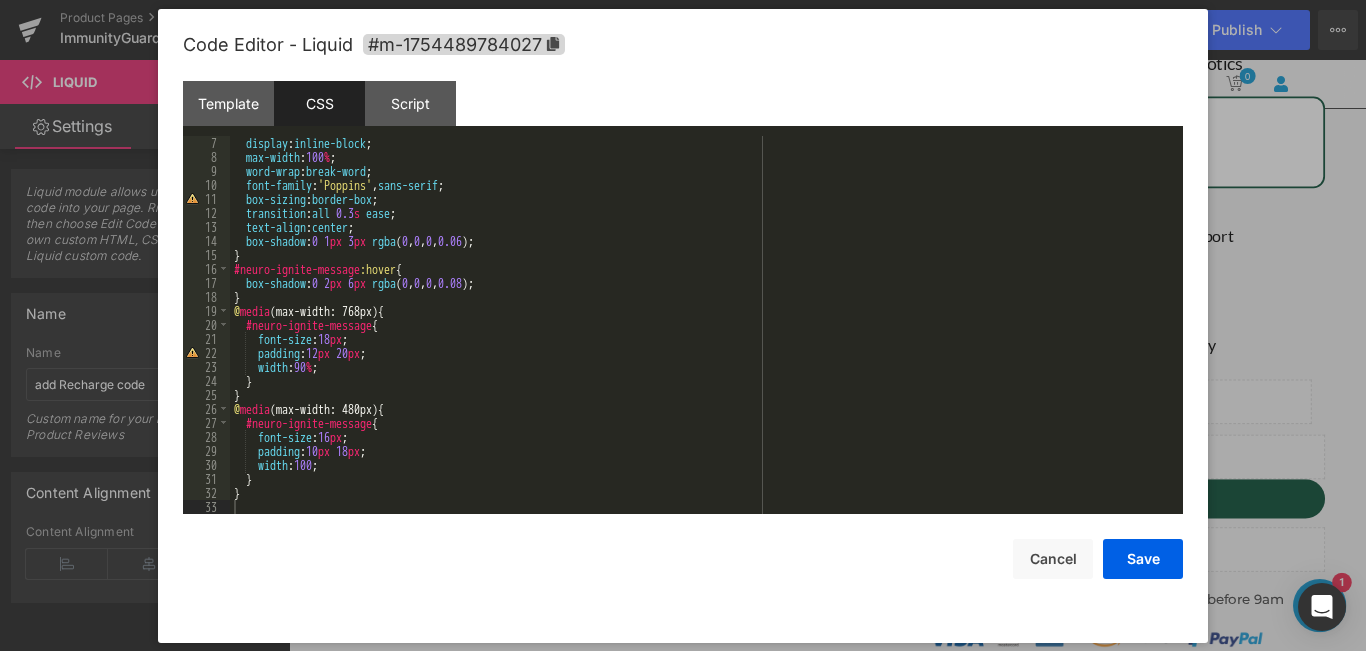 scroll, scrollTop: 0, scrollLeft: 0, axis: both 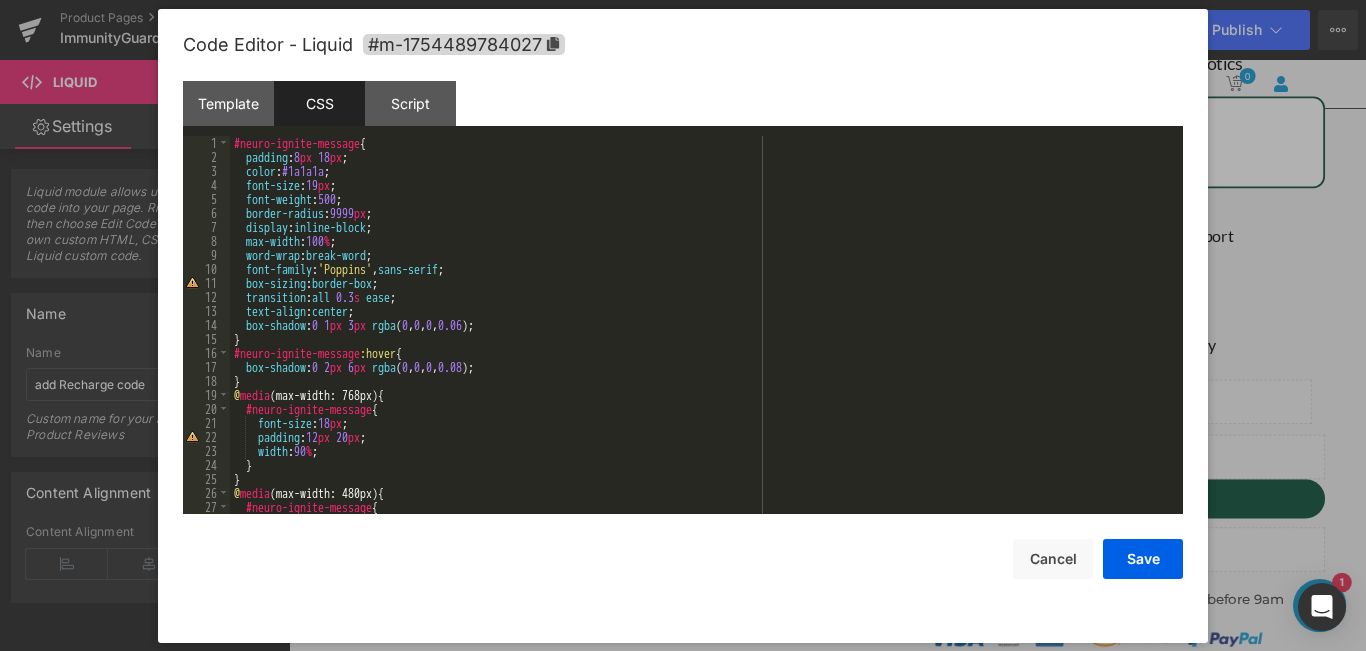 click on "#neuro-ignite-message {    padding :  8 px   18 px ;    color :  #1a1a1a ;    font-size :  19 px ;    font-weight :  500 ;    border-radius :  9999 px ;    display :  inline-block ;    max-width :  100 % ;    word-wrap :  break-word ;    font-family :  ' Poppins ' ,  sans-serif ;    box-sizing :  border-box ;    transition :  all   0.3 s   ease ;    text-align :  center ;    box-shadow :  0   1 px   3 px   rgba ( 0 ,  0 ,  0 ,  0.06 ); } #neuro-ignite-message :hover {    box-shadow :  0   2 px   6 px   rgba ( 0 ,  0 ,  0 ,  0.08 ); } @ media  (max-width: 768px) {    #neuro-ignite-message {       font-size :  18 px ;       padding :  12 px   20 px ;       width :  90 % ;    } } @ media  (max-width: 480px) {    #neuro-ignite-message {       font-size :  16 px ;" at bounding box center (702, 339) 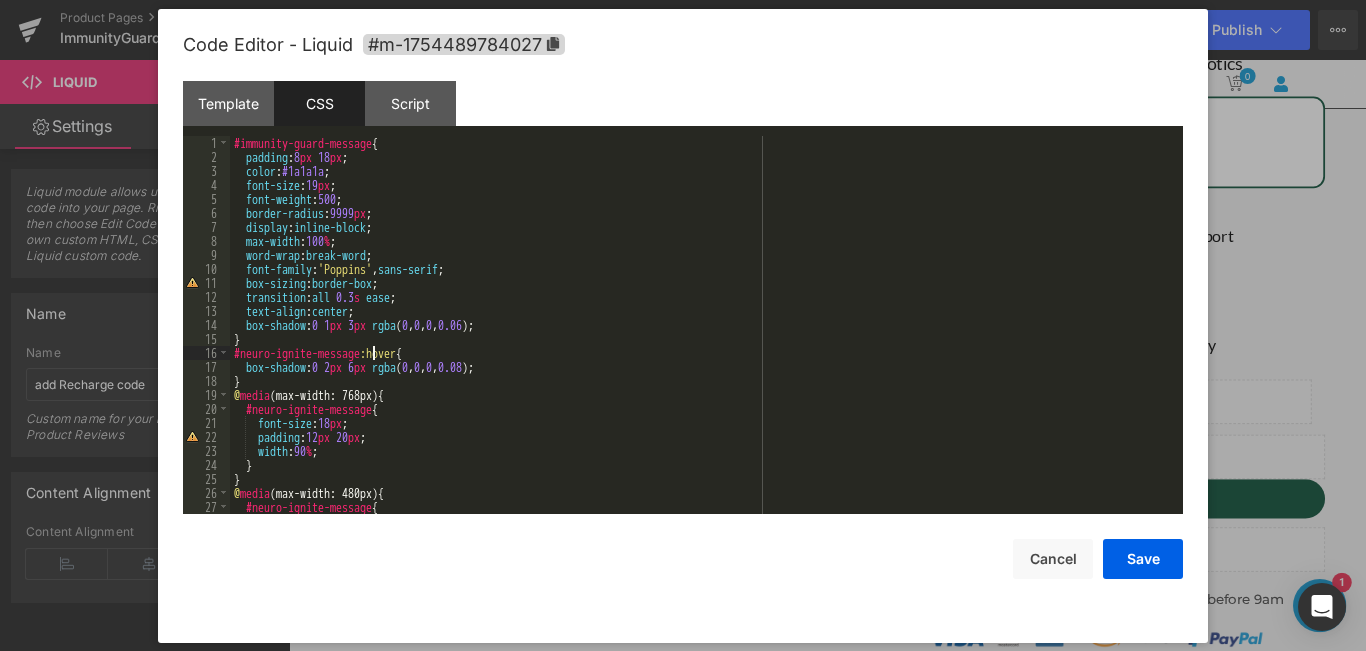 click on "#immunity-guard-message {    padding :  8 px   18 px ;    color :  #1a1a1a ;    font-size :  19 px ;    font-weight :  500 ;    border-radius :  9999 px ;    display :  inline-block ;    max-width :  100 % ;    word-wrap :  break-word ;    font-family :  ' Poppins ' ,  sans-serif ;    box-sizing :  border-box ;    transition :  all   0.3 s   ease ;    text-align :  center ;    box-shadow :  0   1 px   3 px   rgba ( 0 ,  0 ,  0 ,  0.06 ); } #neuro-ignite-message :hover {    box-shadow :  0   2 px   6 px   rgba ( 0 ,  0 ,  0 ,  0.08 ); } @ media  (max-width: 768px) {    #neuro-ignite-message {       font-size :  18 px ;       padding :  12 px   20 px ;       width :  90 % ;    } } @ media  (max-width: 480px) {    #neuro-ignite-message {       font-size :  16 px ;" at bounding box center [702, 339] 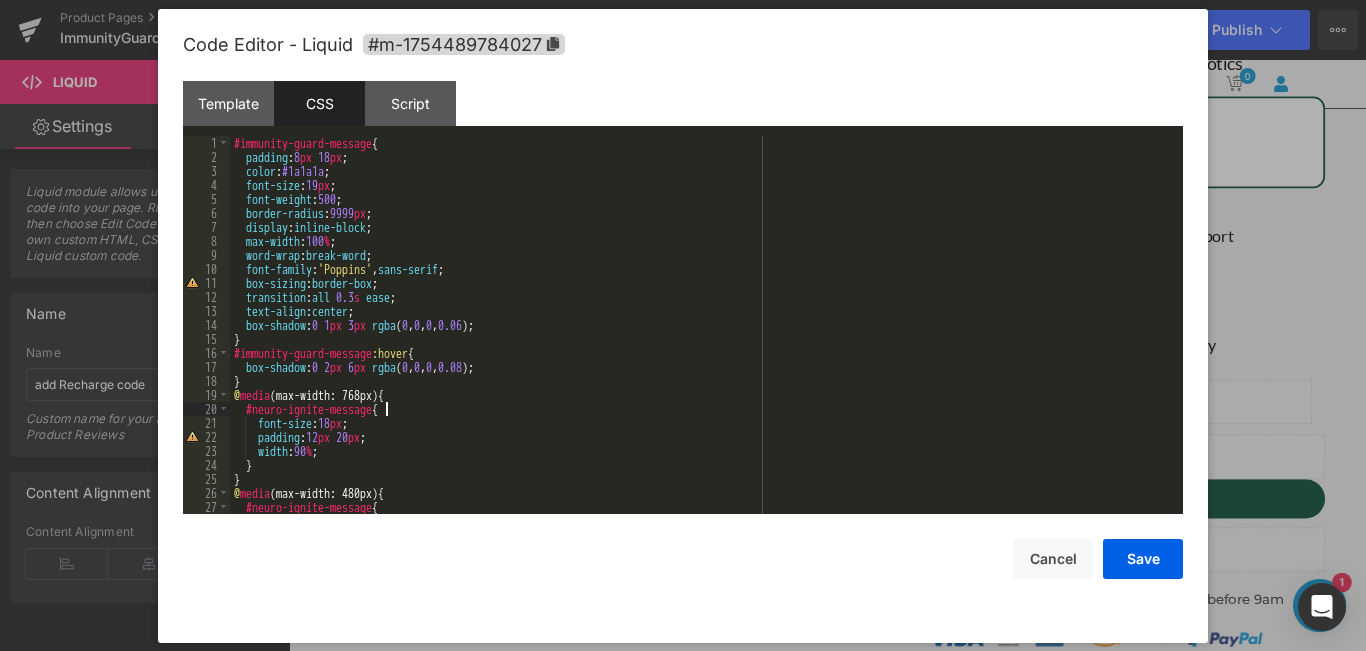 click on "#immunity-guard-message {    padding :  8 px   18 px ;    color :  #1a1a1a ;    font-size :  19 px ;    font-weight :  500 ;    border-radius :  9999 px ;    display :  inline-block ;    max-width :  100 % ;    word-wrap :  break-word ;    font-family :  ' Poppins ' ,  sans-serif ;    box-sizing :  border-box ;    transition :  all   0.3 s   ease ;    text-align :  center ;    box-shadow :  0   1 px   3 px   rgba ( 0 ,  0 ,  0 ,  0.06 ); } #immunity-guard-message :hover {    box-shadow :  0   2 px   6 px   rgba ( 0 ,  0 ,  0 ,  0.08 ); } @ media  (max-width: 768px) {    #neuro-ignite-message {       font-size :  18 px ;       padding :  12 px   20 px ;       width :  90 % ;    } } @ media  (max-width: 480px) {    #neuro-ignite-message {       font-size :  16 px ;" at bounding box center [702, 339] 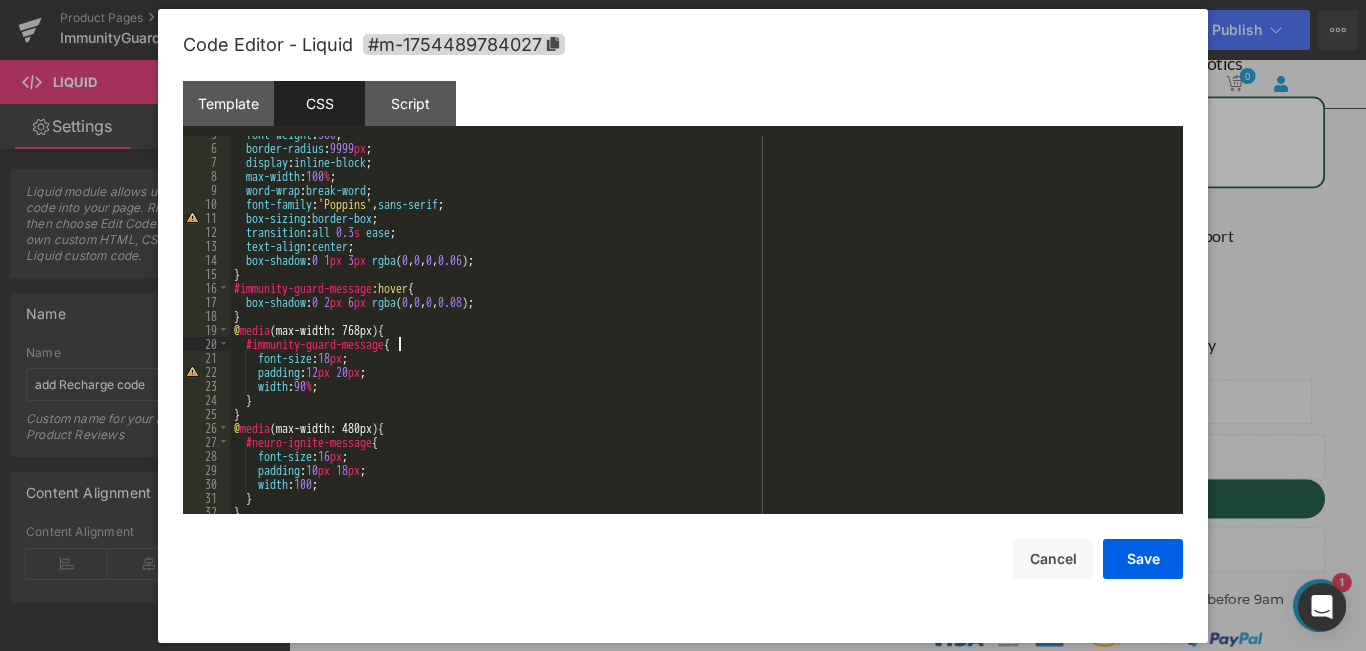 scroll, scrollTop: 65, scrollLeft: 0, axis: vertical 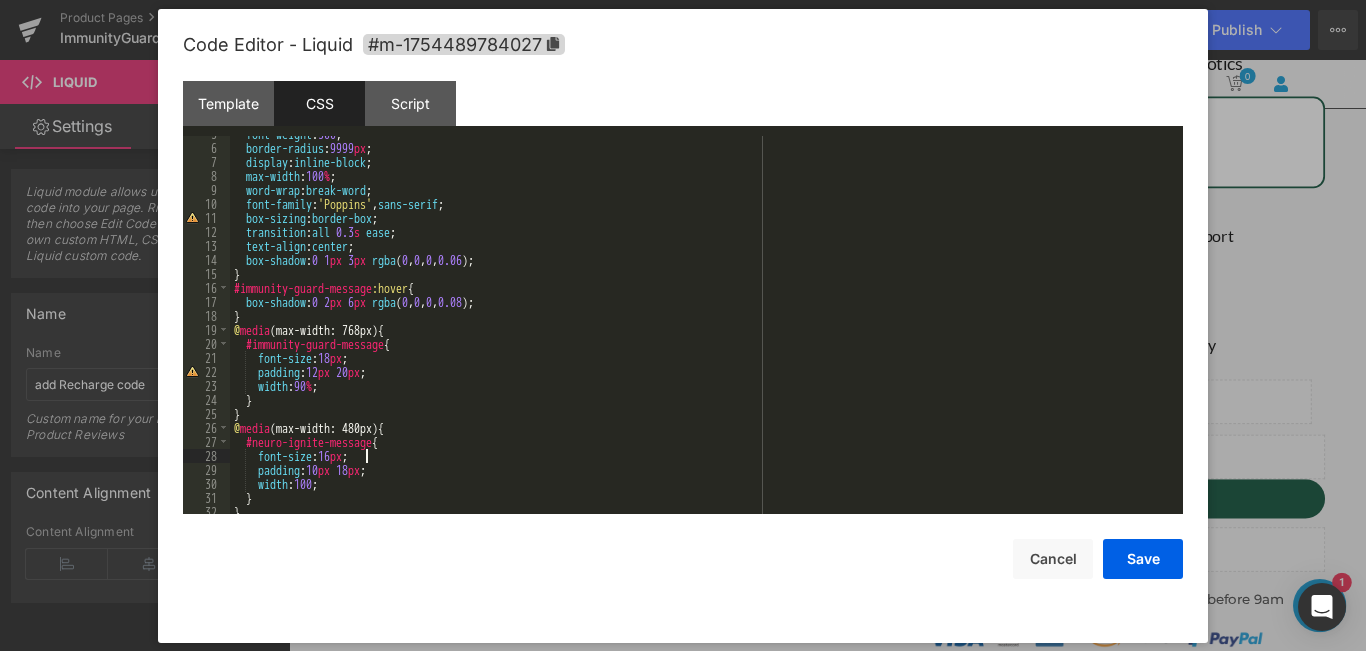 click on "font-weight :  500 ;    border-radius :  9999 px ;    display :  inline-block ;    max-width :  100 % ;    word-wrap :  break-word ;    font-family :  ' Poppins ' ,  sans-serif ;    box-sizing :  border-box ;    transition :  all   0.3 s   ease ;    text-align :  center ;    box-shadow :  0   1 px   3 px   rgba ( 0 ,  0 ,  0 ,  0.06 ); } #immunity-guard-message :hover {    box-shadow :  0   2 px   6 px   rgba ( 0 ,  0 ,  0 ,  0.08 ); } @ media  (max-width: 768px) {    #immunity-guard-message {       font-size :  18 px ;       padding :  12 px   20 px ;       width :  90 % ;    } } @ media  (max-width: 480px) {    #neuro-ignite-message {       font-size :  16 px ;       padding :  10 px   18 px ;       width :  100 ;    } }" at bounding box center [702, 330] 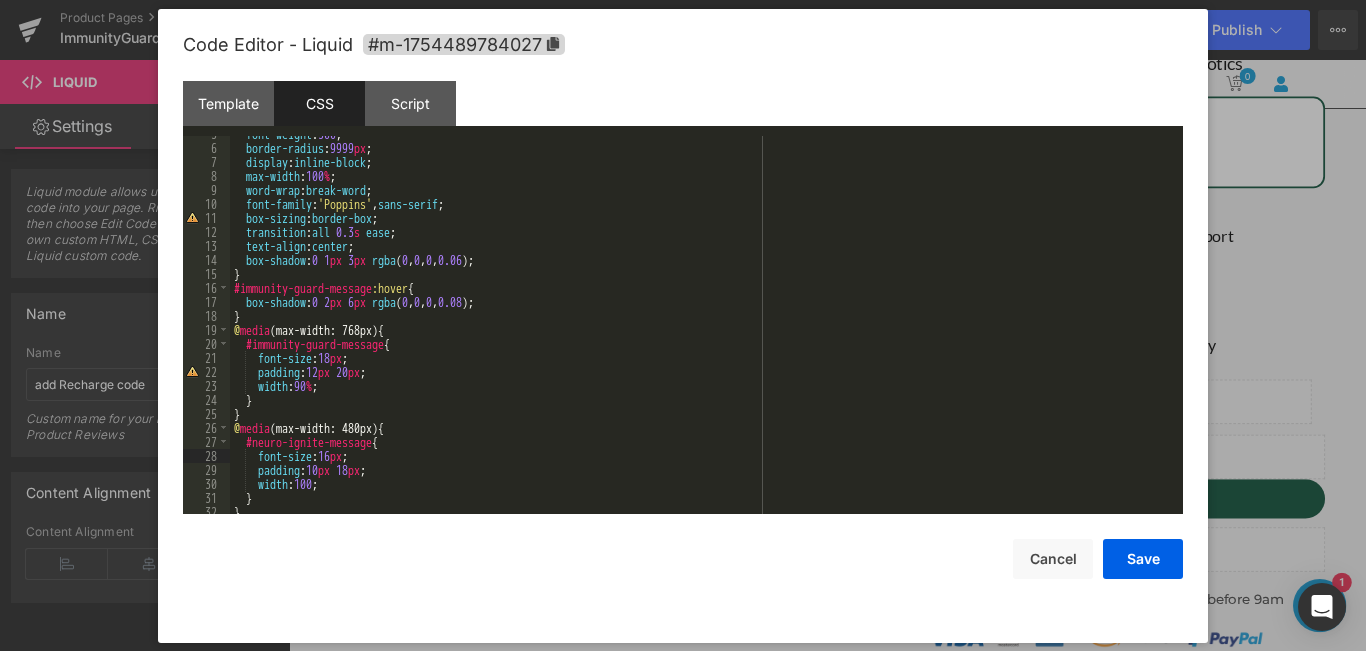 click on "font-weight :  500 ;    border-radius :  9999 px ;    display :  inline-block ;    max-width :  100 % ;    word-wrap :  break-word ;    font-family :  ' Poppins ' ,  sans-serif ;    box-sizing :  border-box ;    transition :  all   0.3 s   ease ;    text-align :  center ;    box-shadow :  0   1 px   3 px   rgba ( 0 ,  0 ,  0 ,  0.06 ); } #immunity-guard-message :hover {    box-shadow :  0   2 px   6 px   rgba ( 0 ,  0 ,  0 ,  0.08 ); } @ media  (max-width: 768px) {    #immunity-guard-message {       font-size :  18 px ;       padding :  12 px   20 px ;       width :  90 % ;    } } @ media  (max-width: 480px) {    #neuro-ignite-message {       font-size :  16 px ;       padding :  10 px   18 px ;       width :  100 ;    } }" at bounding box center [702, 330] 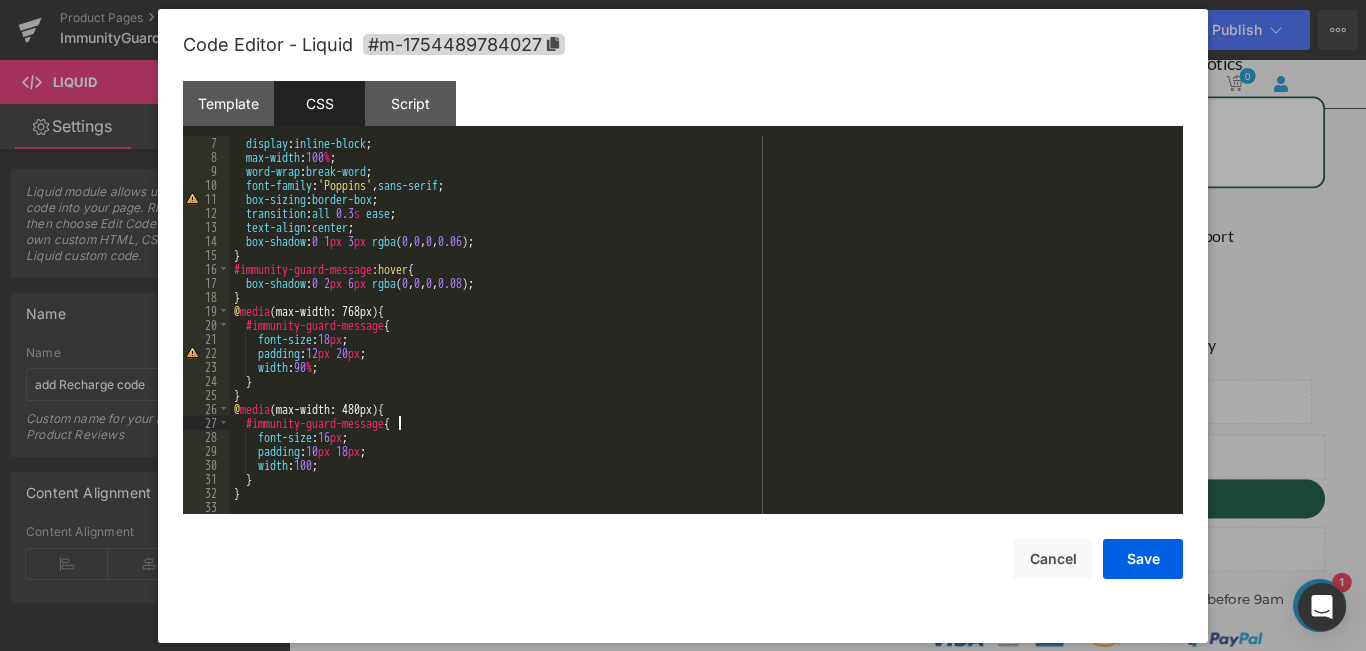 scroll, scrollTop: 0, scrollLeft: 0, axis: both 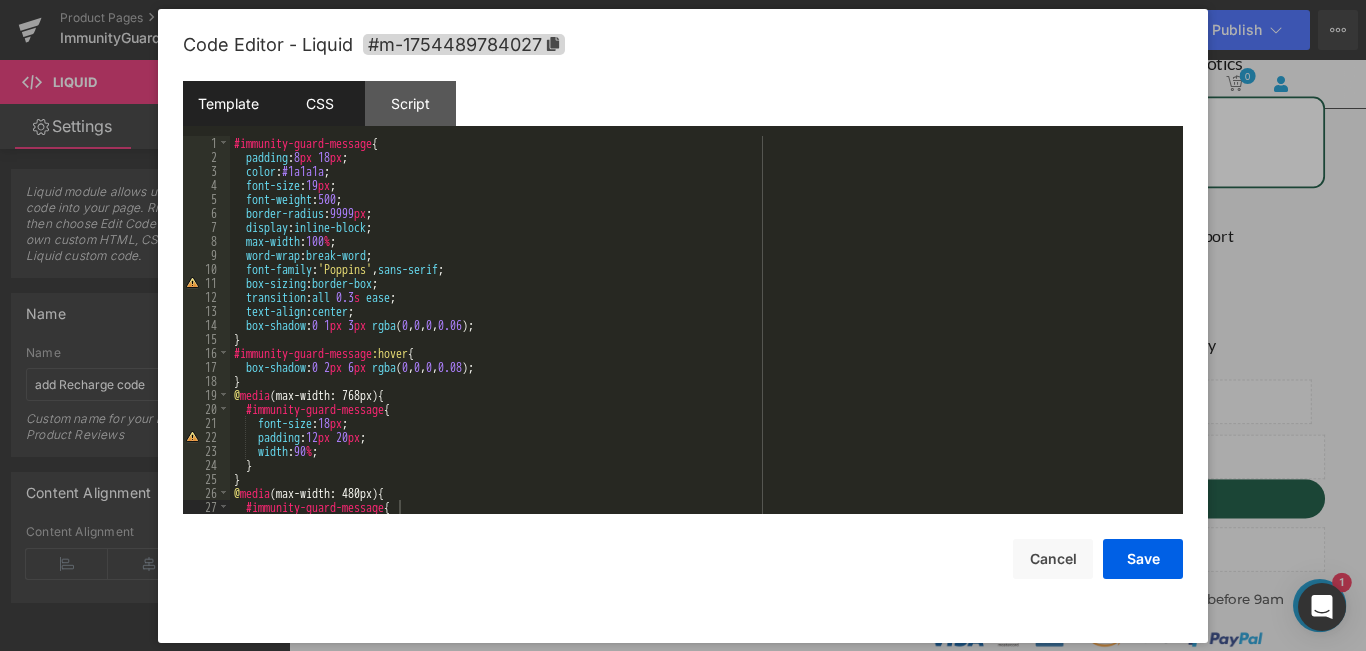 click on "Template" at bounding box center [228, 103] 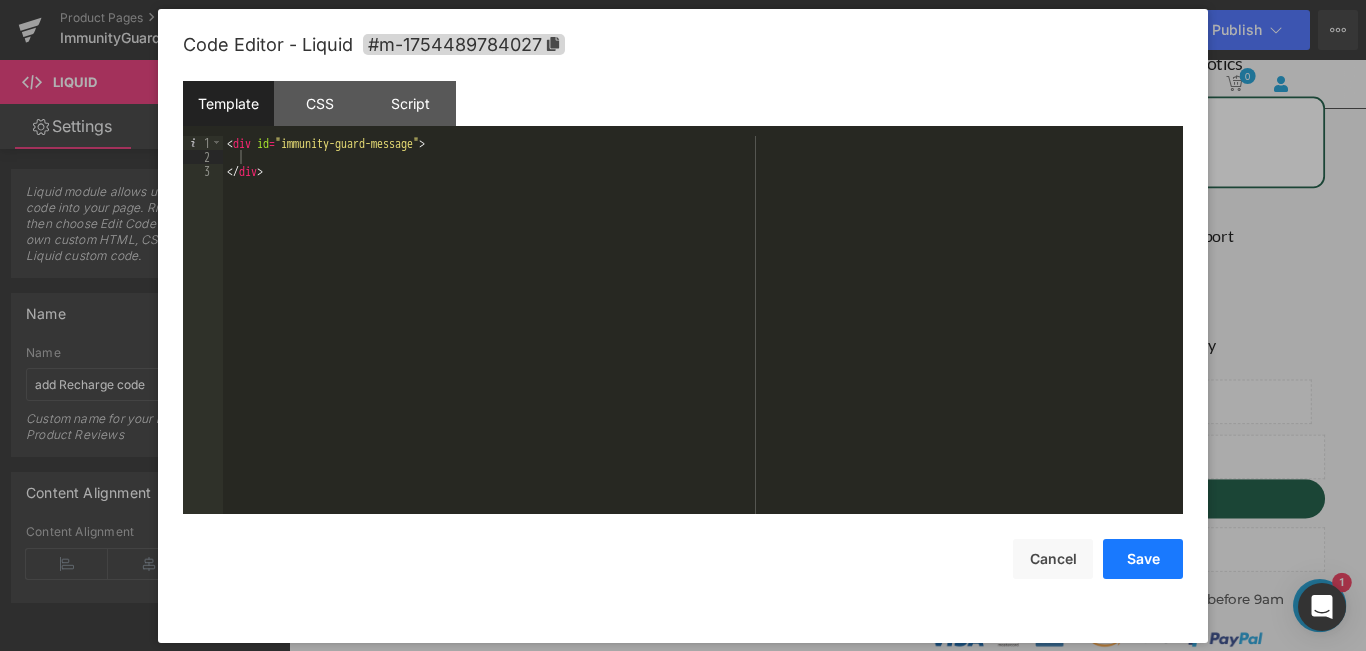 click on "Save" at bounding box center [1143, 559] 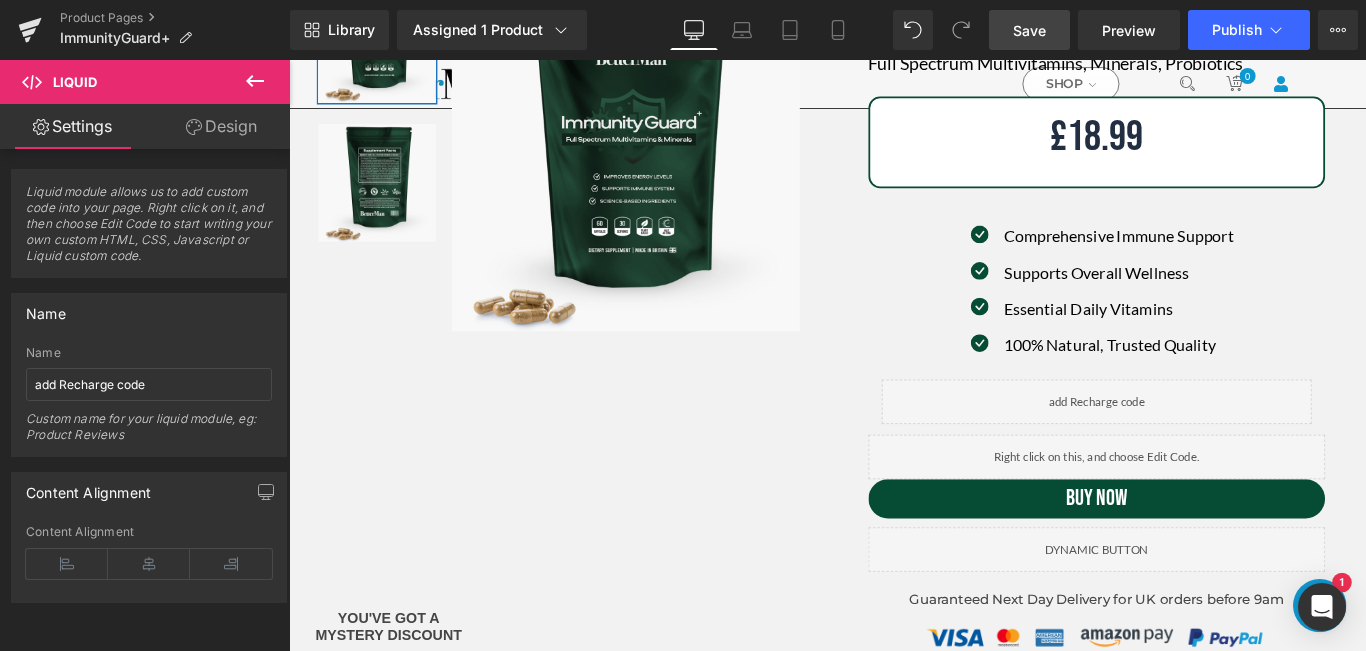 click on "Save" at bounding box center (1029, 30) 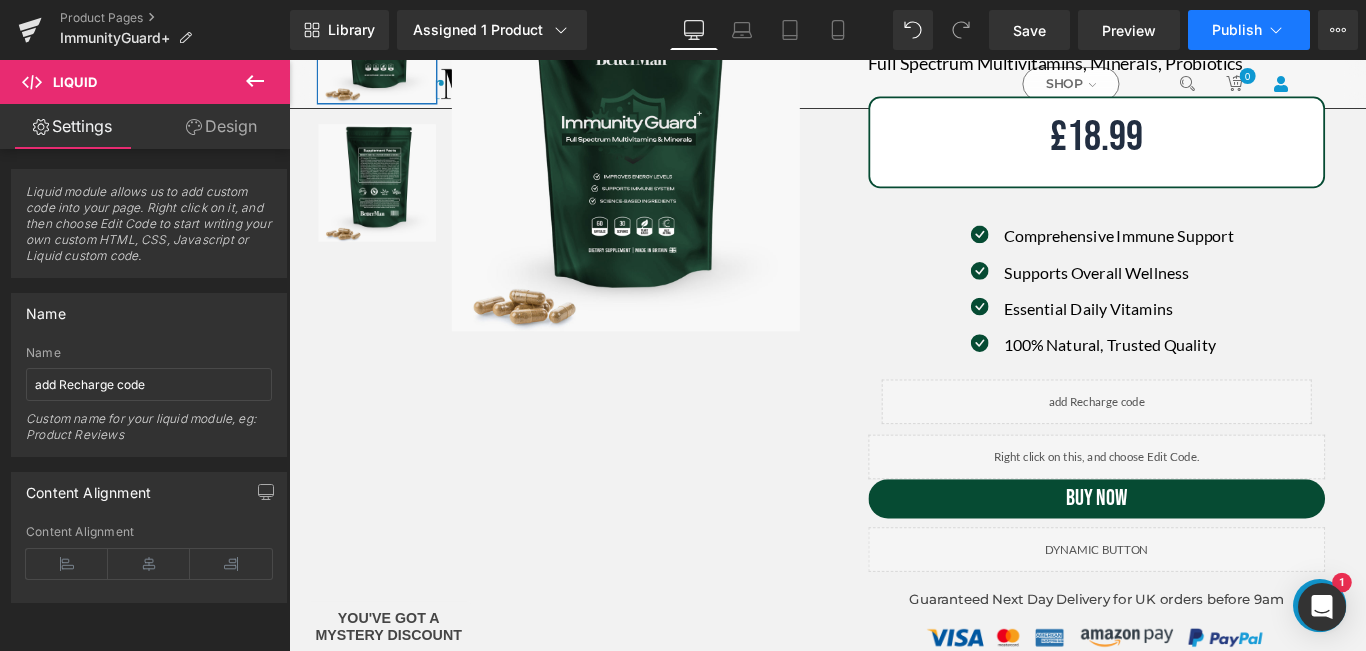 click on "Publish" at bounding box center (1237, 30) 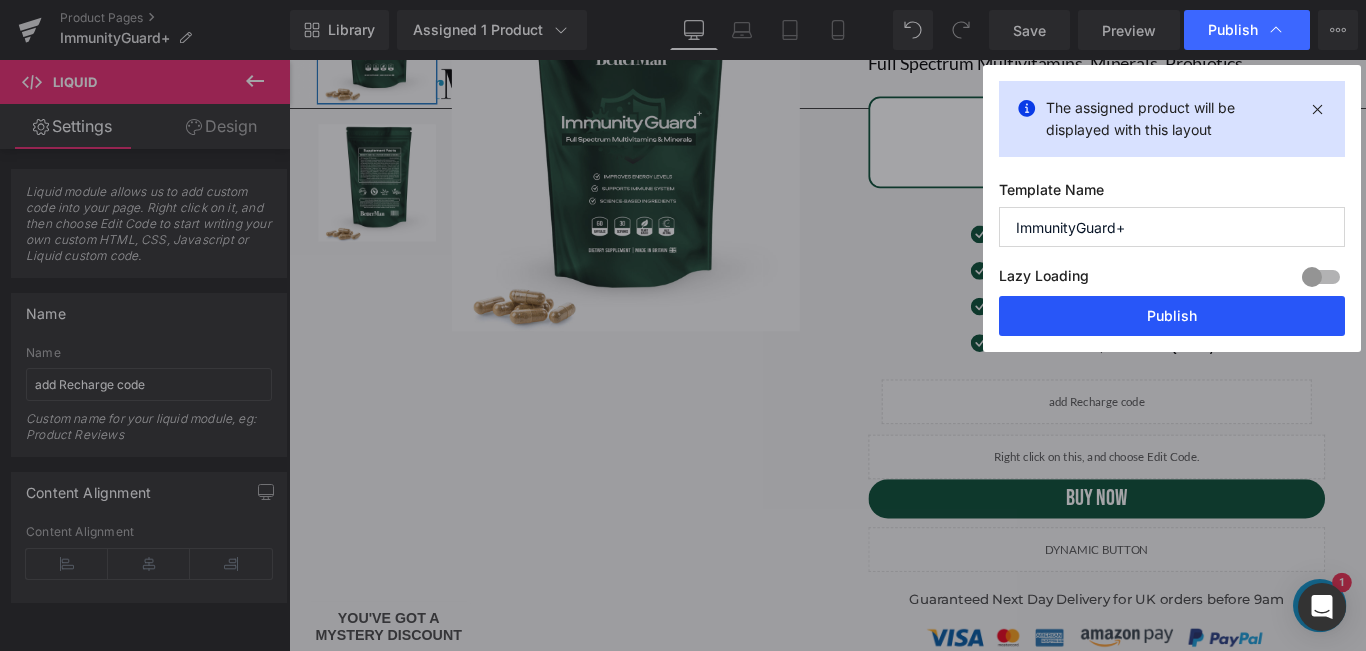 click on "Publish" at bounding box center (1172, 316) 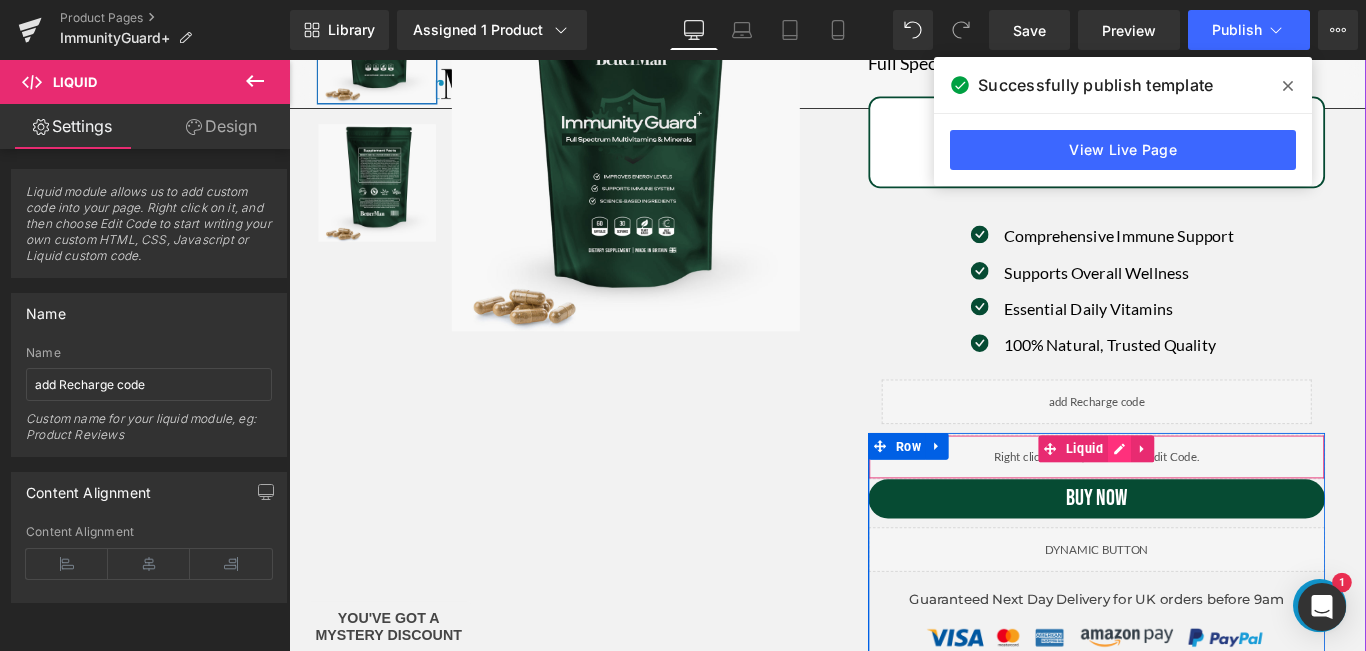 click at bounding box center [1222, 497] 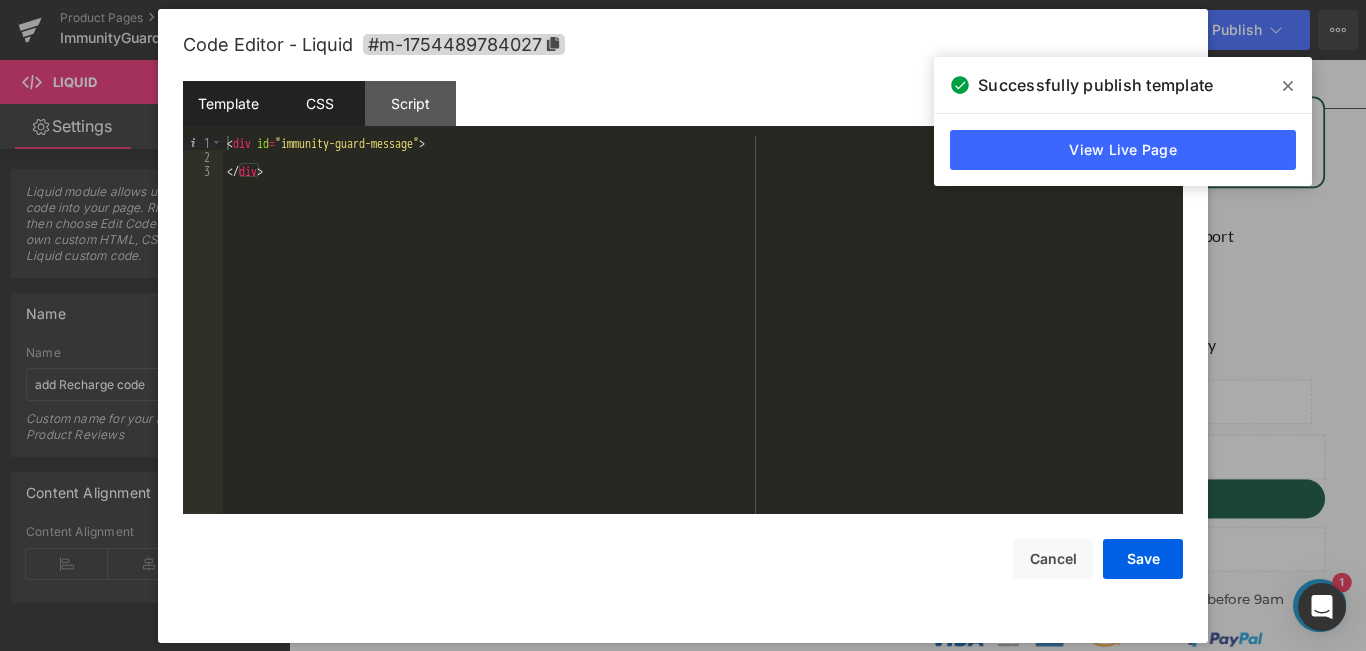 click on "CSS" at bounding box center (319, 103) 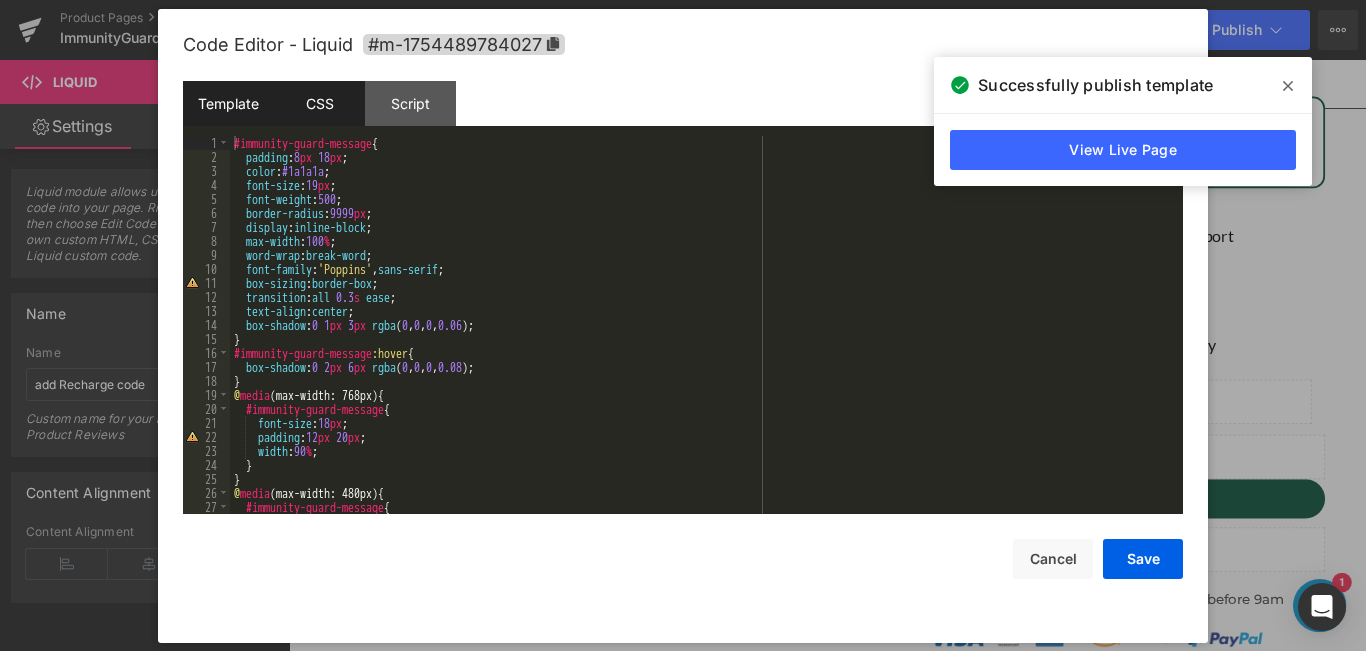 click on "Template" at bounding box center (228, 103) 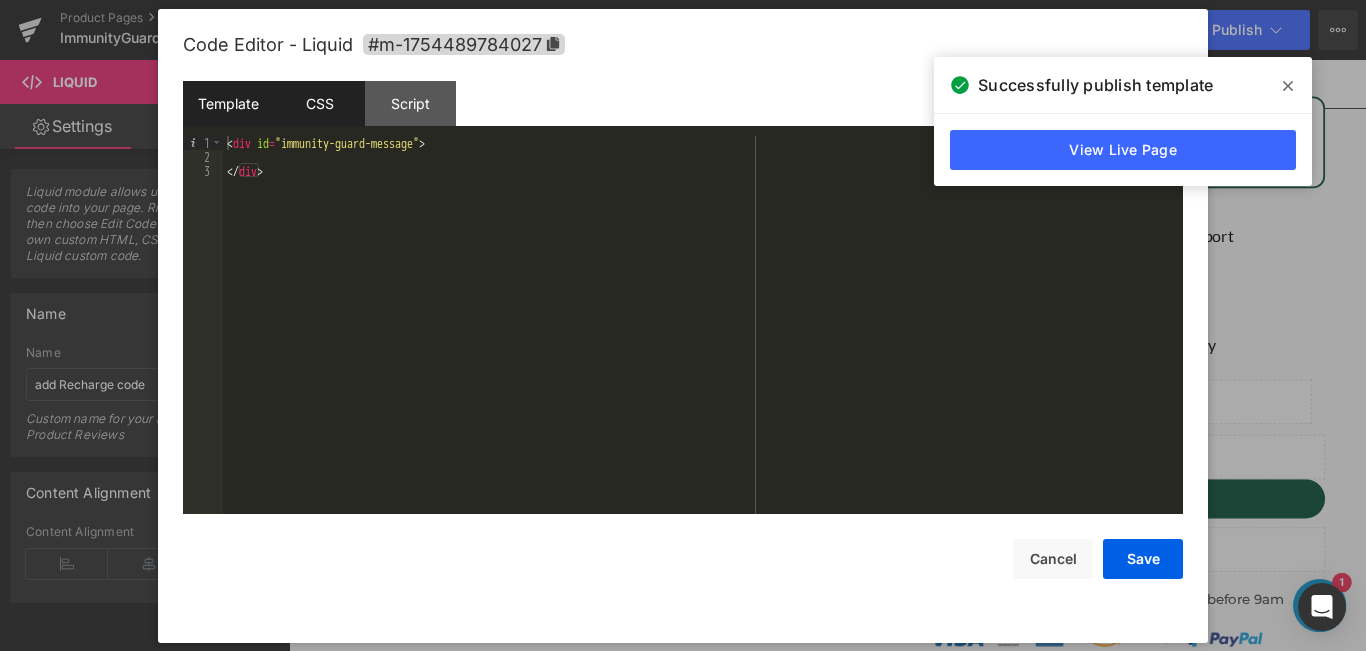 click on "CSS" at bounding box center (319, 103) 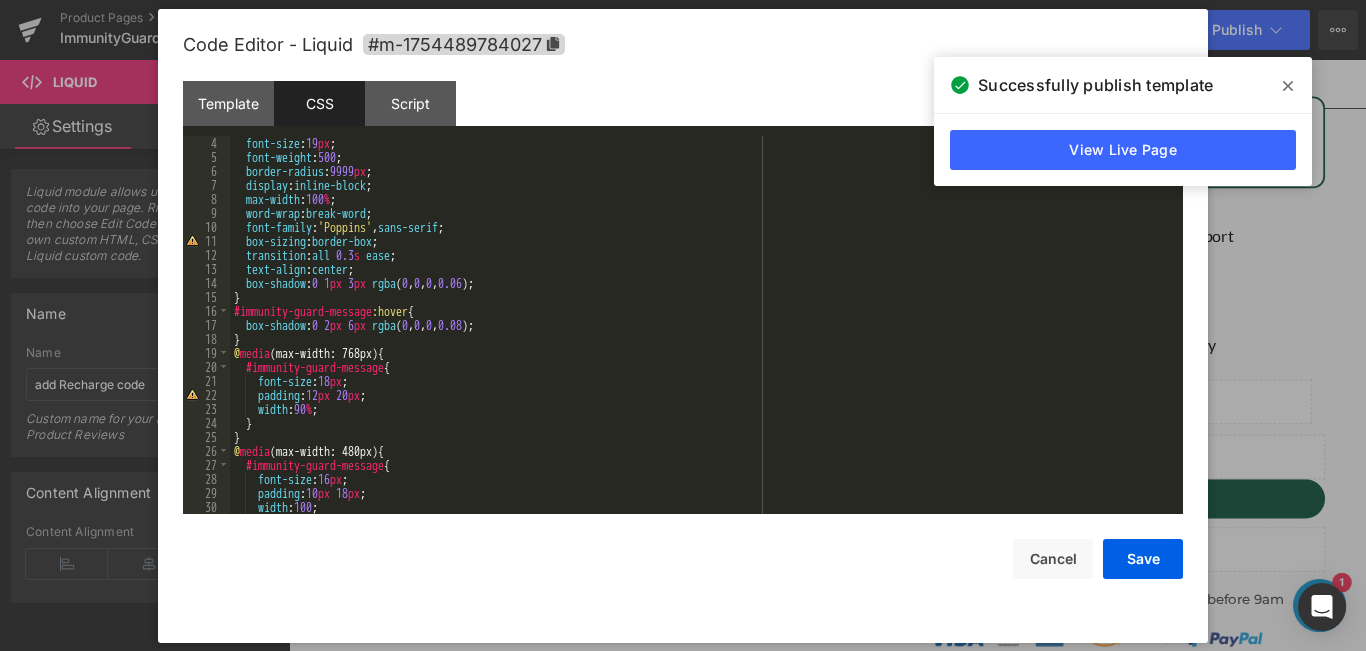 scroll, scrollTop: 84, scrollLeft: 0, axis: vertical 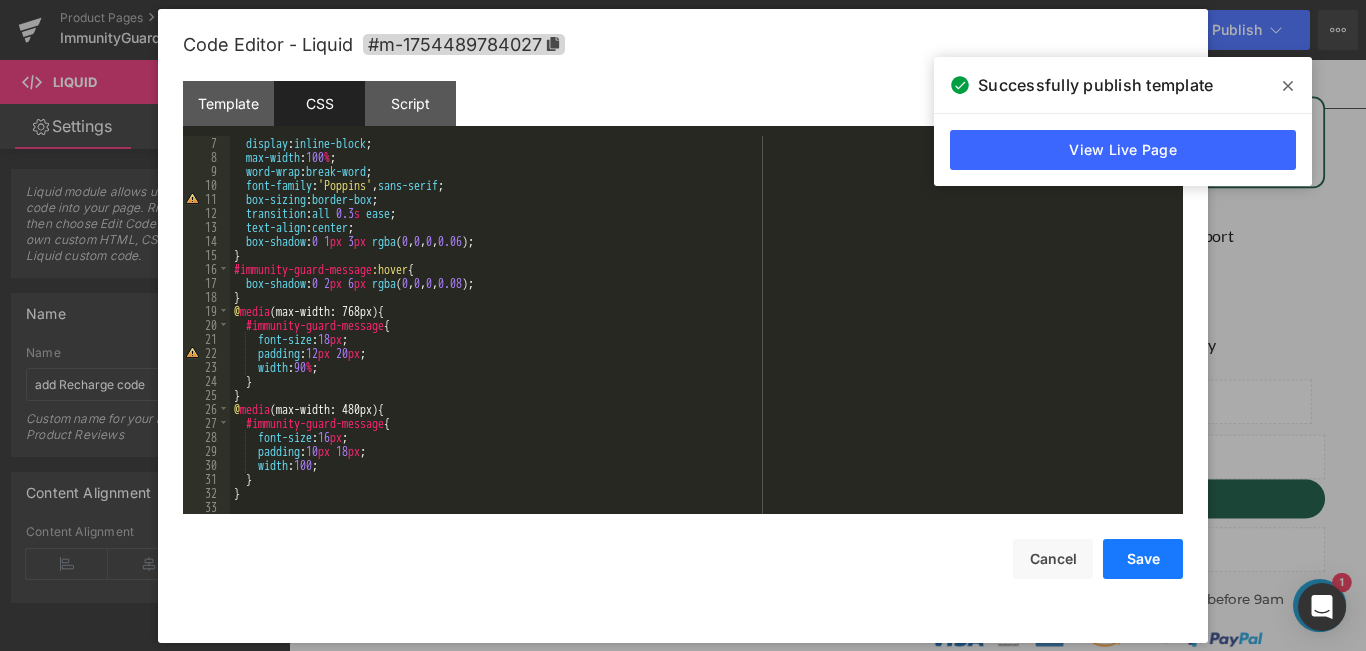 click on "Save" at bounding box center (1143, 559) 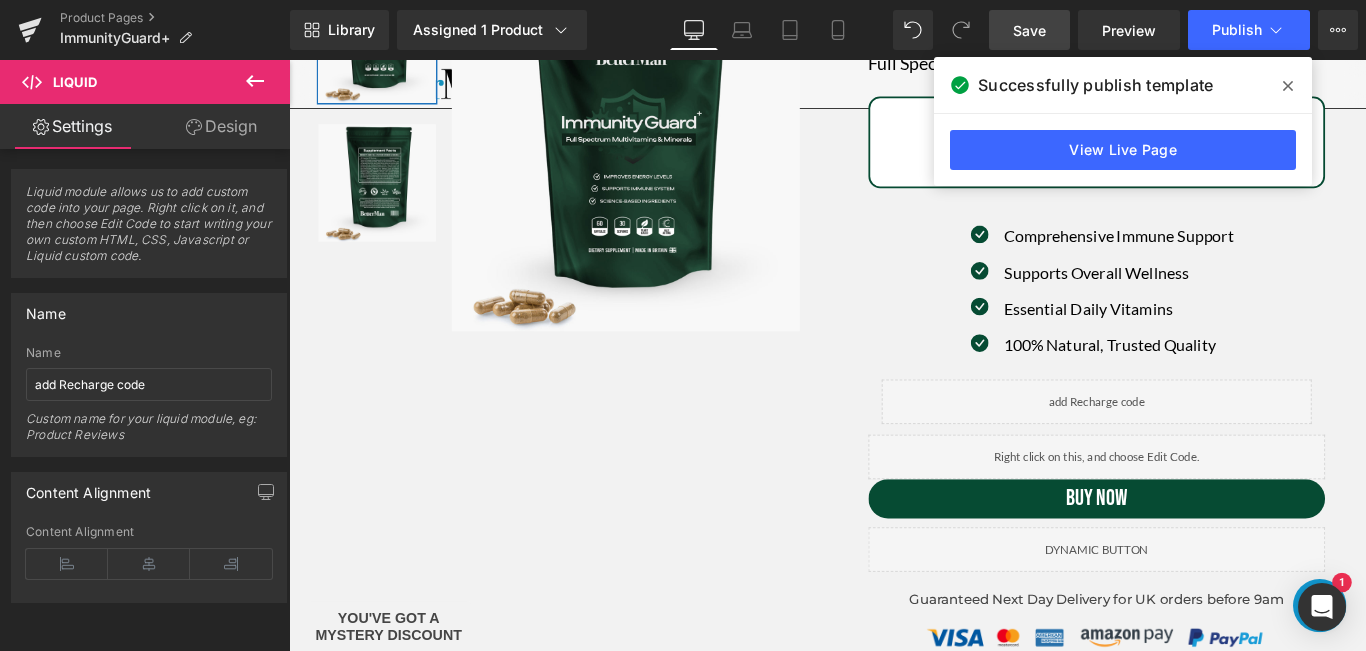 click on "Save" at bounding box center (1029, 30) 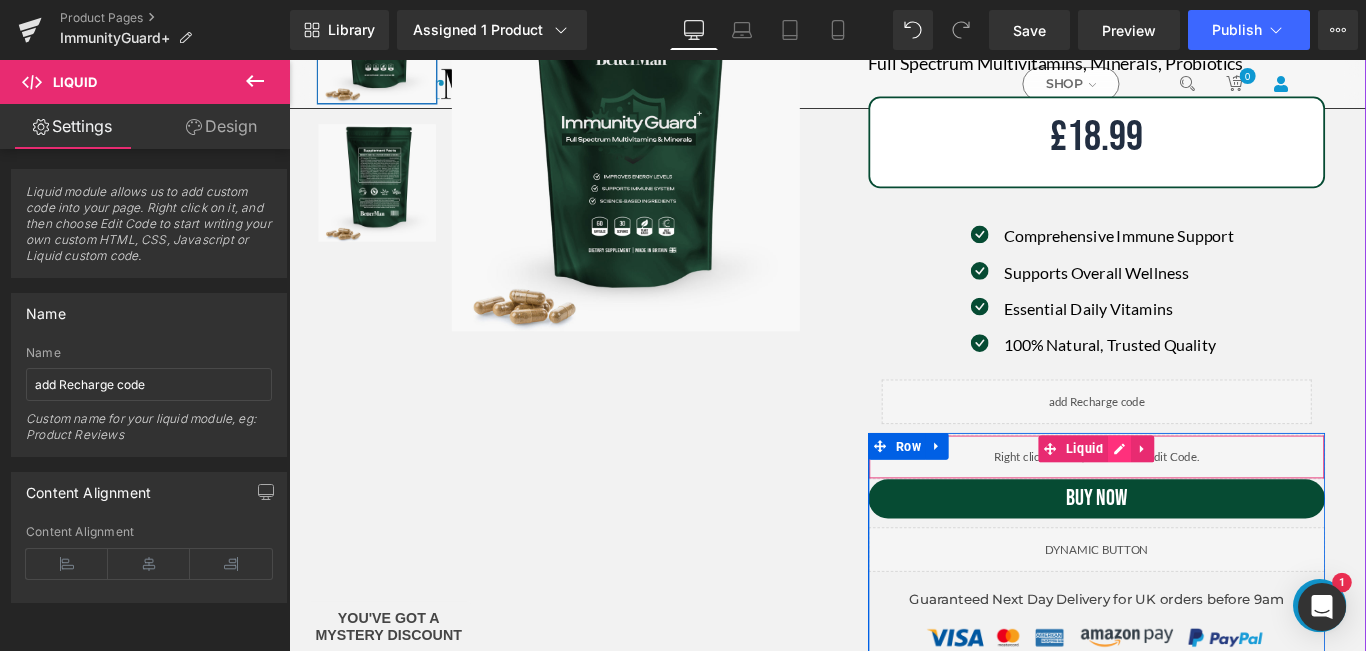 click at bounding box center (1222, 497) 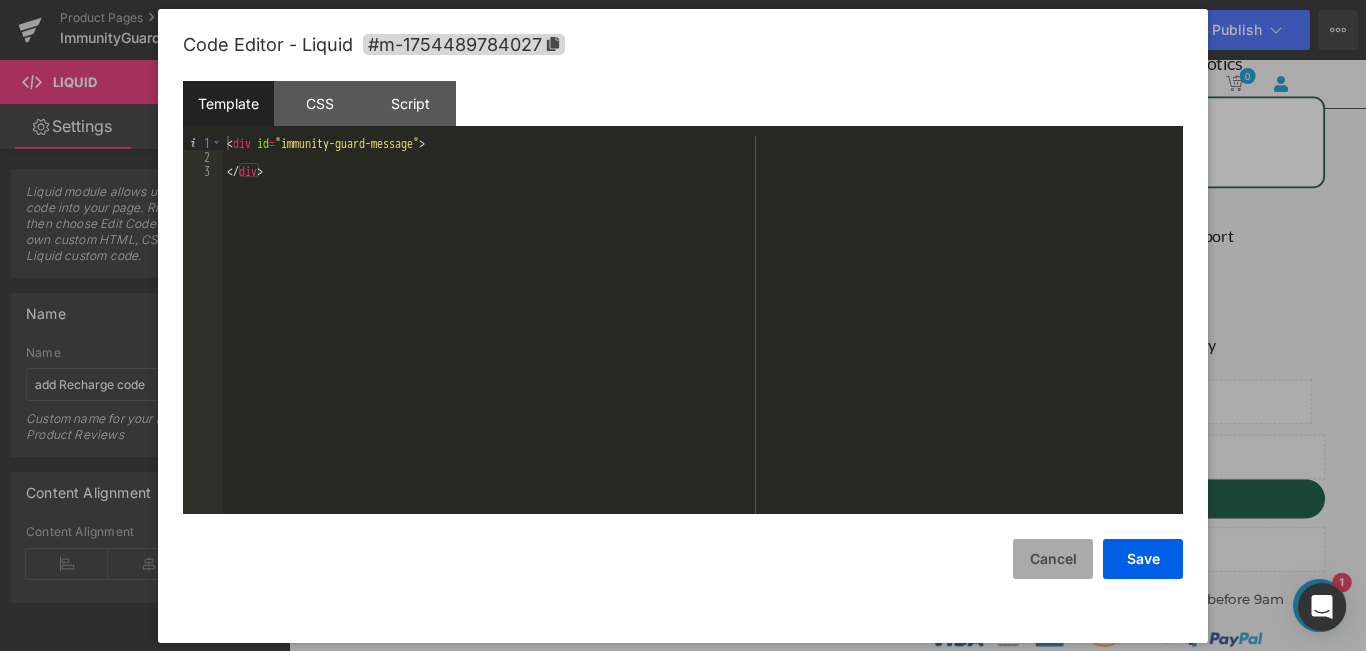 click on "Cancel" at bounding box center [1053, 559] 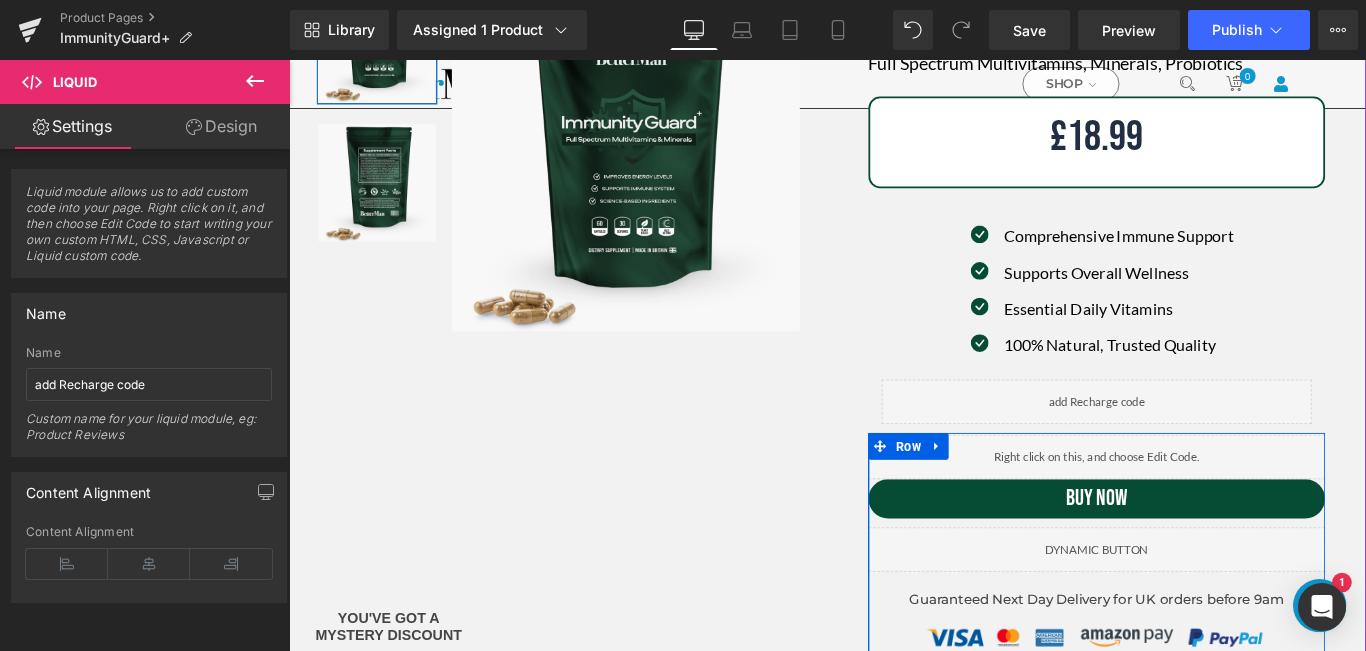 click on "Liquid" at bounding box center (1196, 497) 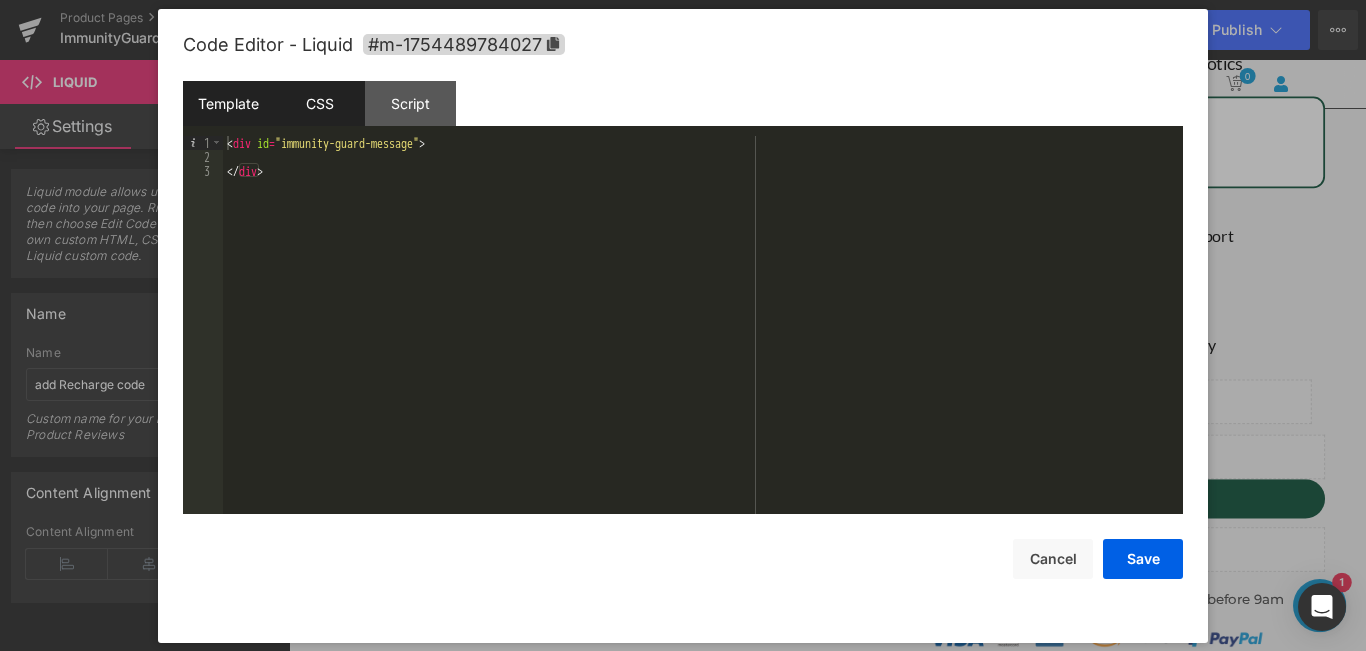 click on "CSS" at bounding box center [319, 103] 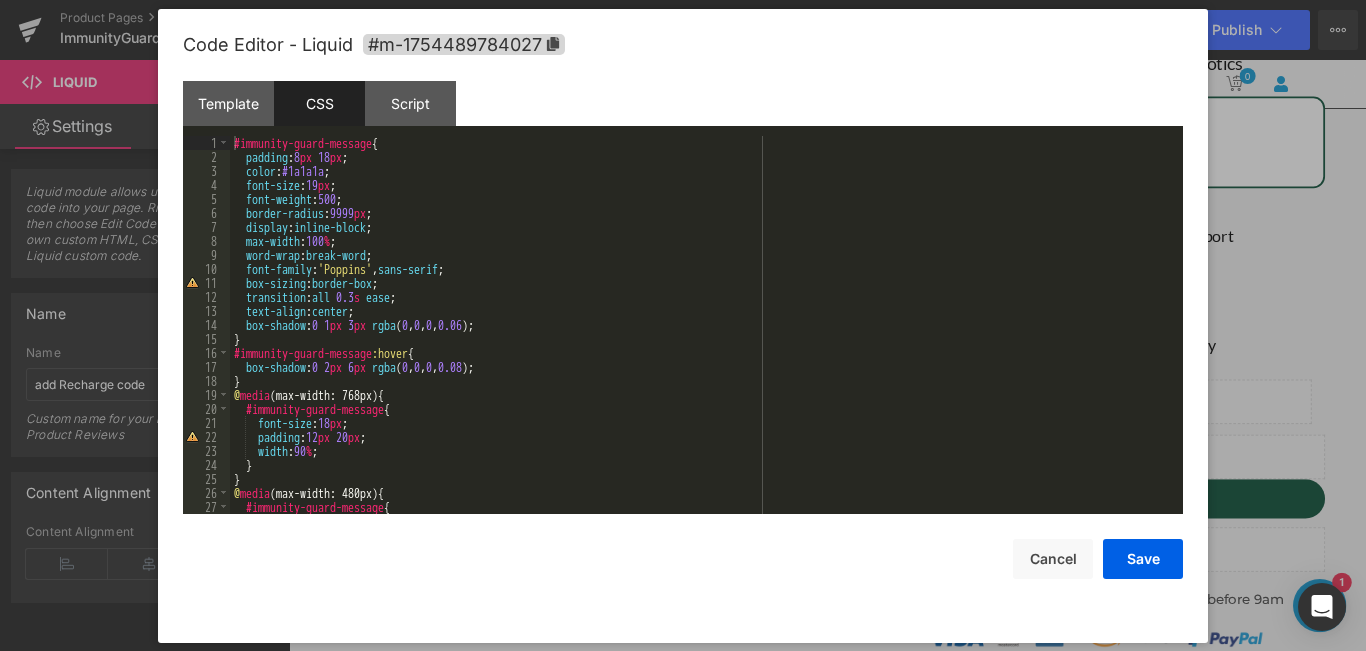 scroll, scrollTop: 84, scrollLeft: 0, axis: vertical 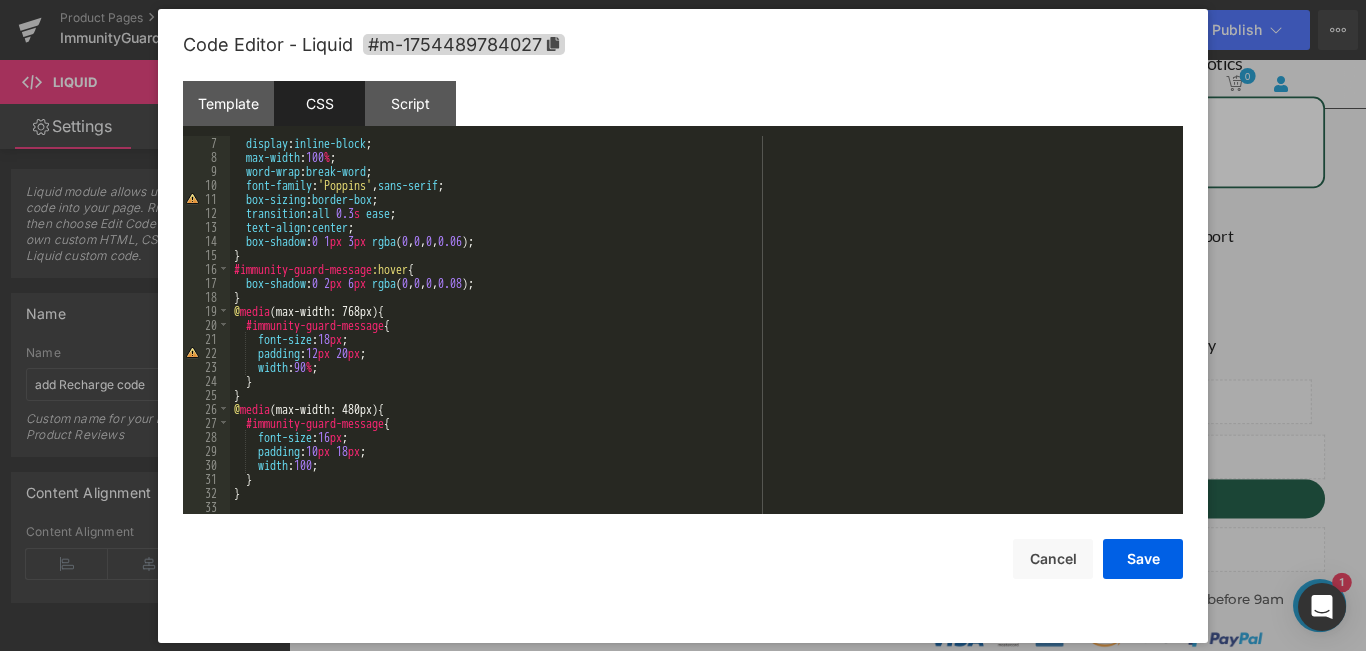 click at bounding box center (683, 325) 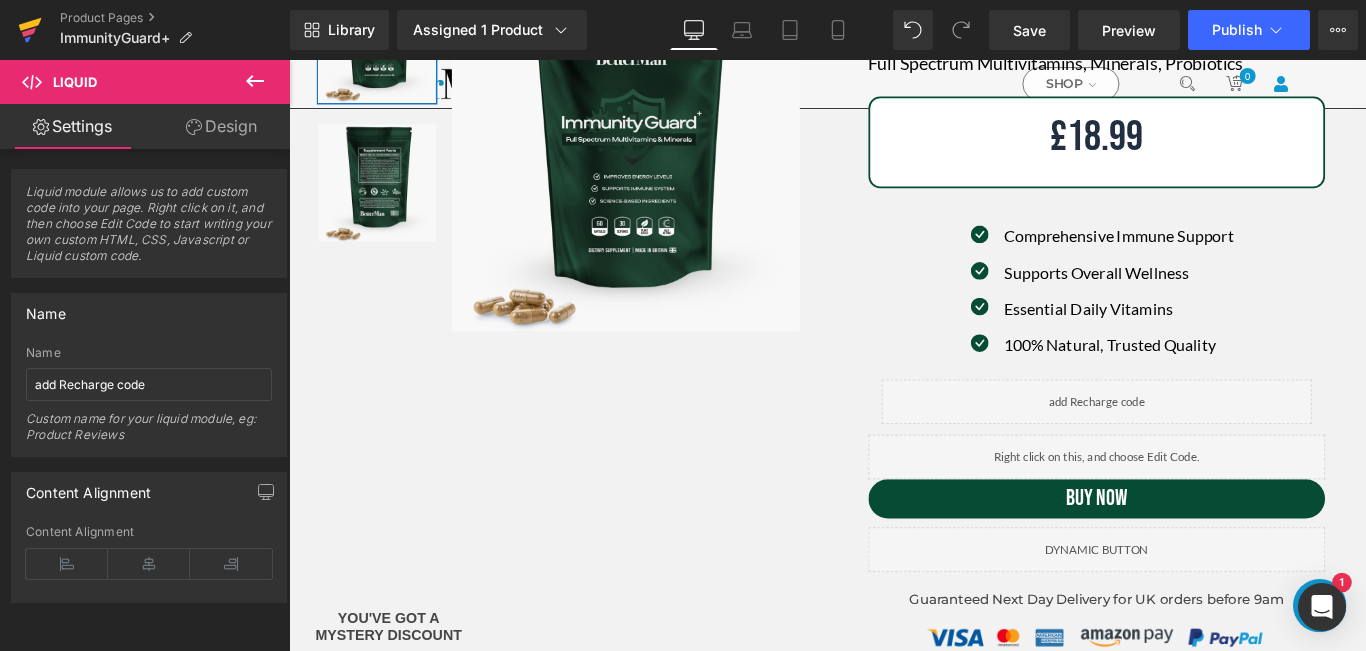 click 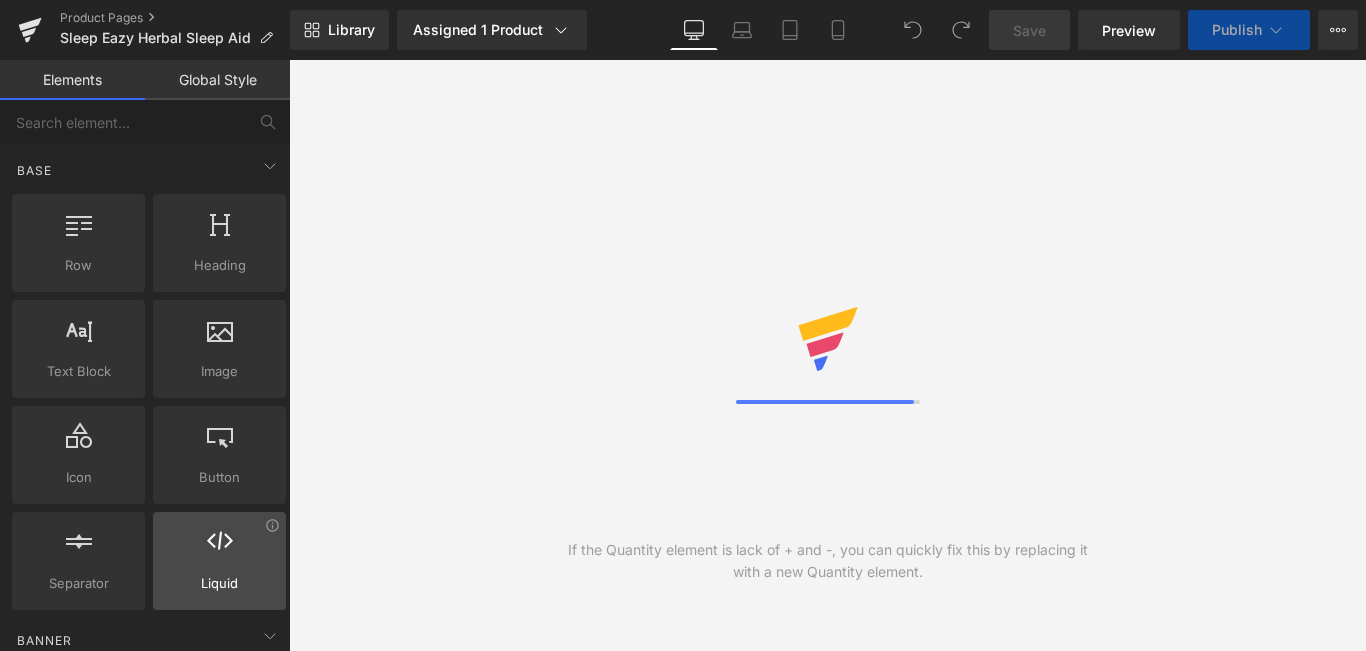 click at bounding box center [219, 550] 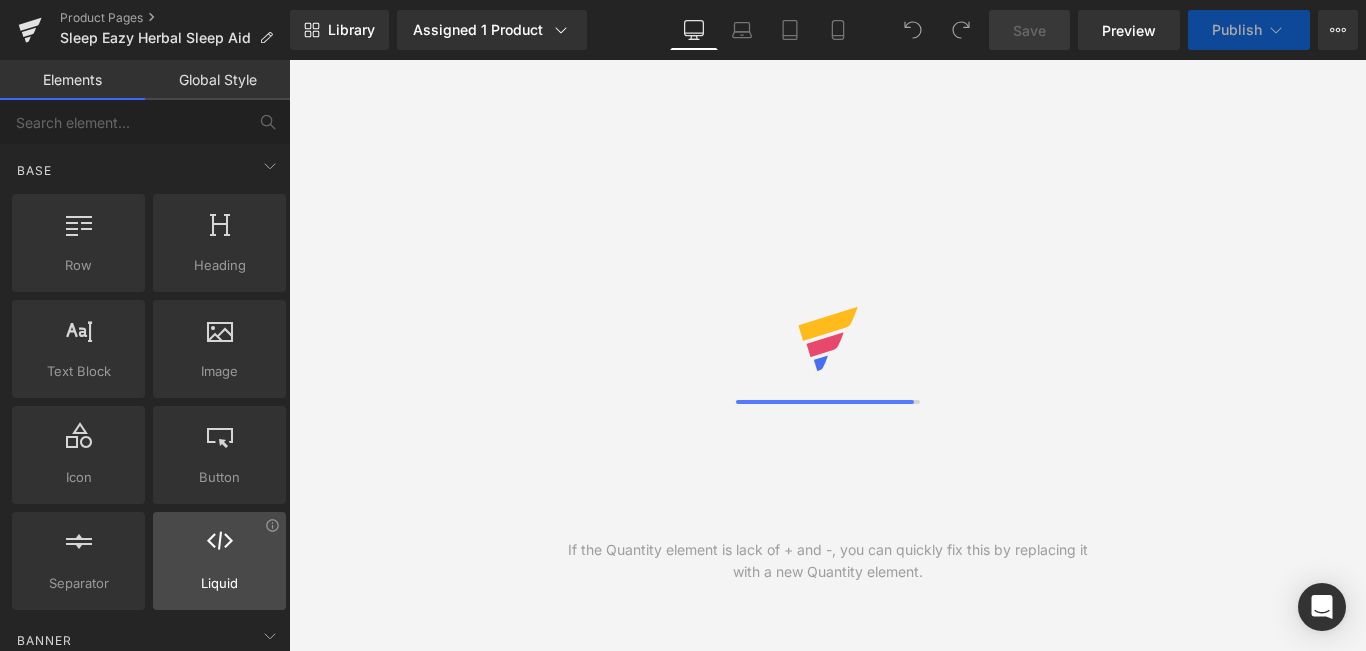 scroll, scrollTop: 0, scrollLeft: 0, axis: both 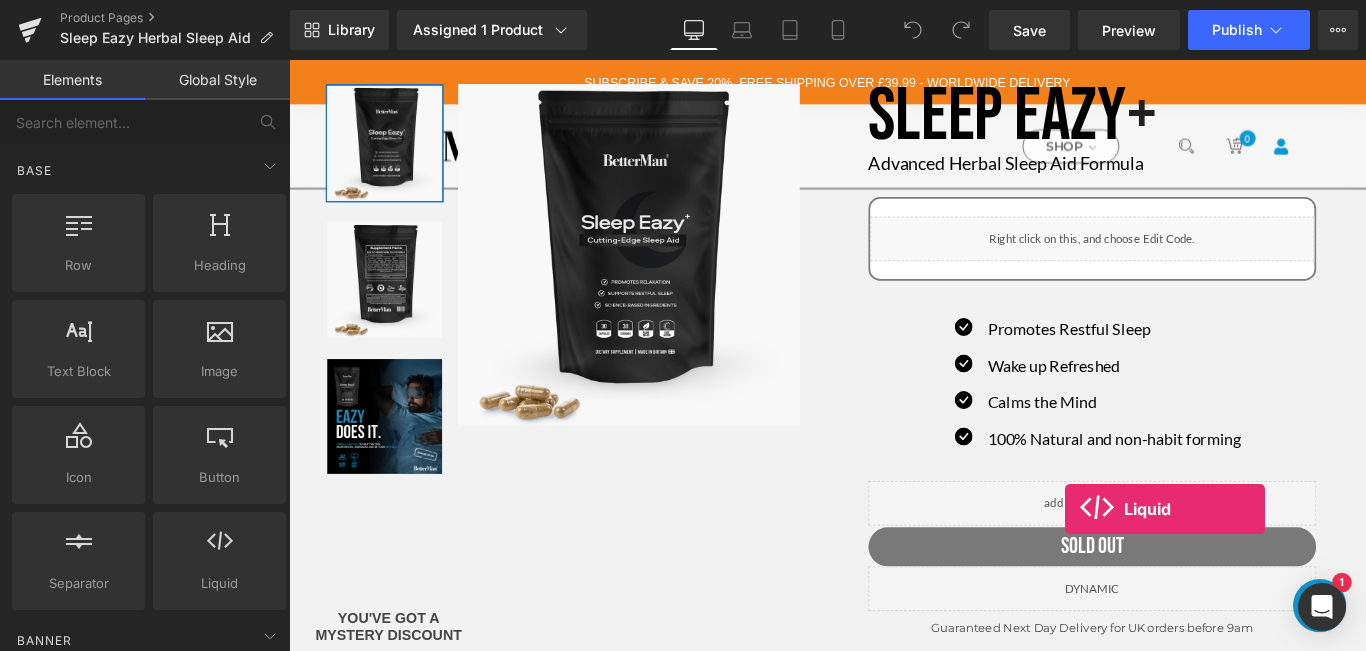 drag, startPoint x: 512, startPoint y: 611, endPoint x: 1161, endPoint y: 565, distance: 650.6282 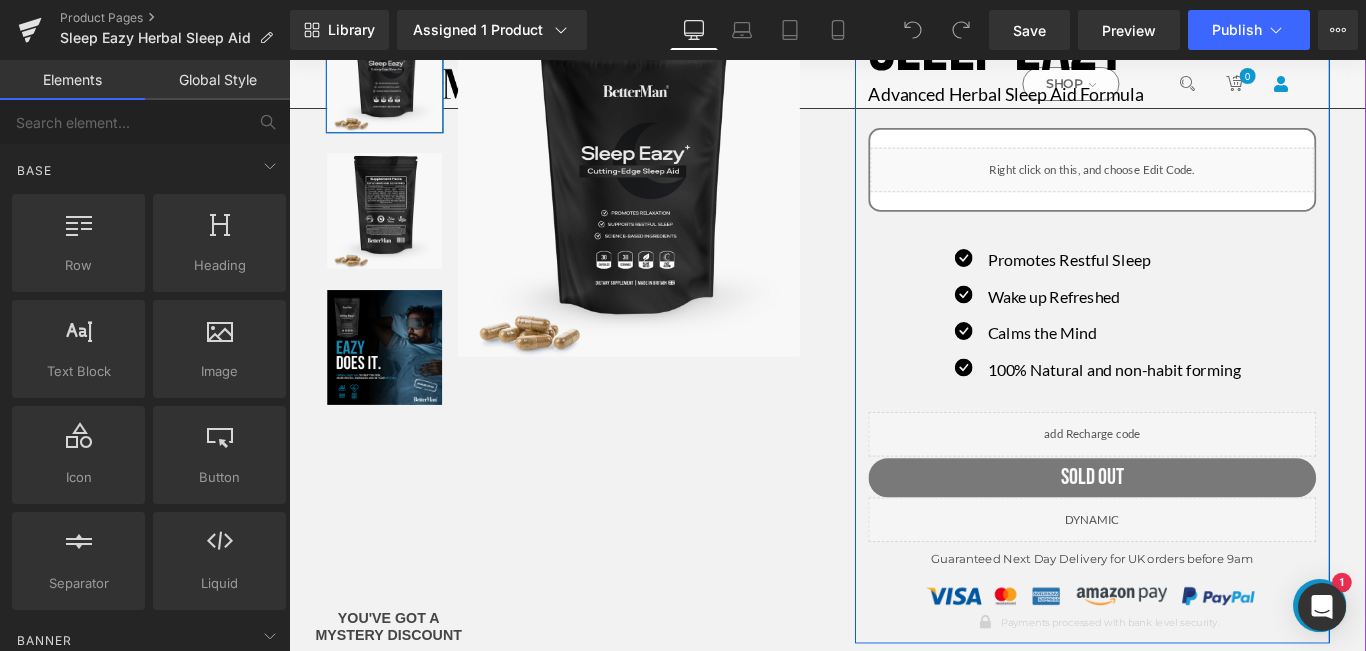 scroll, scrollTop: 100, scrollLeft: 0, axis: vertical 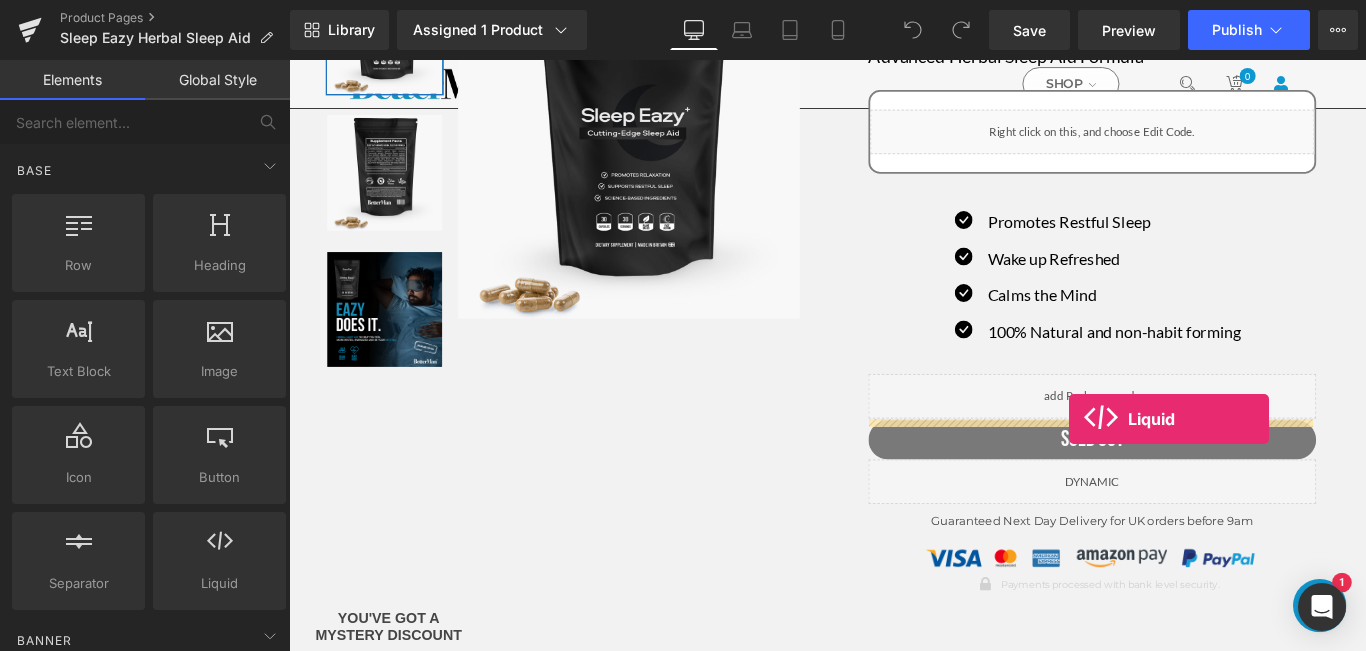 drag, startPoint x: 498, startPoint y: 650, endPoint x: 1165, endPoint y: 463, distance: 692.71783 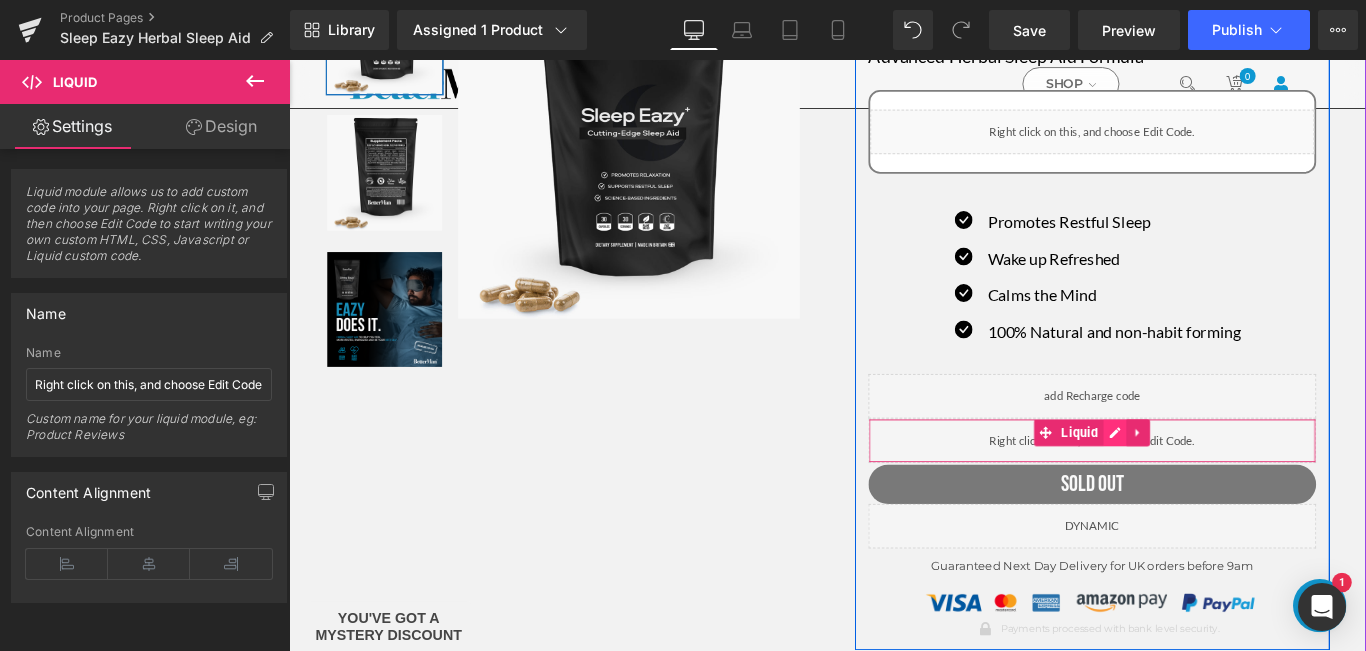 click 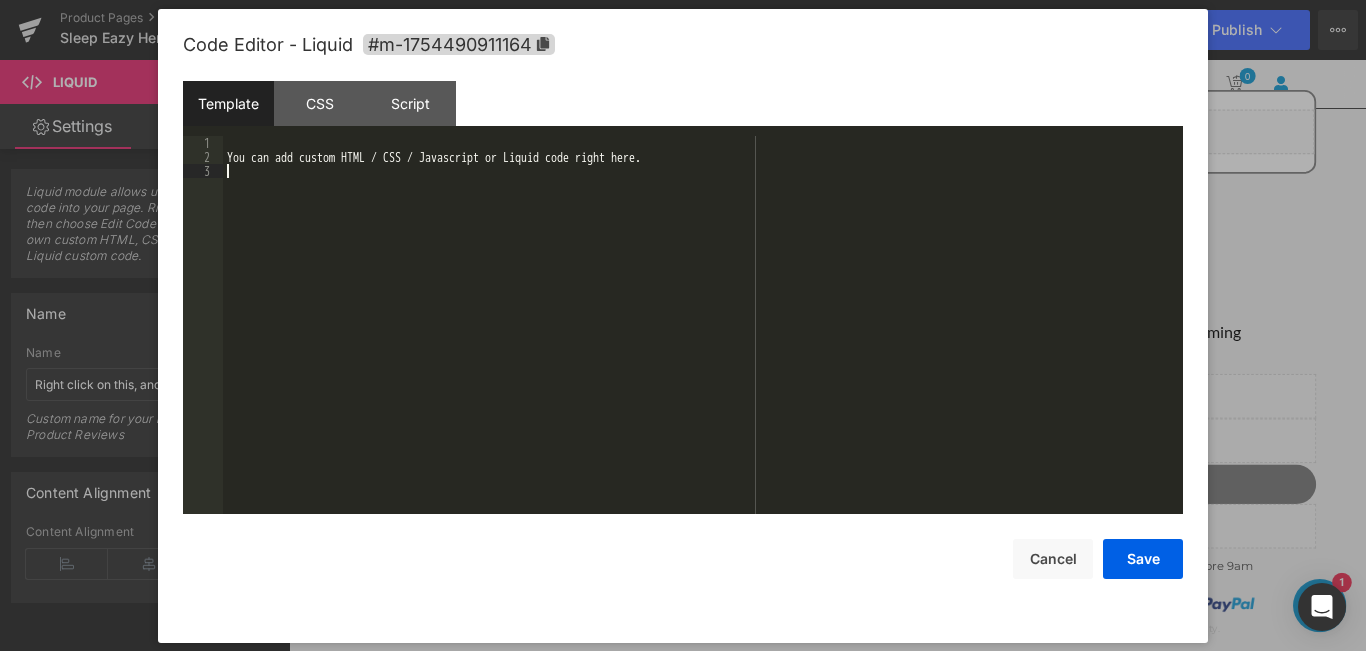 click on "You can add custom HTML / CSS / Javascript or Liquid code right here." at bounding box center [703, 339] 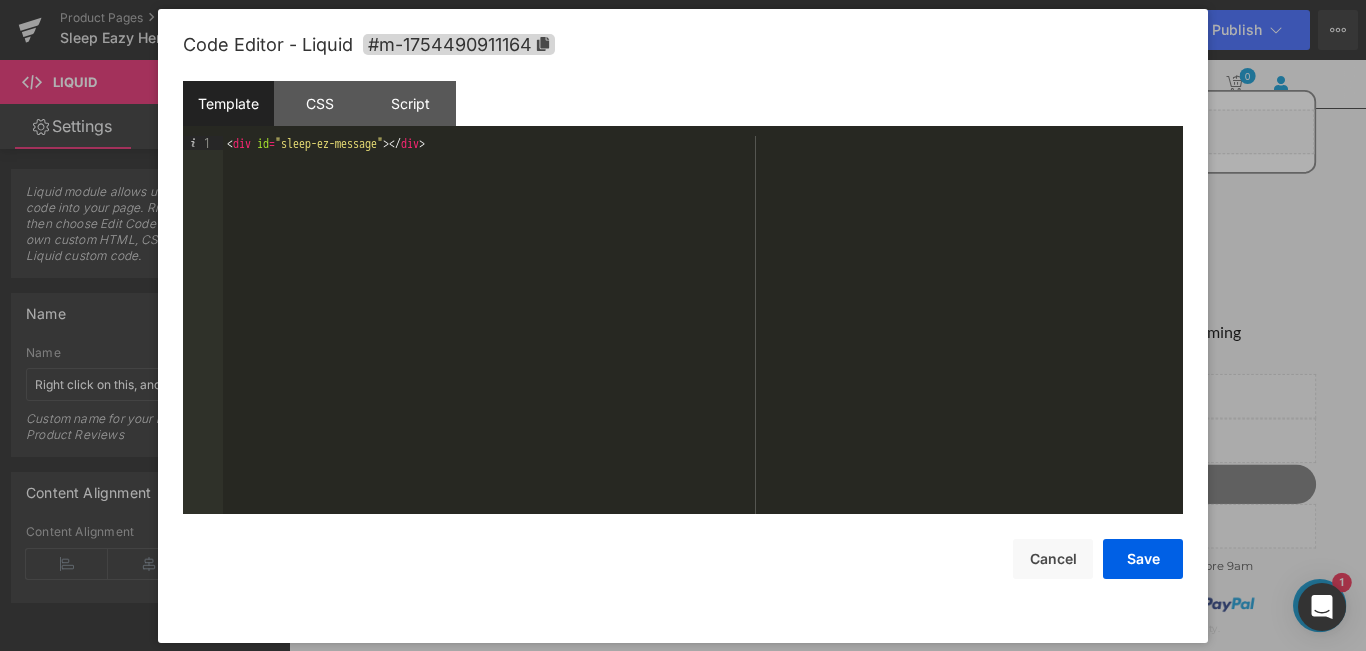 type 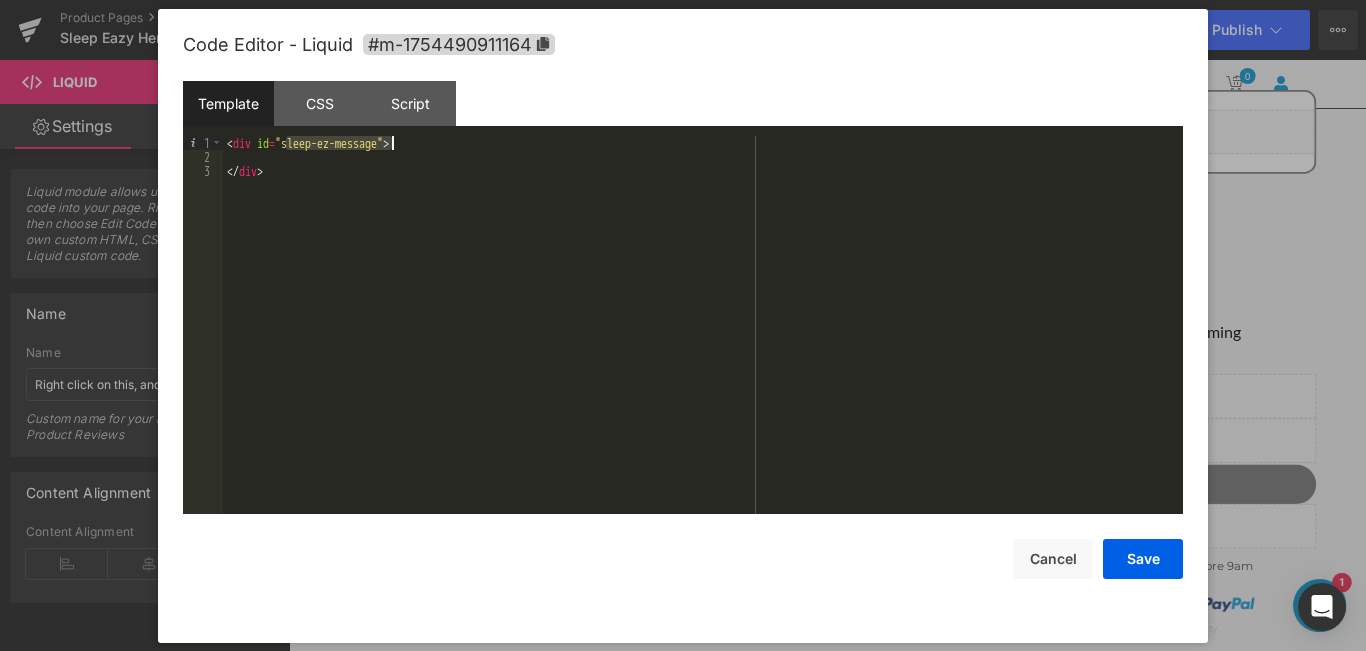 drag, startPoint x: 307, startPoint y: 145, endPoint x: 392, endPoint y: 139, distance: 85.2115 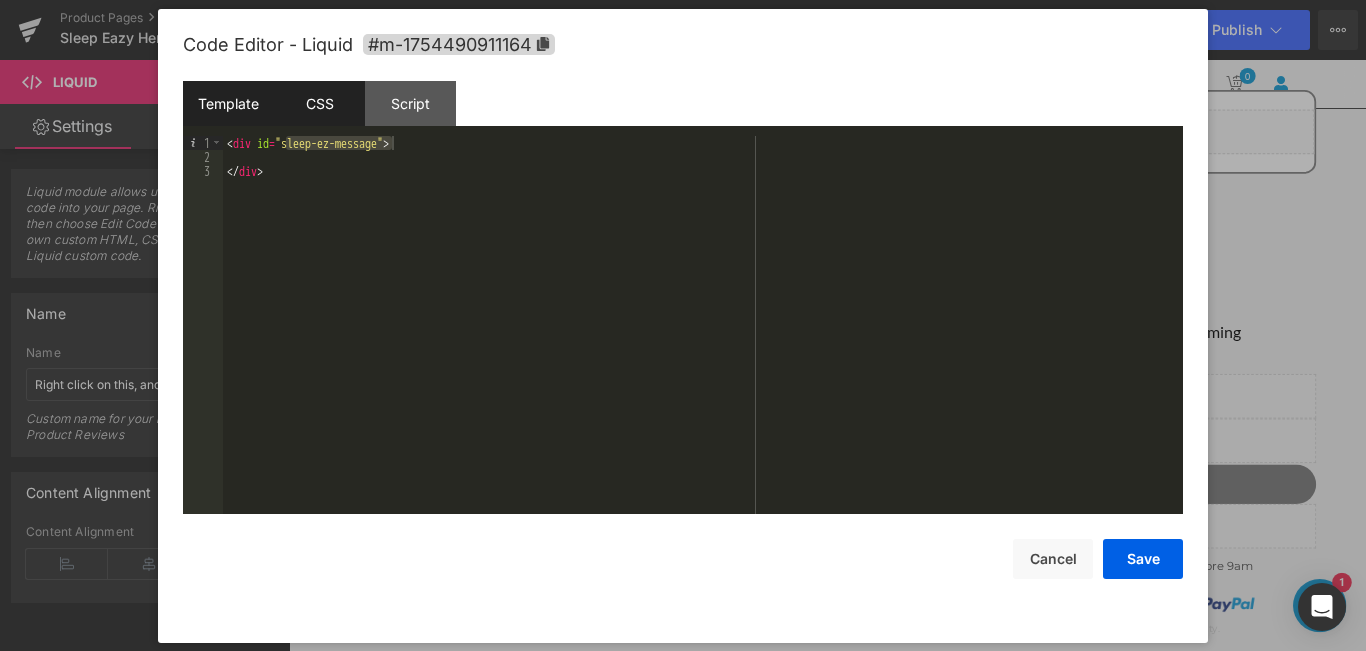 click on "CSS" at bounding box center [319, 103] 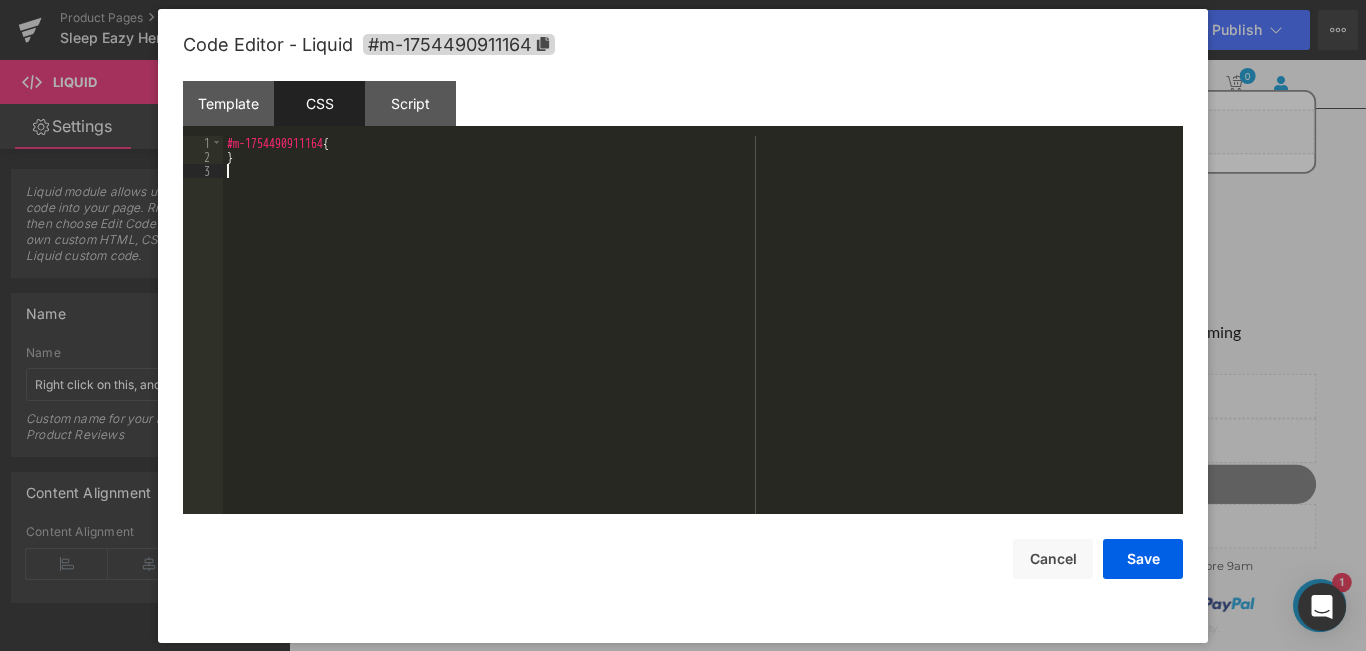 click on "#m-1754490911164 { }" at bounding box center [703, 339] 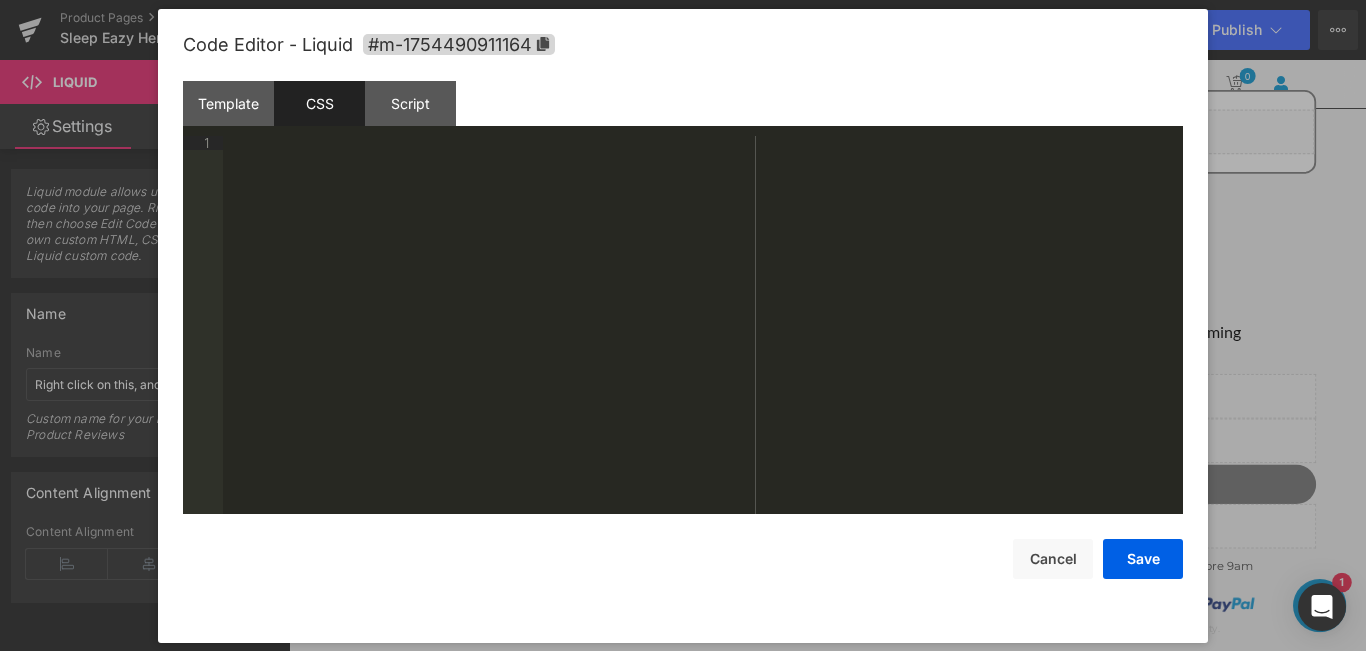 scroll, scrollTop: 84, scrollLeft: 0, axis: vertical 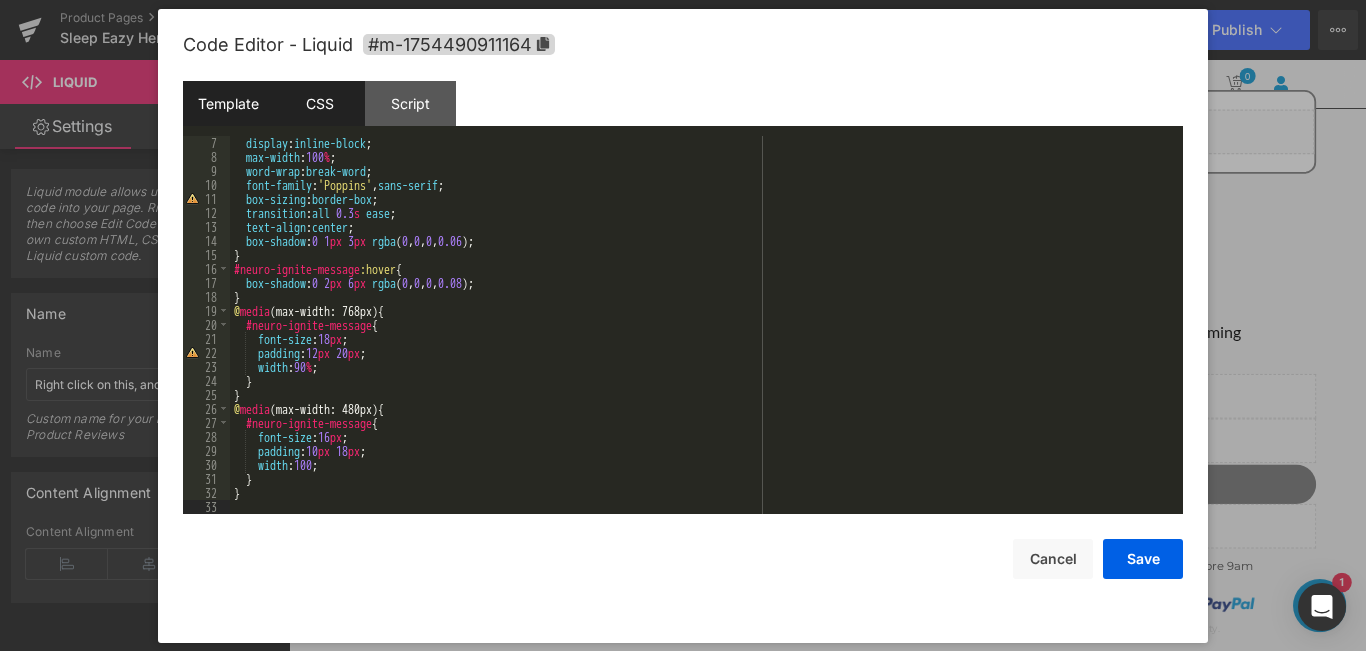 click on "Template" at bounding box center [228, 103] 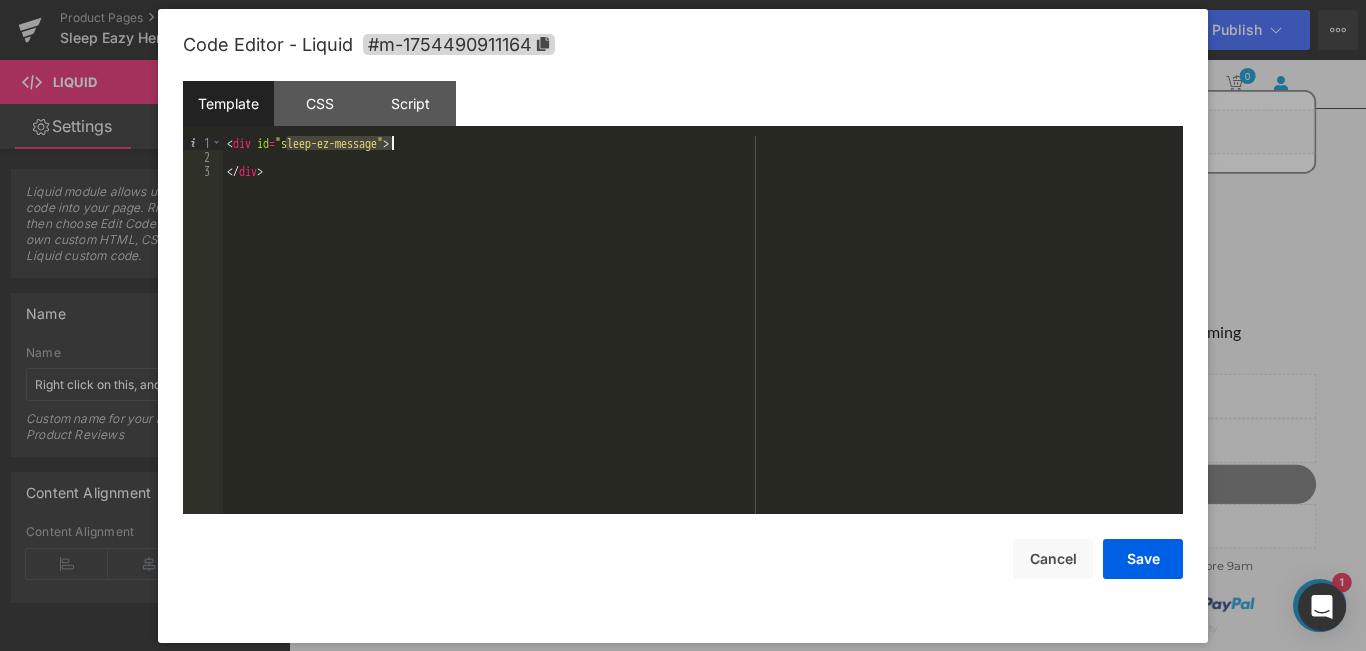 click on "< div   id = "sleep-ez-message" >    </ div >" at bounding box center [703, 325] 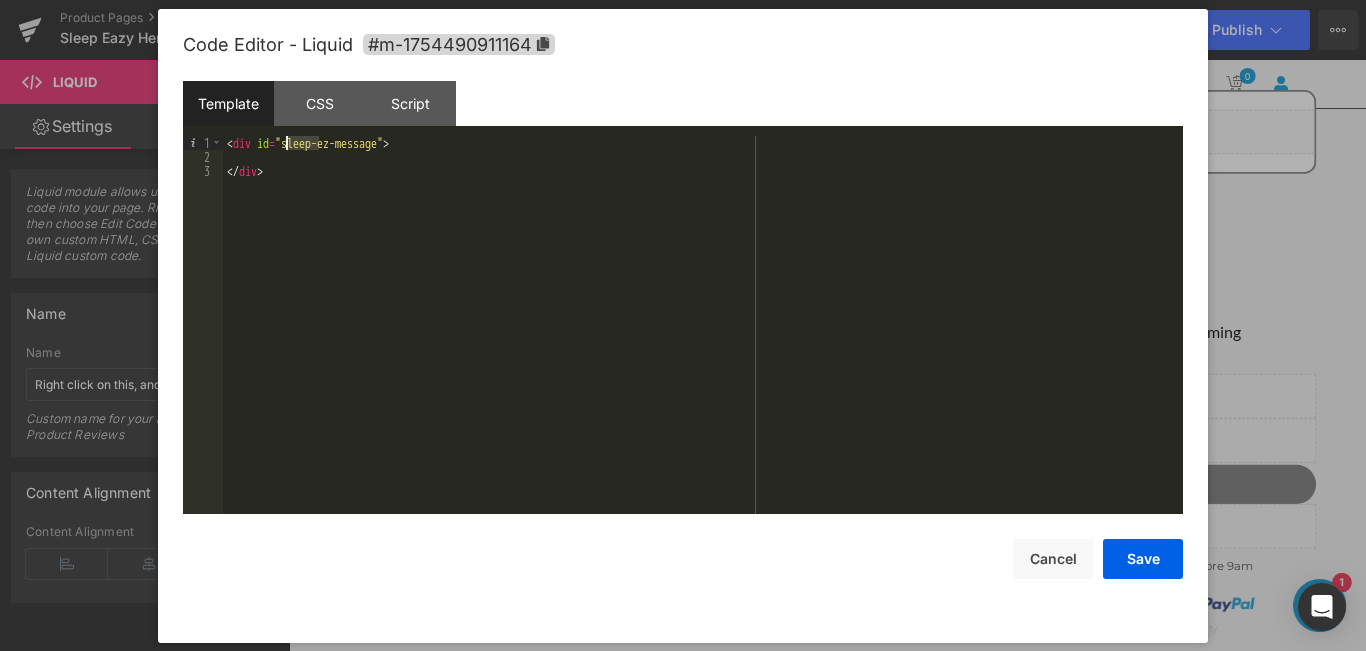 click on "< div   id = "sleep-ez-message" >    </ div >" at bounding box center [703, 339] 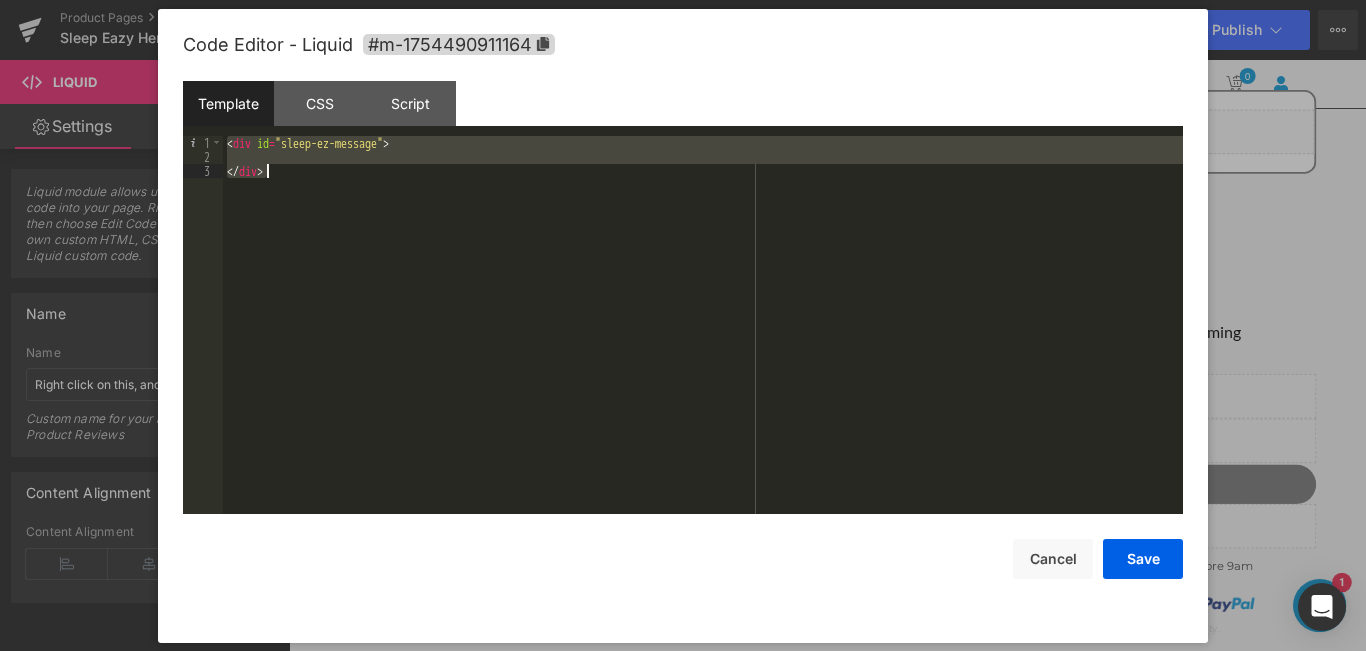 click on "< div   id = "sleep-ez-message" >    </ div >" at bounding box center [703, 339] 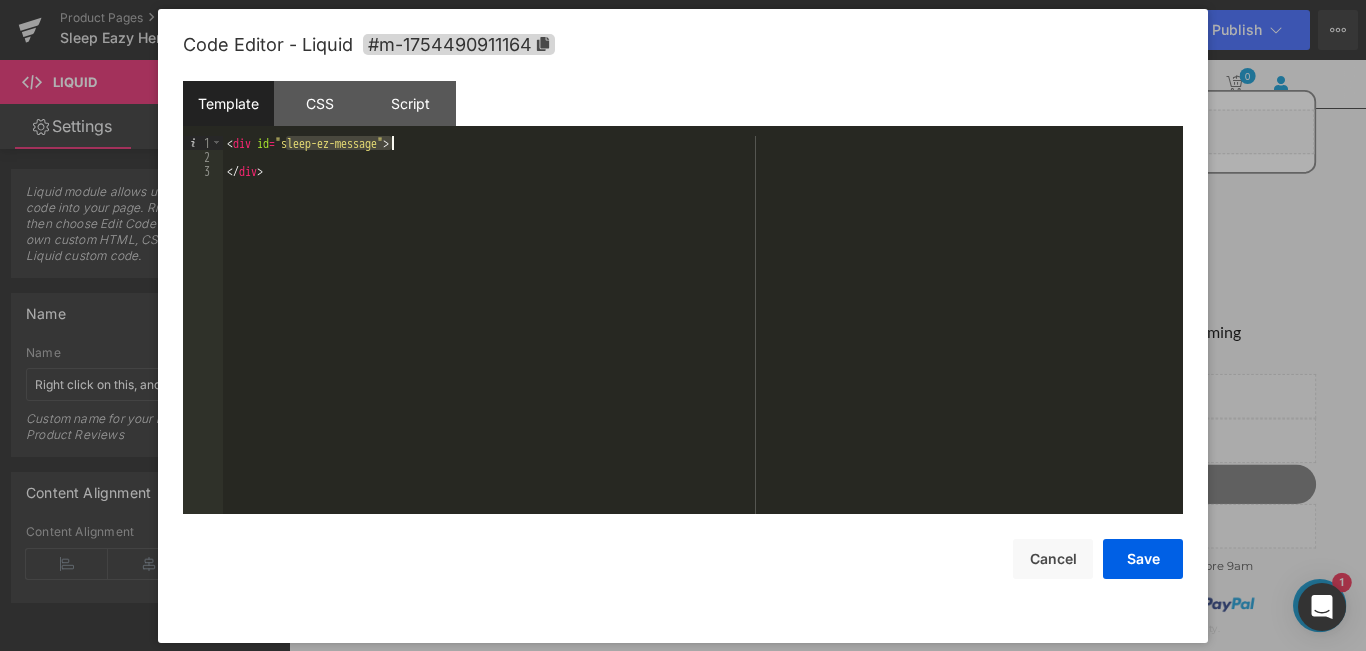 drag, startPoint x: 287, startPoint y: 143, endPoint x: 379, endPoint y: 146, distance: 92.0489 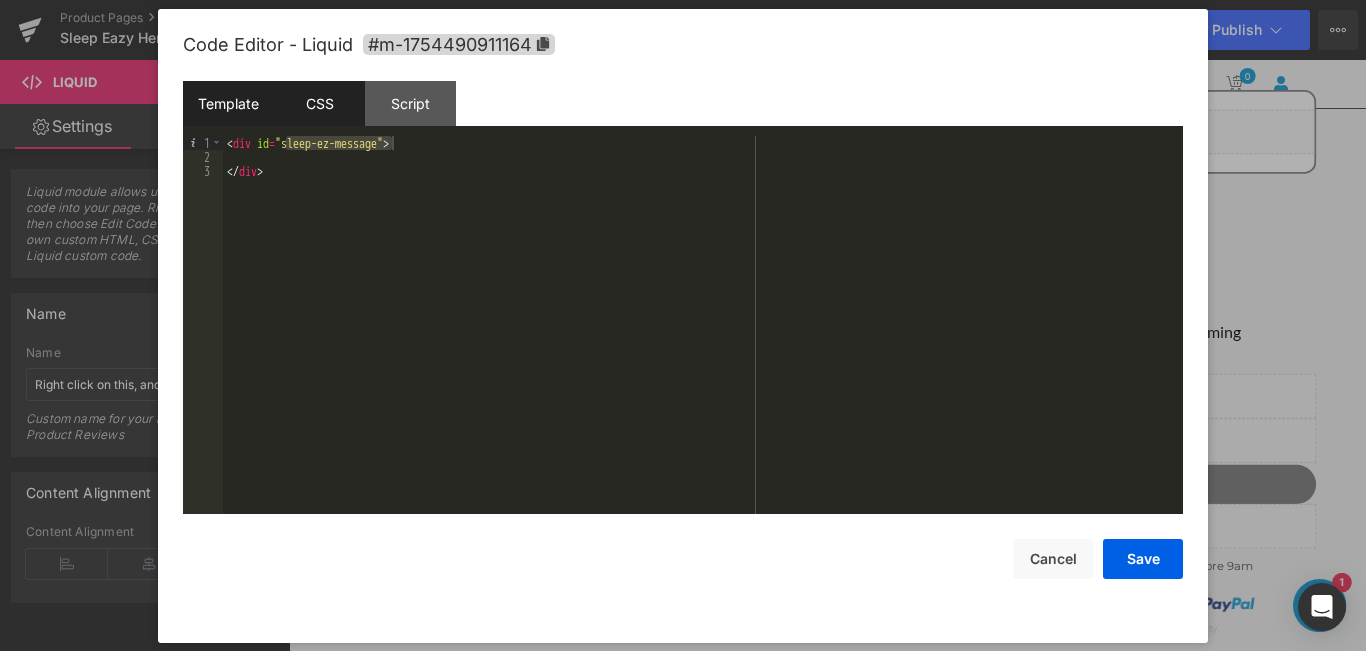 click on "CSS" at bounding box center [319, 103] 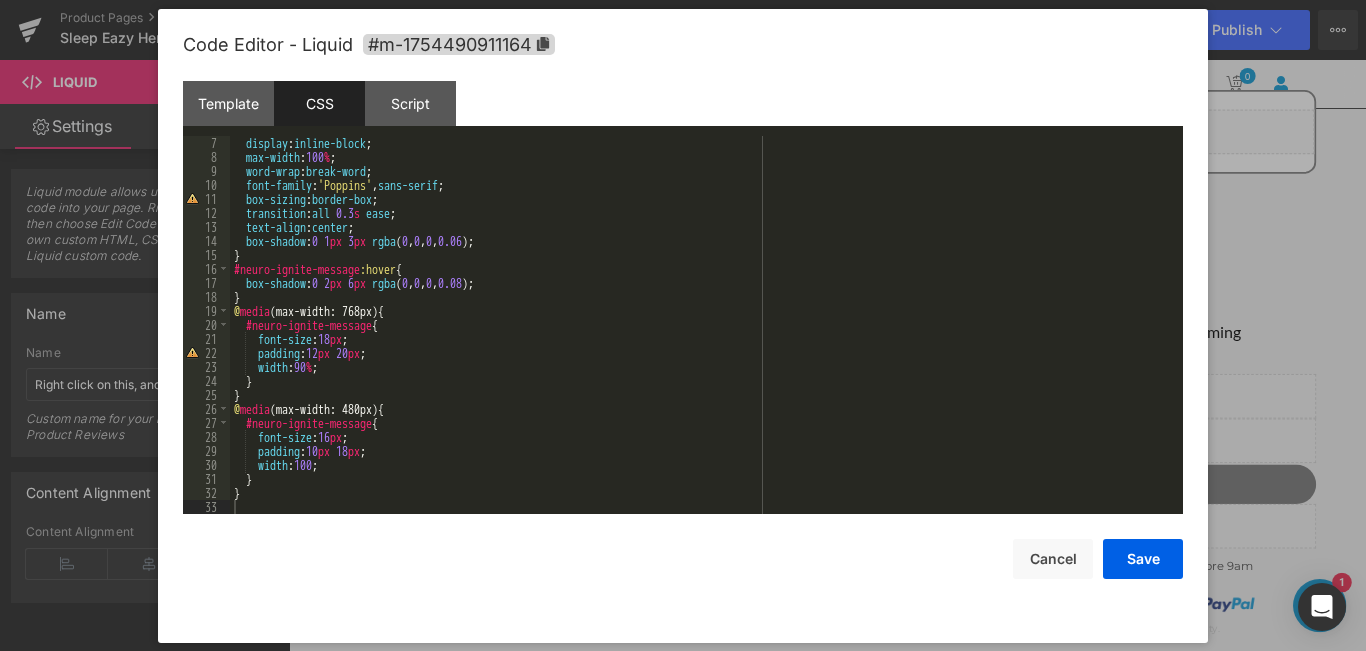 scroll, scrollTop: 0, scrollLeft: 0, axis: both 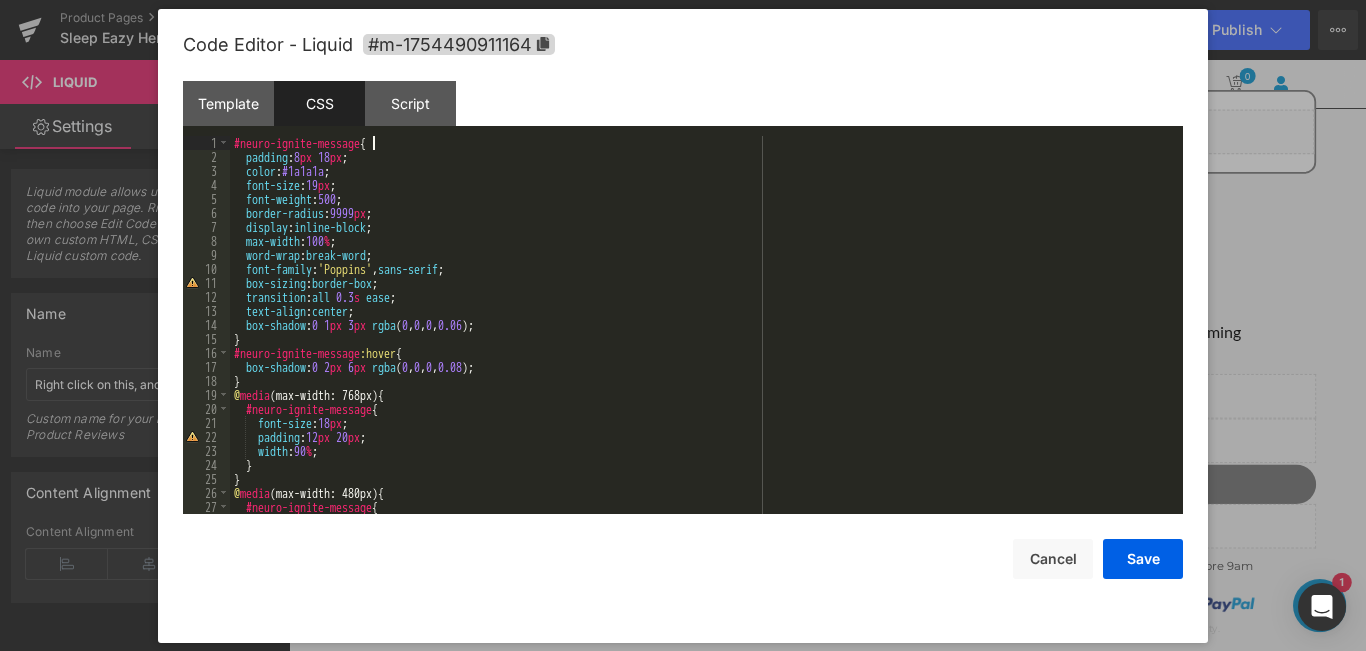 click on "#neuro-ignite-message {    padding :  8 px   18 px ;    color :  #1a1a1a ;    font-size :  19 px ;    font-weight :  500 ;    border-radius :  9999 px ;    display :  inline-block ;    max-width :  100 % ;    word-wrap :  break-word ;    font-family :  ' Poppins ' ,  sans-serif ;    box-sizing :  border-box ;    transition :  all   0.3 s   ease ;    text-align :  center ;    box-shadow :  0   1 px   3 px   rgba ( 0 ,  0 ,  0 ,  0.06 ); } #neuro-ignite-message :hover {    box-shadow :  0   2 px   6 px   rgba ( 0 ,  0 ,  0 ,  0.08 ); } @ media  (max-width: 768px) {    #neuro-ignite-message {       font-size :  18 px ;       padding :  12 px   20 px ;       width :  90 % ;    } } @ media  (max-width: 480px) {    #neuro-ignite-message {       font-size :  16 px ;" at bounding box center (702, 339) 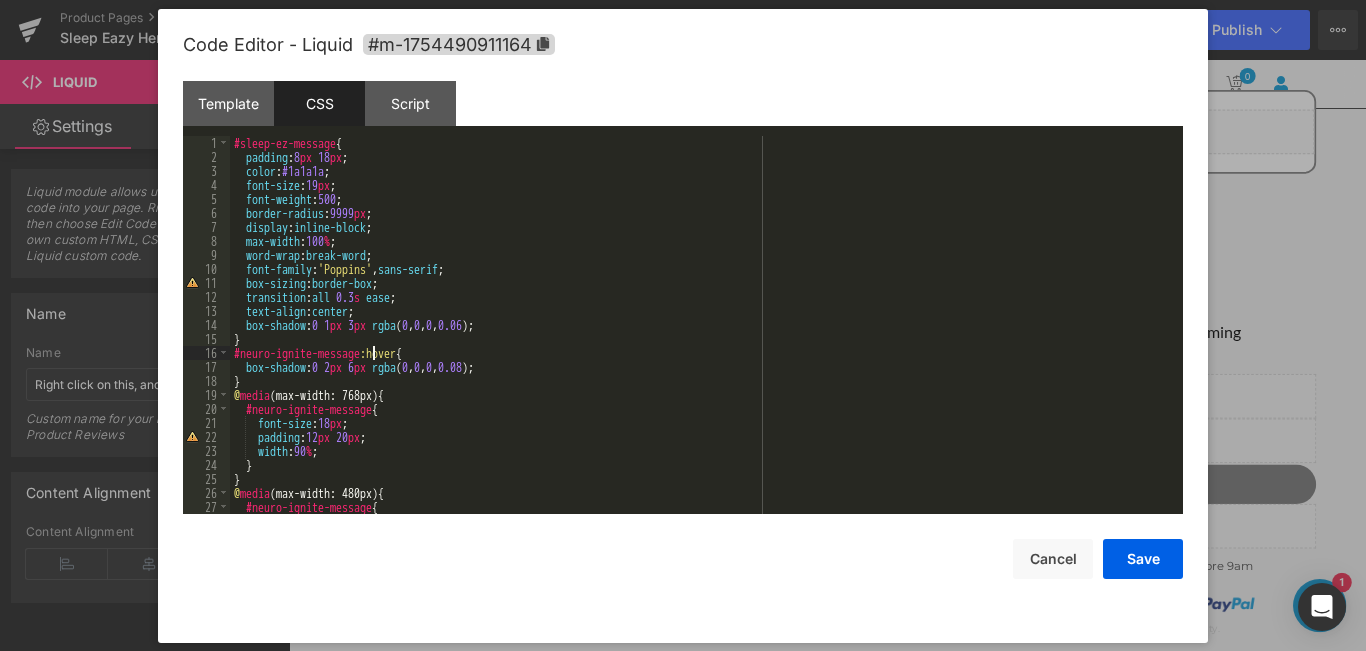 click on "#sleep-ez-message {    padding :  8 px   18 px ;    color :  #1a1a1a ;    font-size :  19 px ;    font-weight :  500 ;    border-radius :  9999 px ;    display :  inline-block ;    max-width :  100 % ;    word-wrap :  break-word ;    font-family :  ' Poppins ' ,  sans-serif ;    box-sizing :  border-box ;    transition :  all   0.3 s   ease ;    text-align :  center ;    box-shadow :  0   1 px   3 px   rgba ( 0 ,  0 ,  0 ,  0.06 ); } #neuro-ignite-message :hover {    box-shadow :  0   2 px   6 px   rgba ( 0 ,  0 ,  0 ,  0.08 ); } @ media  (max-width: 768px) {    #neuro-ignite-message {       font-size :  18 px ;       padding :  12 px   20 px ;       width :  90 % ;    } } @ media  (max-width: 480px) {    #neuro-ignite-message {       font-size :  16 px ;" at bounding box center [702, 339] 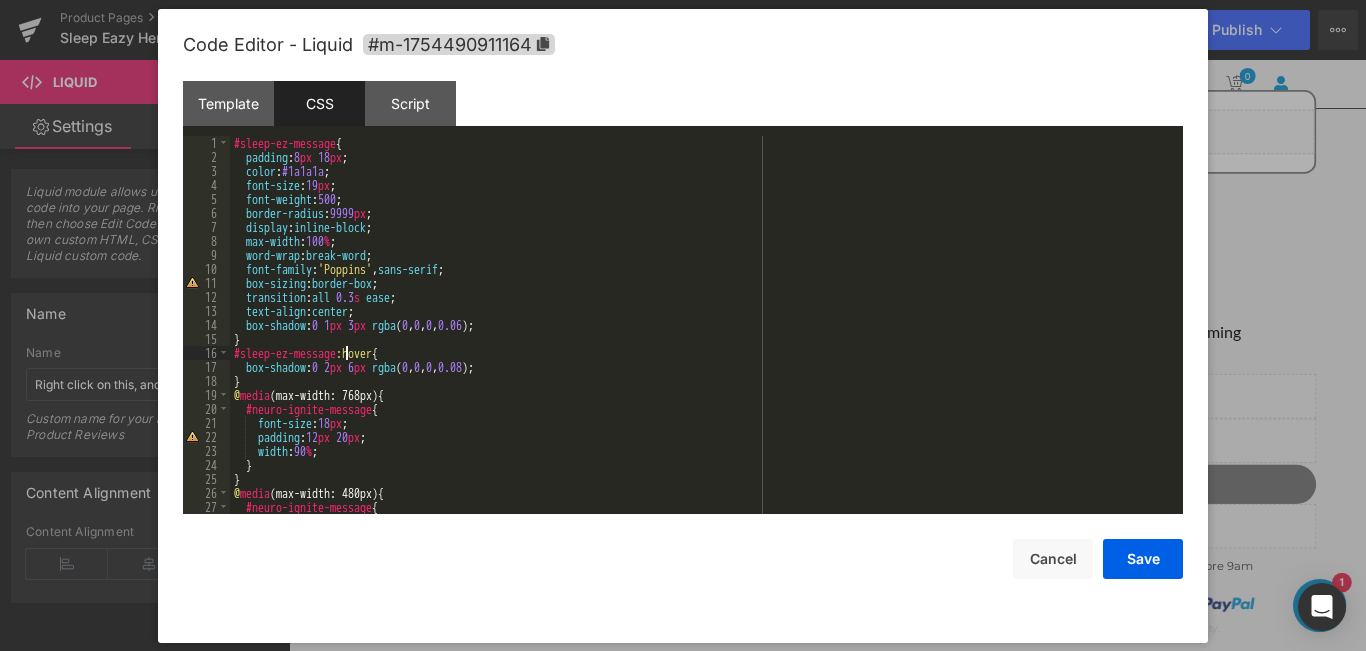 click on "#sleep-ez-message {    padding :  8 px   18 px ;    color :  #1a1a1a ;    font-size :  19 px ;    font-weight :  500 ;    border-radius :  9999 px ;    display :  inline-block ;    max-width :  100 % ;    word-wrap :  break-word ;    font-family :  ' Poppins ' ,  sans-serif ;    box-sizing :  border-box ;    transition :  all   0.3 s   ease ;    text-align :  center ;    box-shadow :  0   1 px   3 px   rgba ( 0 ,  0 ,  0 ,  0.06 ); } #sleep-ez-message :hover {    box-shadow :  0   2 px   6 px   rgba ( 0 ,  0 ,  0 ,  0.08 ); } @ media  (max-width: 768px) {    #neuro-ignite-message {       font-size :  18 px ;       padding :  12 px   20 px ;       width :  90 % ;    } } @ media  (max-width: 480px) {    #neuro-ignite-message {       font-size :  16 px ;" at bounding box center [702, 339] 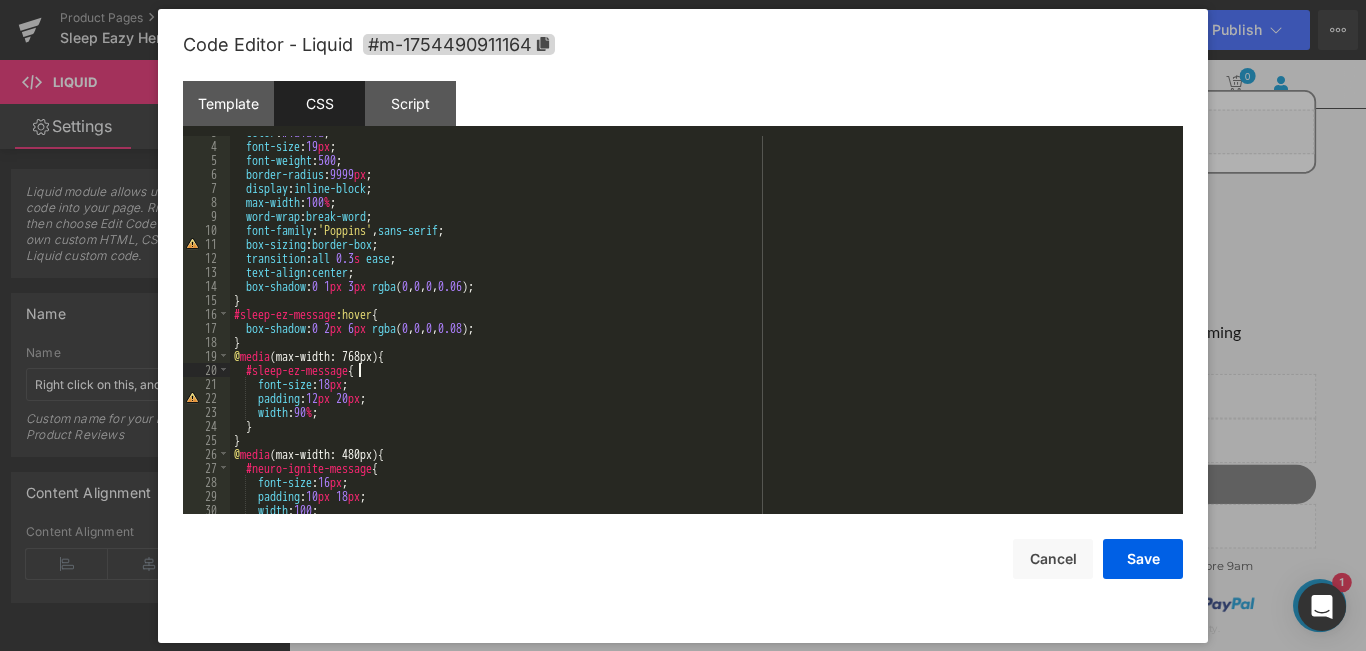scroll, scrollTop: 48, scrollLeft: 0, axis: vertical 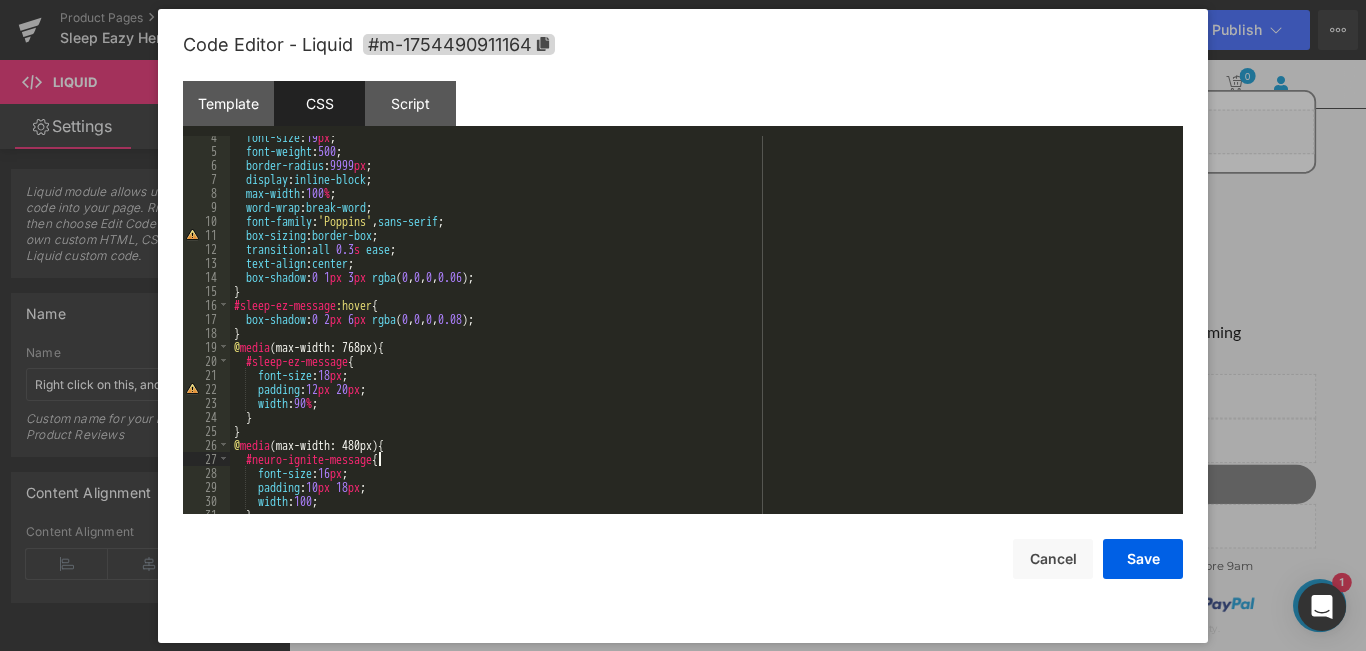 click on "font-size :  19 px ;    font-weight :  500 ;    border-radius :  9999 px ;    display :  inline-block ;    max-width :  100 % ;    word-wrap :  break-word ;    font-family :  ' Poppins ' ,  sans-serif ;    box-sizing :  border-box ;    transition :  all   0.3 s   ease ;    text-align :  center ;    box-shadow :  0   1 px   3 px   rgba ( 0 ,  0 ,  0 ,  0.06 ); } #sleep-ez-message :hover {    box-shadow :  0   2 px   6 px   rgba ( 0 ,  0 ,  0 ,  0.08 ); } @ media  (max-width: 768px) {    #sleep-ez-message {       font-size :  18 px ;       padding :  12 px   20 px ;       width :  90 % ;    } } @ media  (max-width: 480px) {    #neuro-ignite-message {       font-size :  16 px ;       padding :  10 px   18 px ;       width :  100 ;    }" at bounding box center [702, 333] 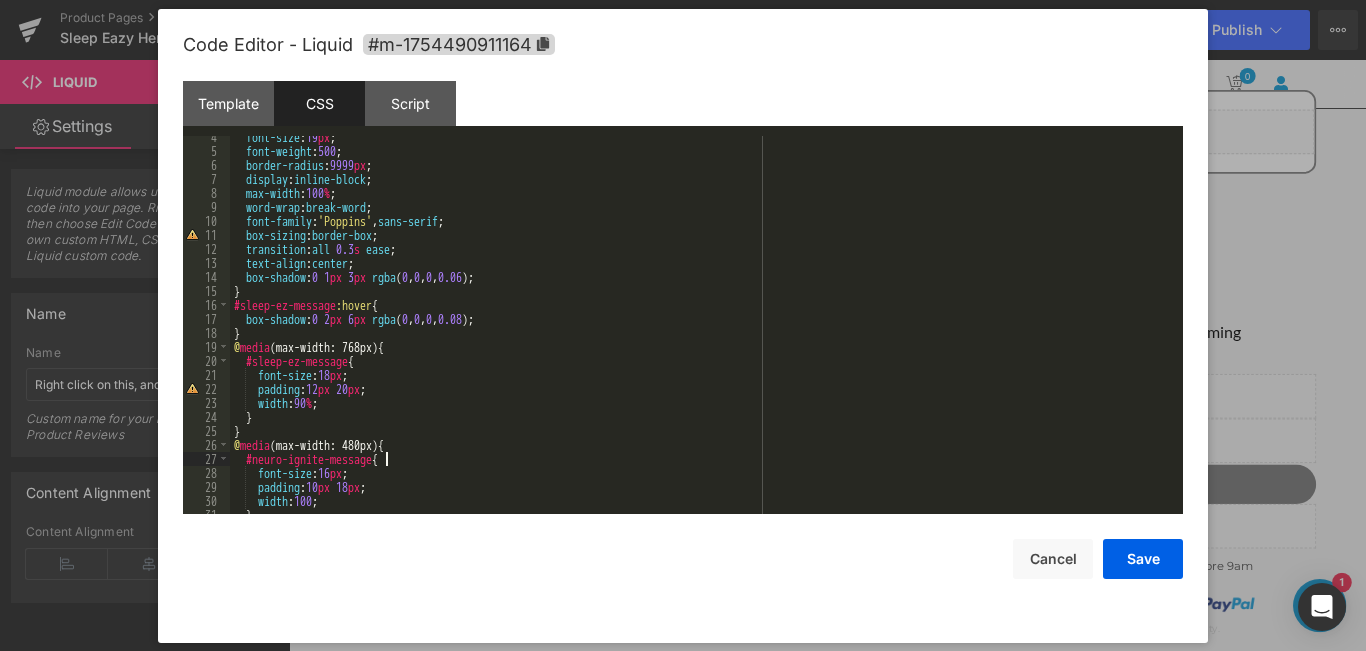 click on "font-size :  19 px ;    font-weight :  500 ;    border-radius :  9999 px ;    display :  inline-block ;    max-width :  100 % ;    word-wrap :  break-word ;    font-family :  ' Poppins ' ,  sans-serif ;    box-sizing :  border-box ;    transition :  all   0.3 s   ease ;    text-align :  center ;    box-shadow :  0   1 px   3 px   rgba ( 0 ,  0 ,  0 ,  0.06 ); } #sleep-ez-message :hover {    box-shadow :  0   2 px   6 px   rgba ( 0 ,  0 ,  0 ,  0.08 ); } @ media  (max-width: 768px) {    #sleep-ez-message {       font-size :  18 px ;       padding :  12 px   20 px ;       width :  90 % ;    } } @ media  (max-width: 480px) {    #neuro-ignite-message {       font-size :  16 px ;       padding :  10 px   18 px ;       width :  100 ;    }" at bounding box center [702, 333] 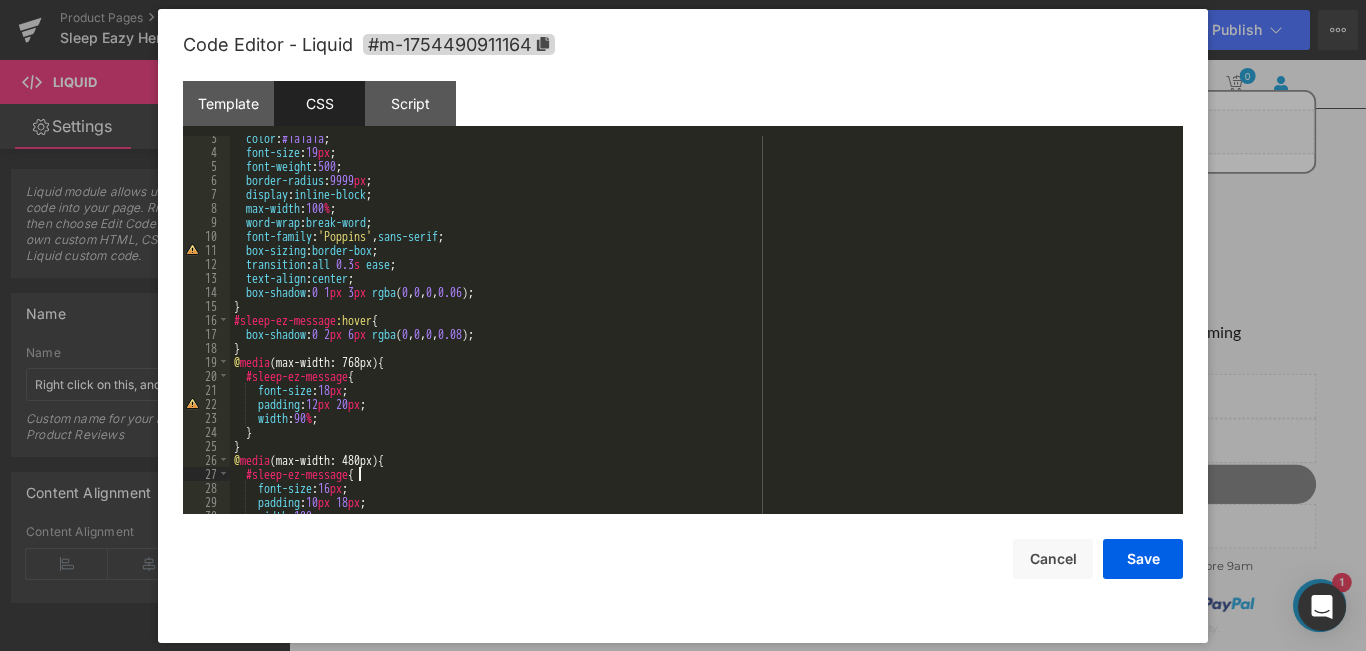 scroll, scrollTop: 0, scrollLeft: 0, axis: both 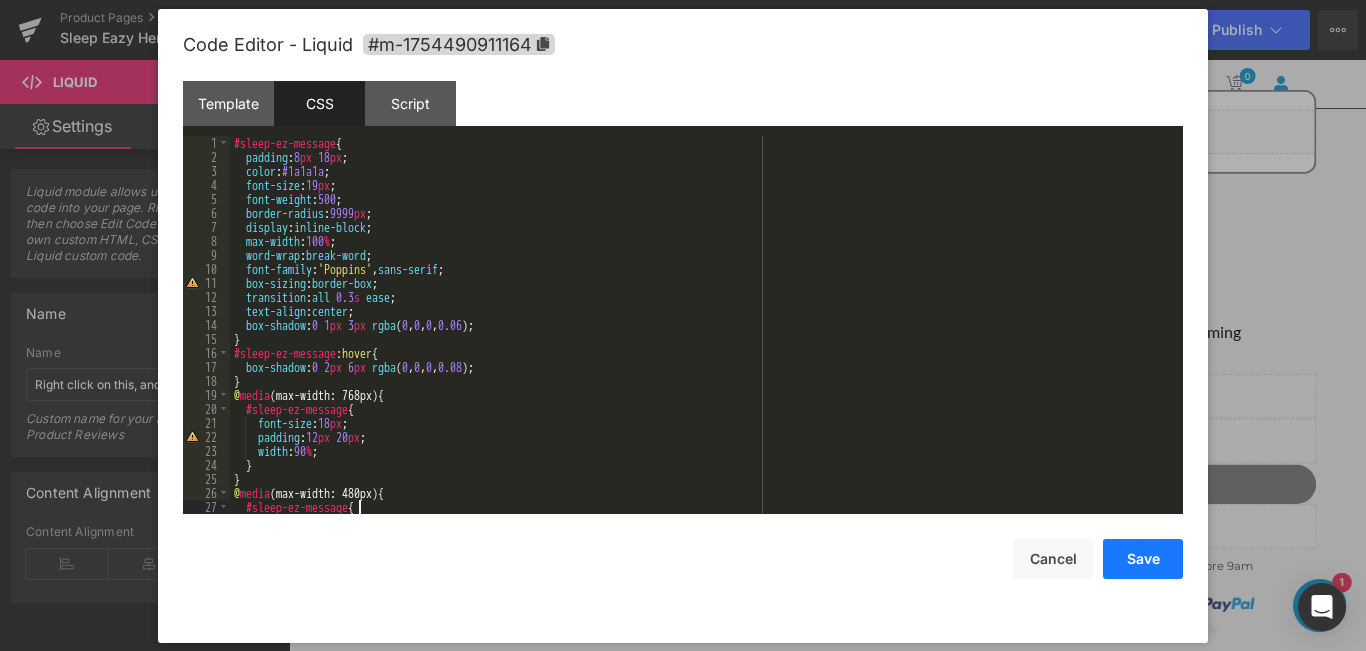 click on "Save" at bounding box center (1143, 559) 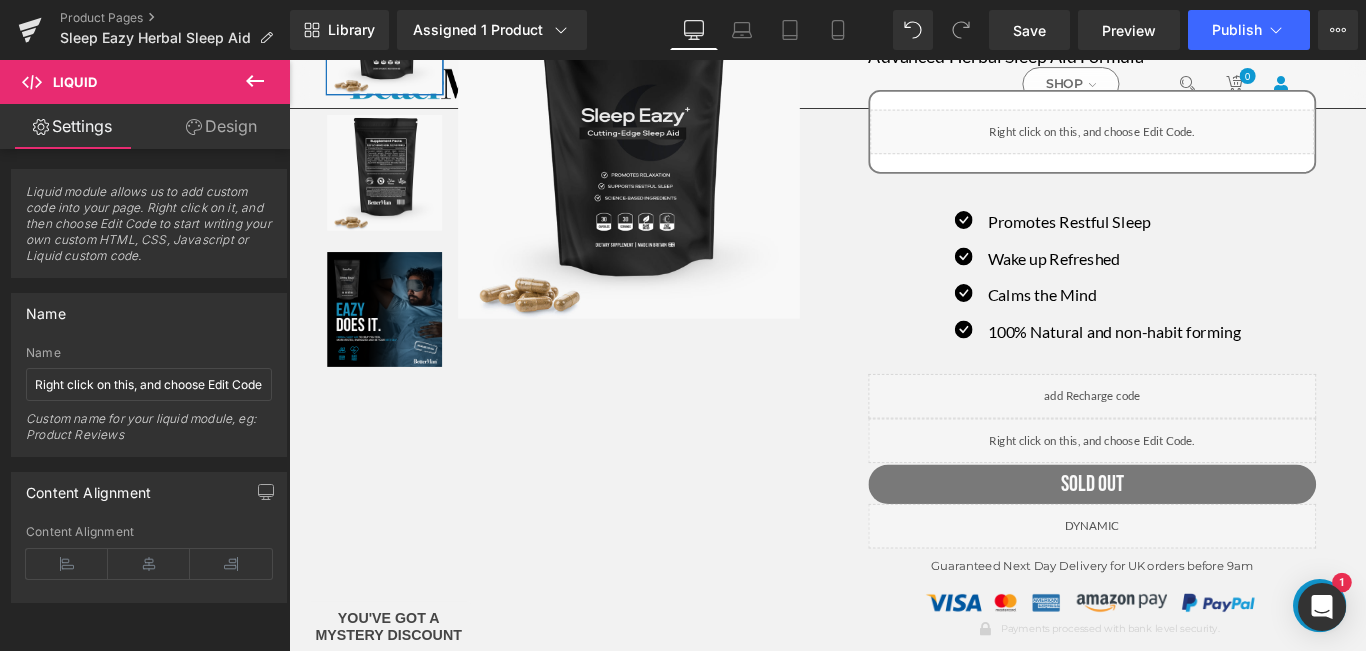 click on "Library Assigned 1 Product  Product Preview
Sleep Eazy - Cutting-Edge Natural Sleeping Aid Manage assigned products Desktop Desktop Laptop Tablet Mobile Save Preview Publish Scheduled View Live Page View with current Template Save Template to Library Schedule Publish  Optimize  Publish Settings Shortcuts  Your page can’t be published   You've reached the maximum number of published pages on your plan  (12/999999).  You need to upgrade your plan or unpublish all your pages to get 1 publish slot.   Unpublish pages   Upgrade plan" at bounding box center (828, 30) 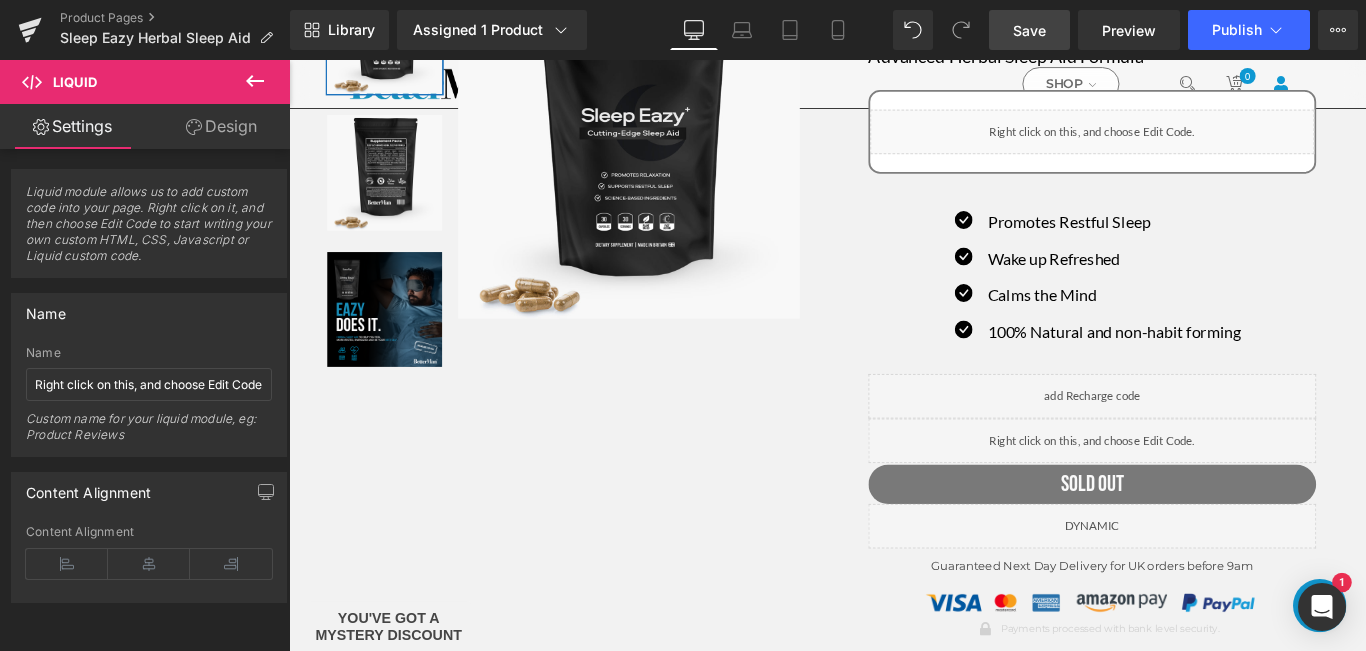 click on "Save" at bounding box center [1029, 30] 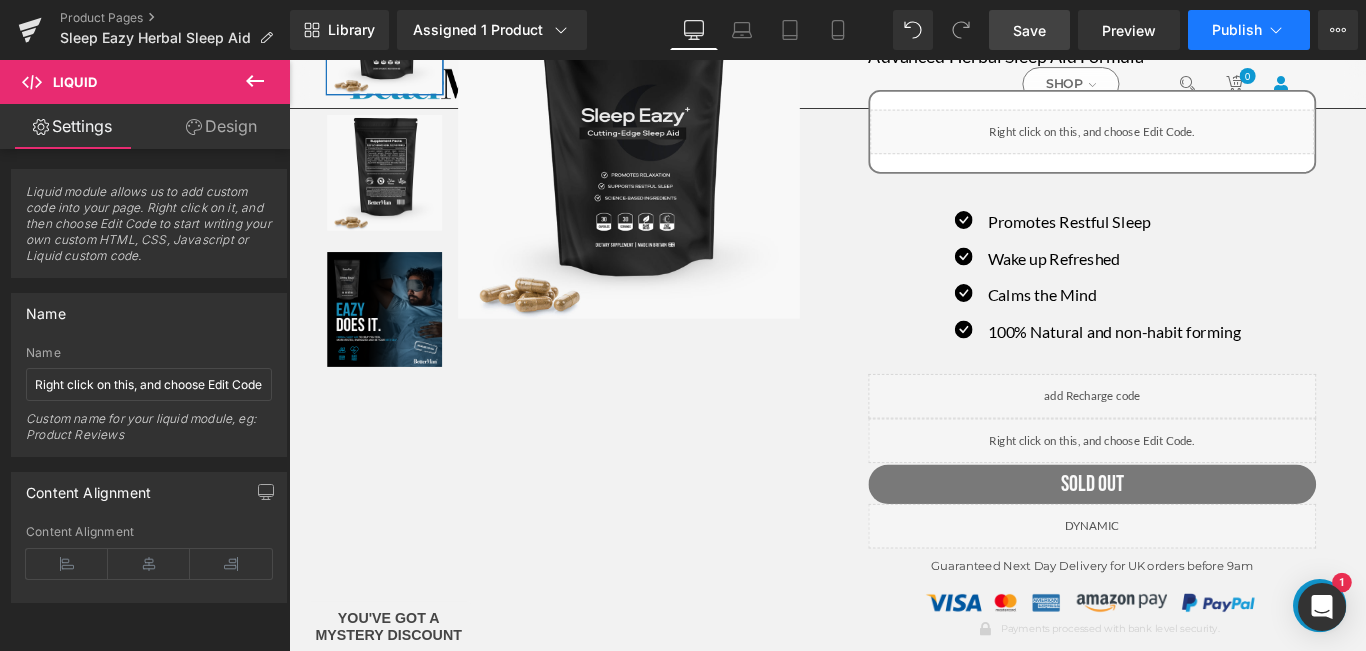 click on "Publish" at bounding box center [1237, 30] 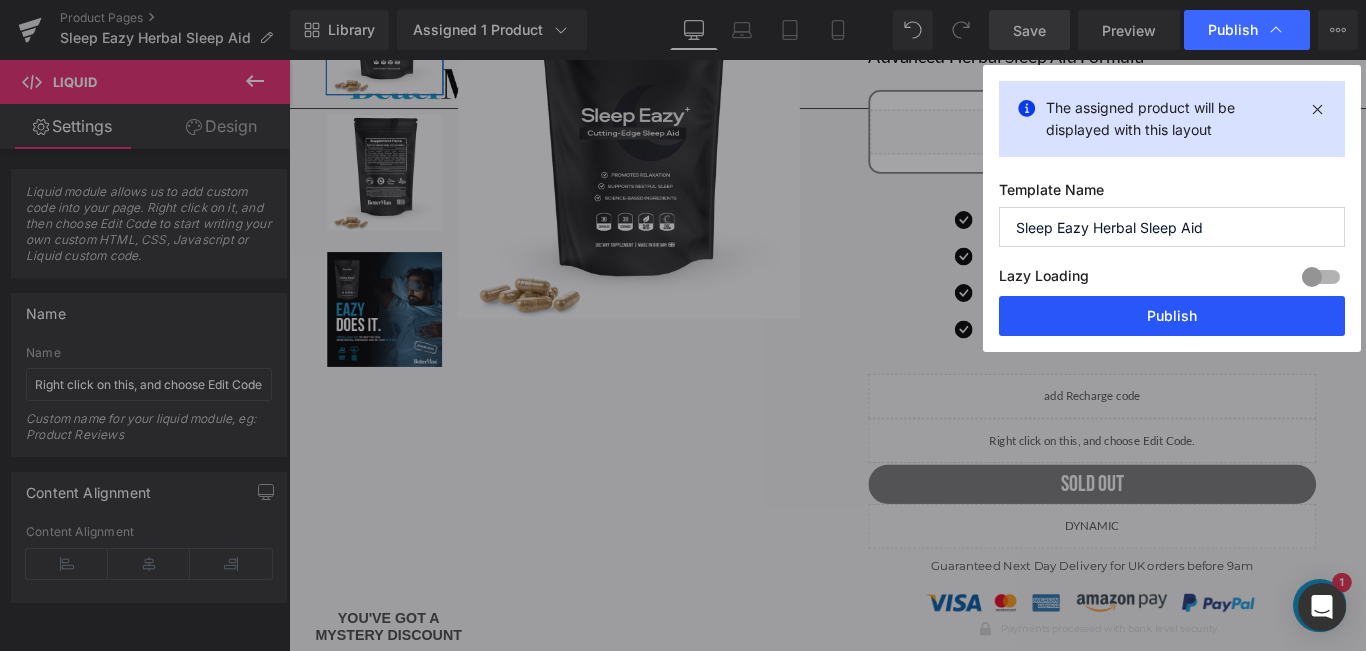 click on "Publish" at bounding box center [1172, 316] 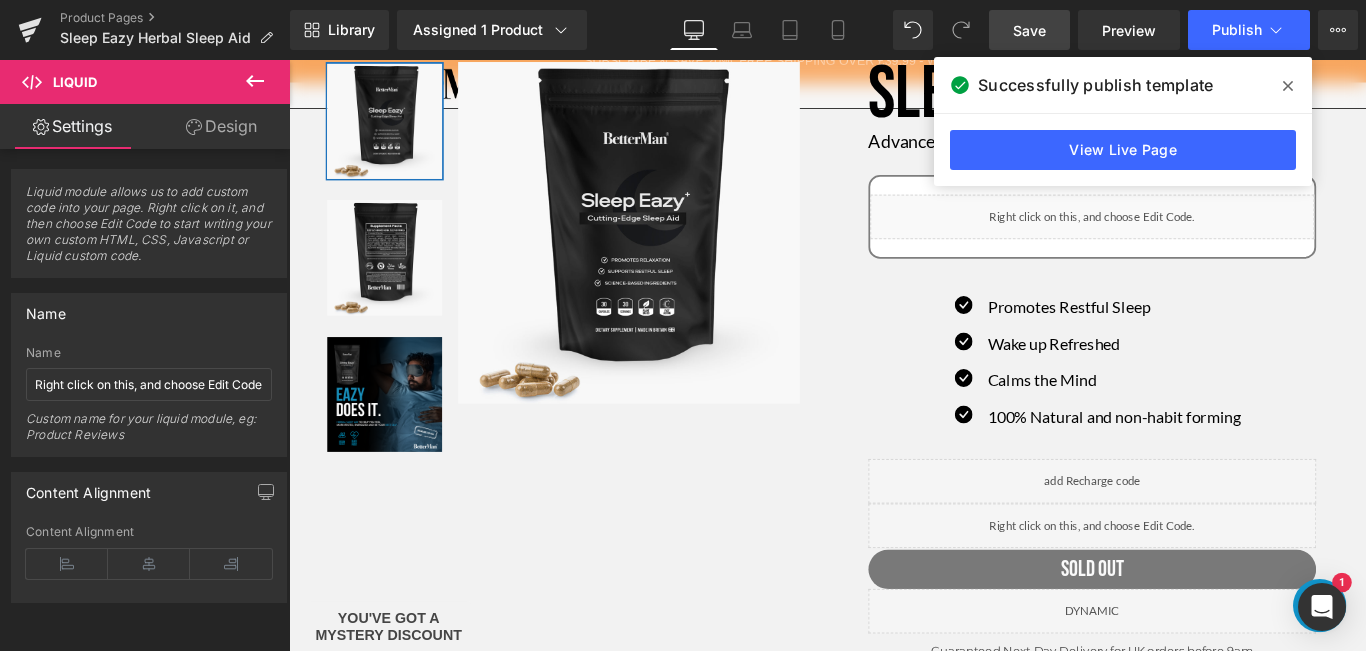 scroll, scrollTop: 0, scrollLeft: 0, axis: both 